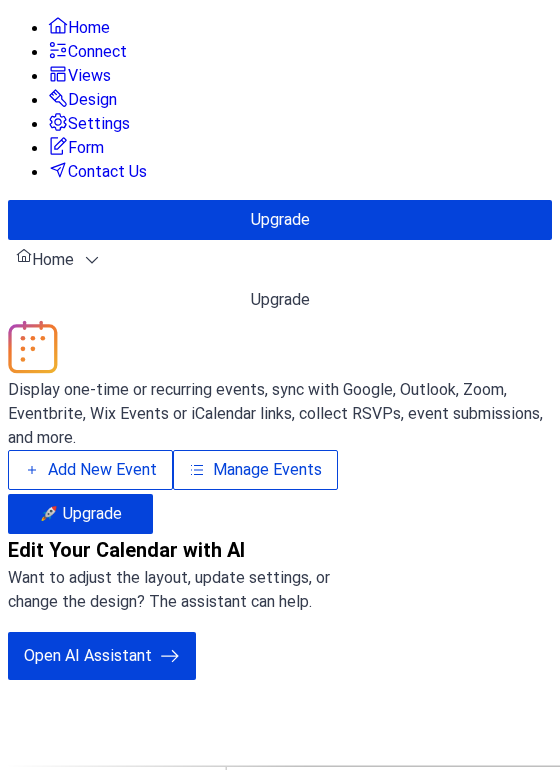 scroll, scrollTop: 0, scrollLeft: 0, axis: both 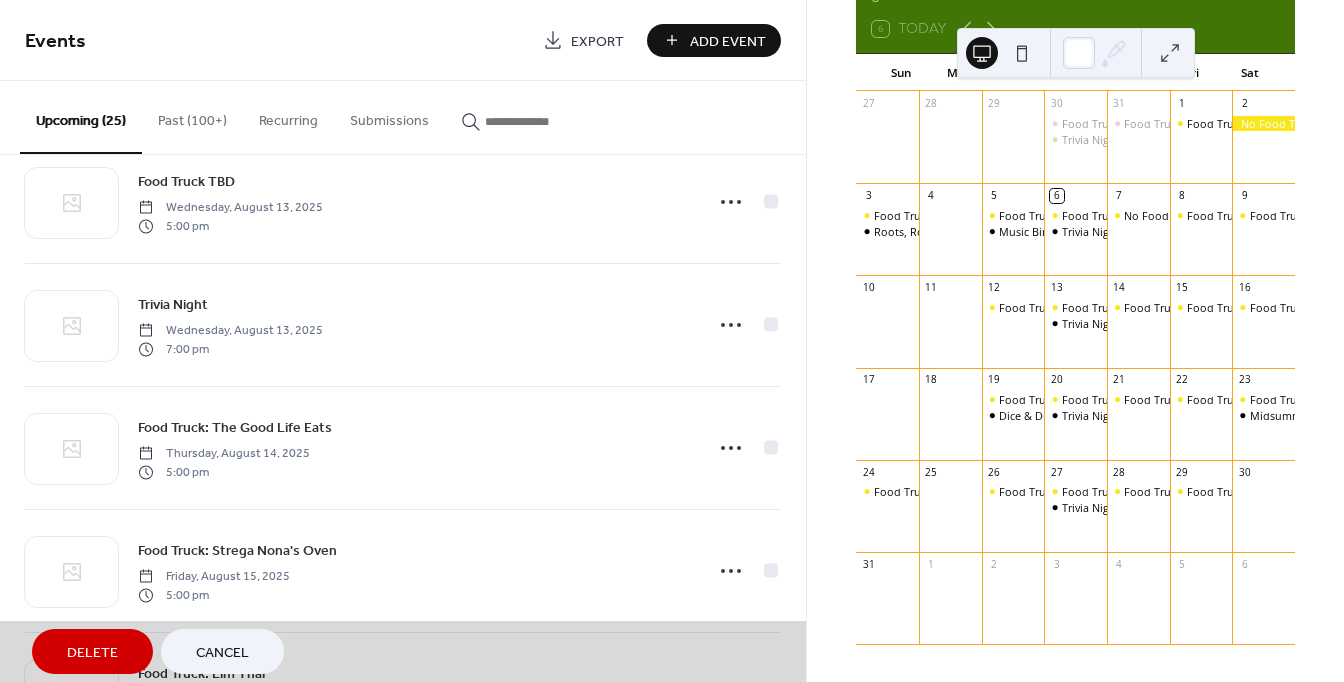 click on "Cancel" at bounding box center (222, 653) 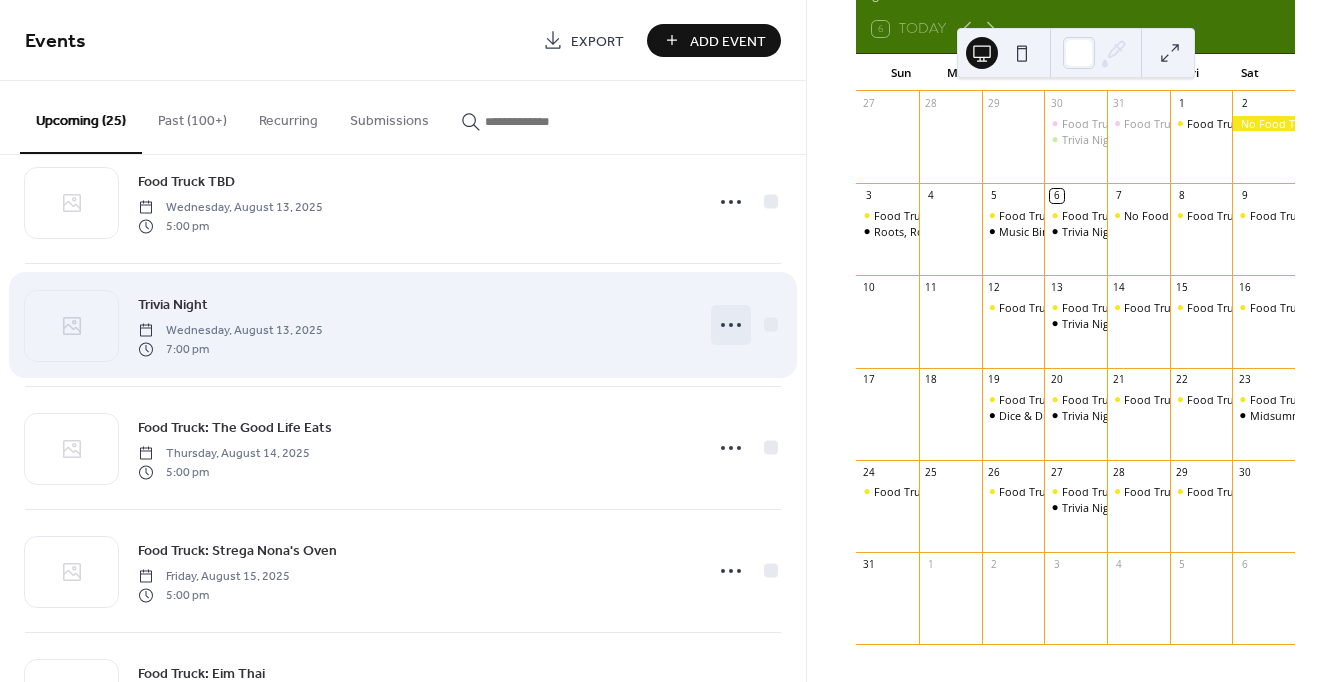 click 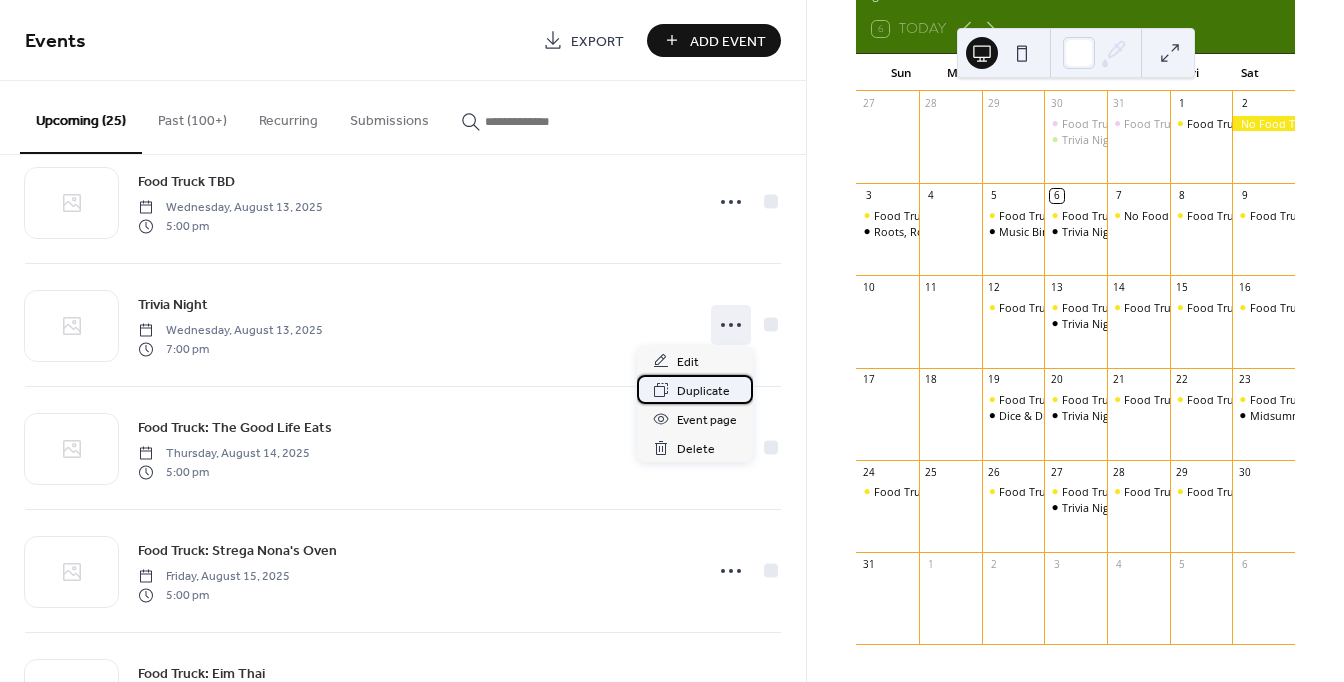 click on "Duplicate" at bounding box center (703, 391) 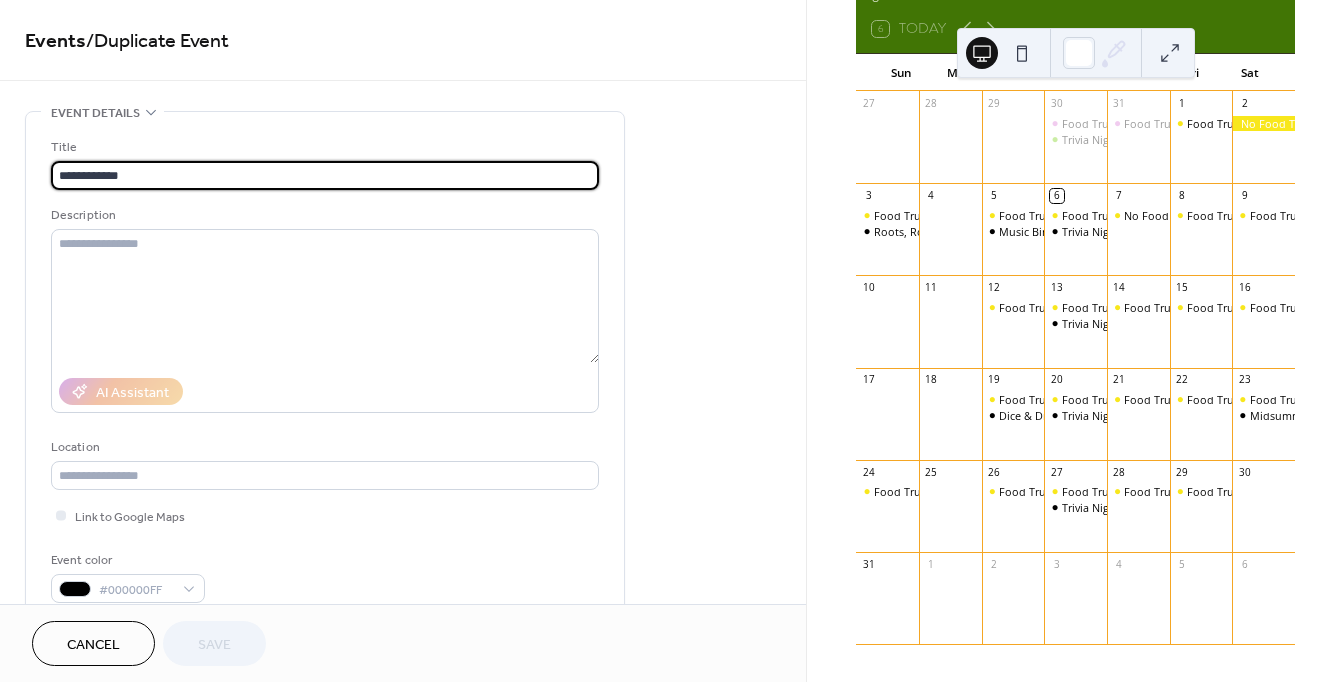 click on "**********" at bounding box center (325, 175) 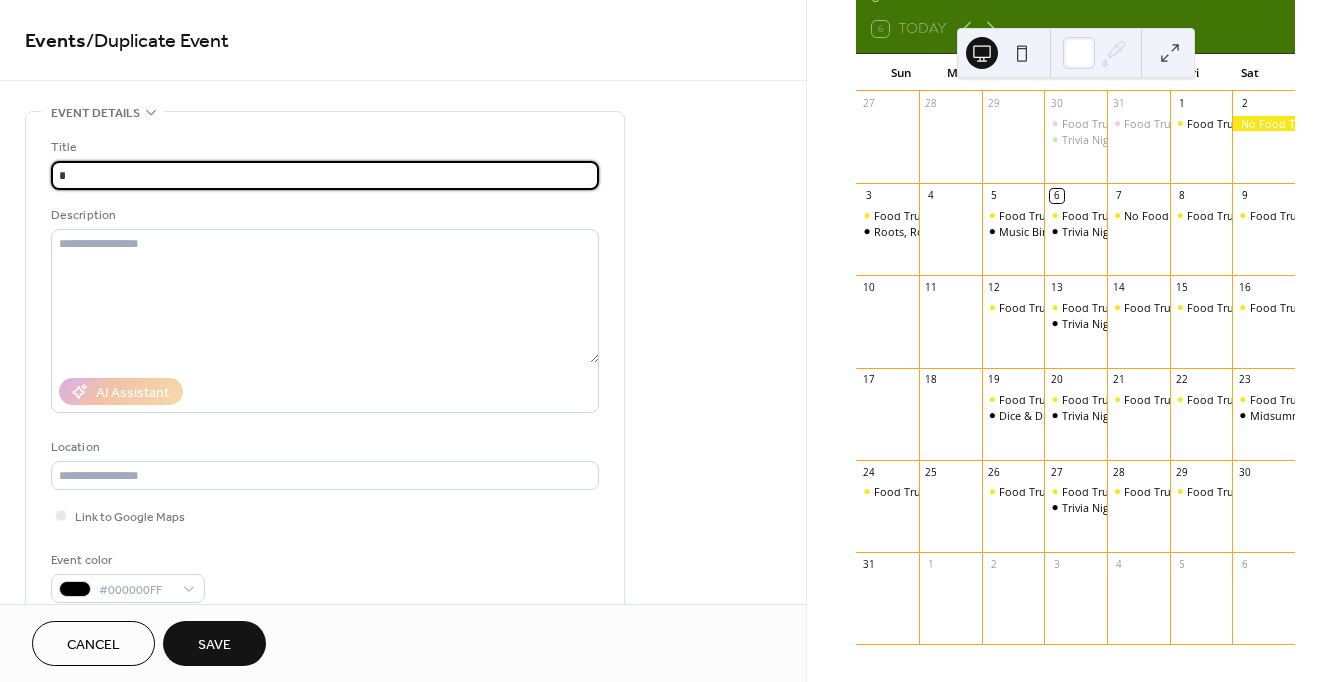 paste on "**********" 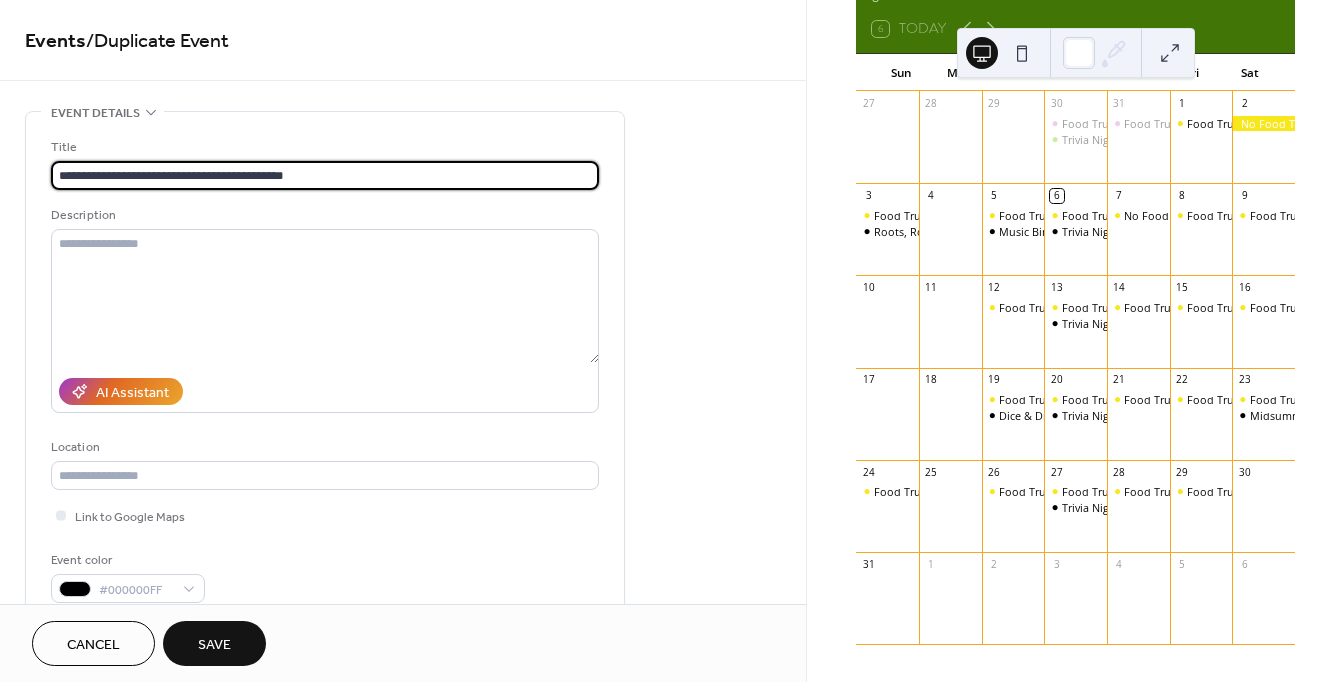 click on "**********" at bounding box center [325, 175] 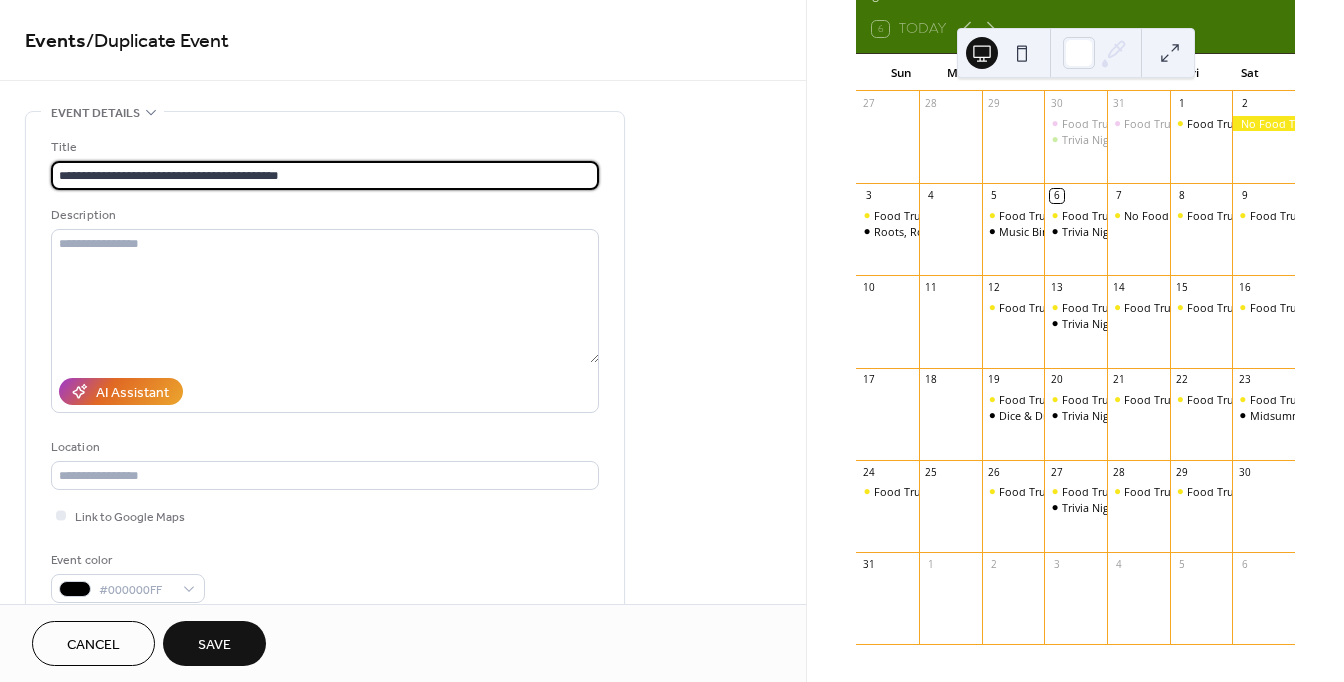 type on "**********" 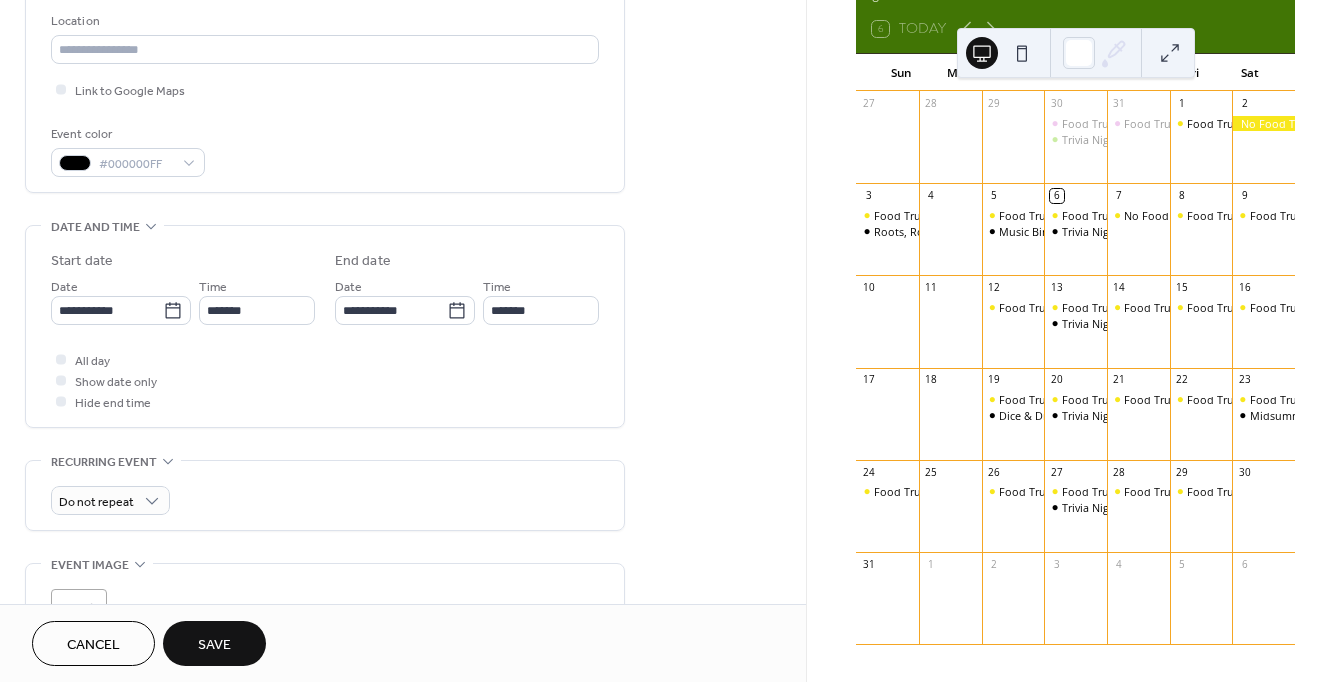 scroll, scrollTop: 448, scrollLeft: 0, axis: vertical 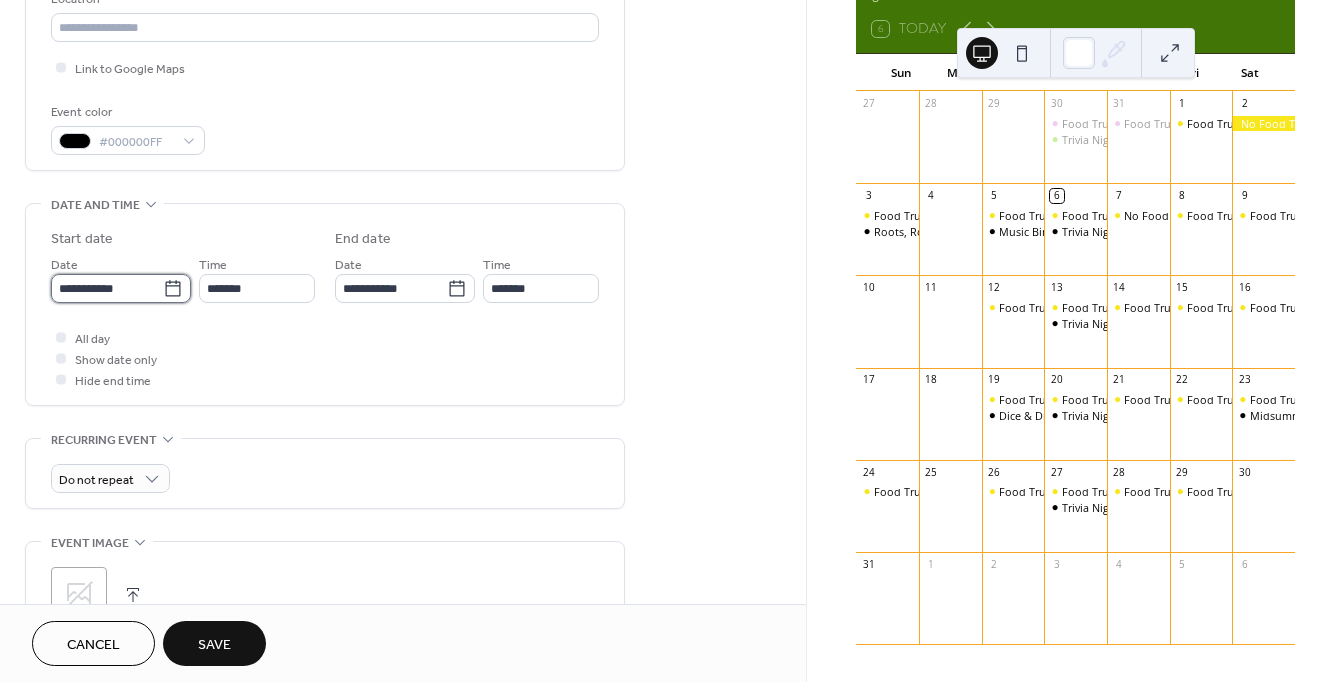 click on "**********" at bounding box center (107, 288) 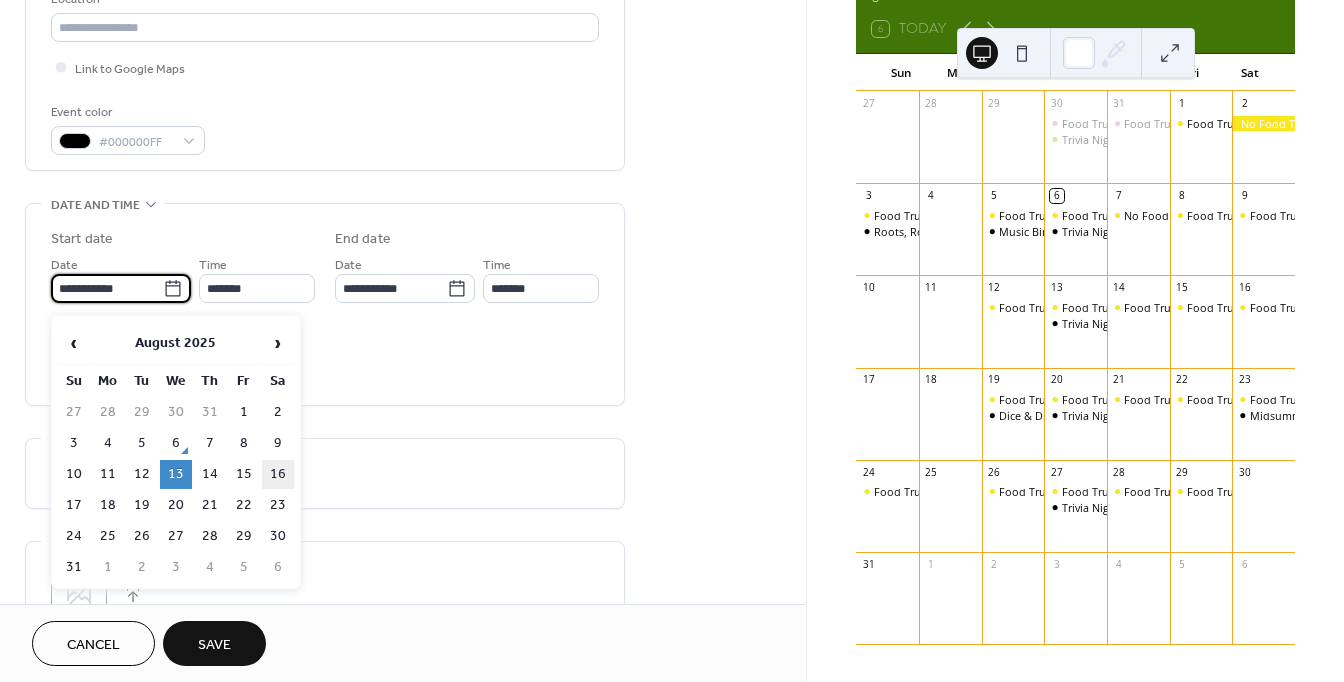click on "16" at bounding box center [278, 474] 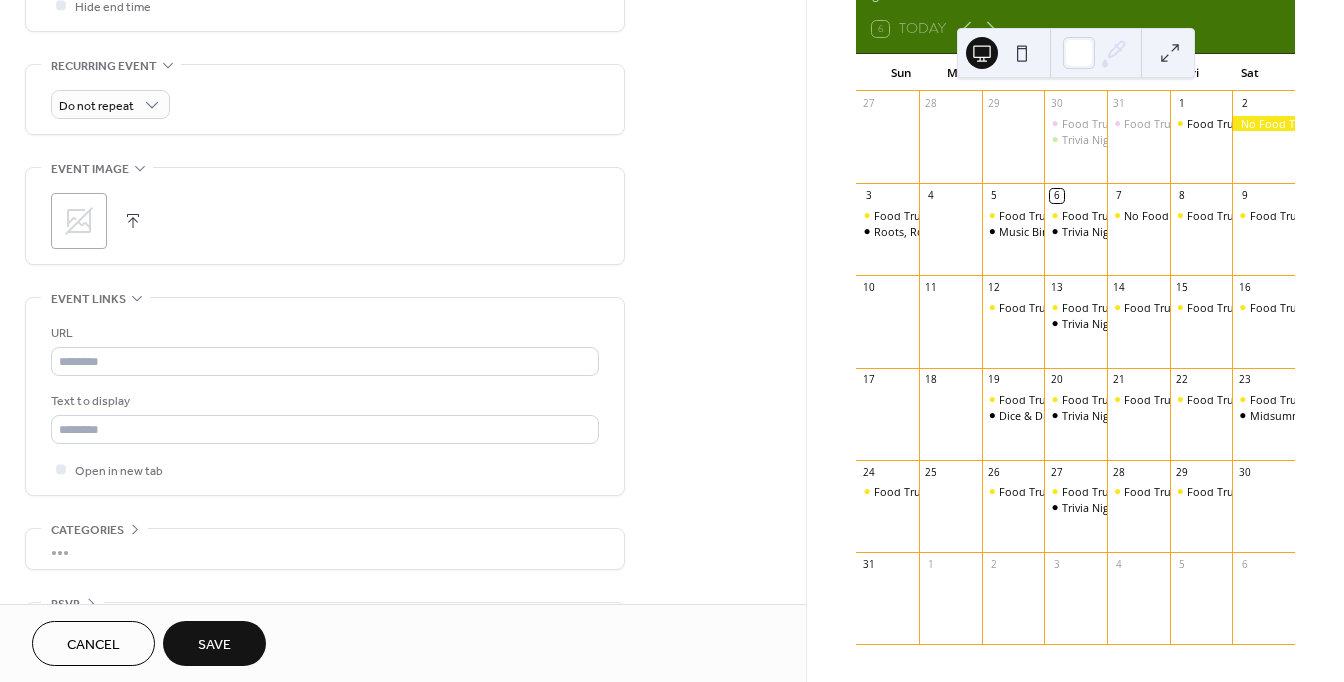scroll, scrollTop: 854, scrollLeft: 0, axis: vertical 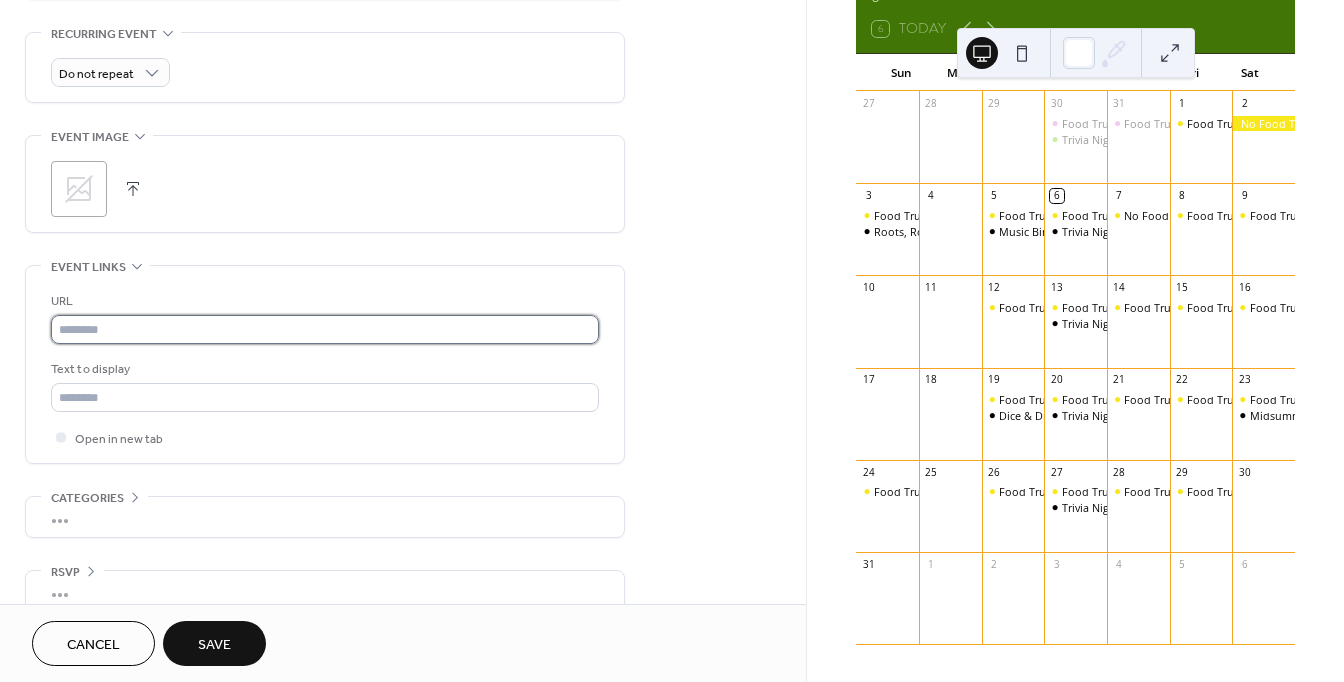 click at bounding box center (325, 329) 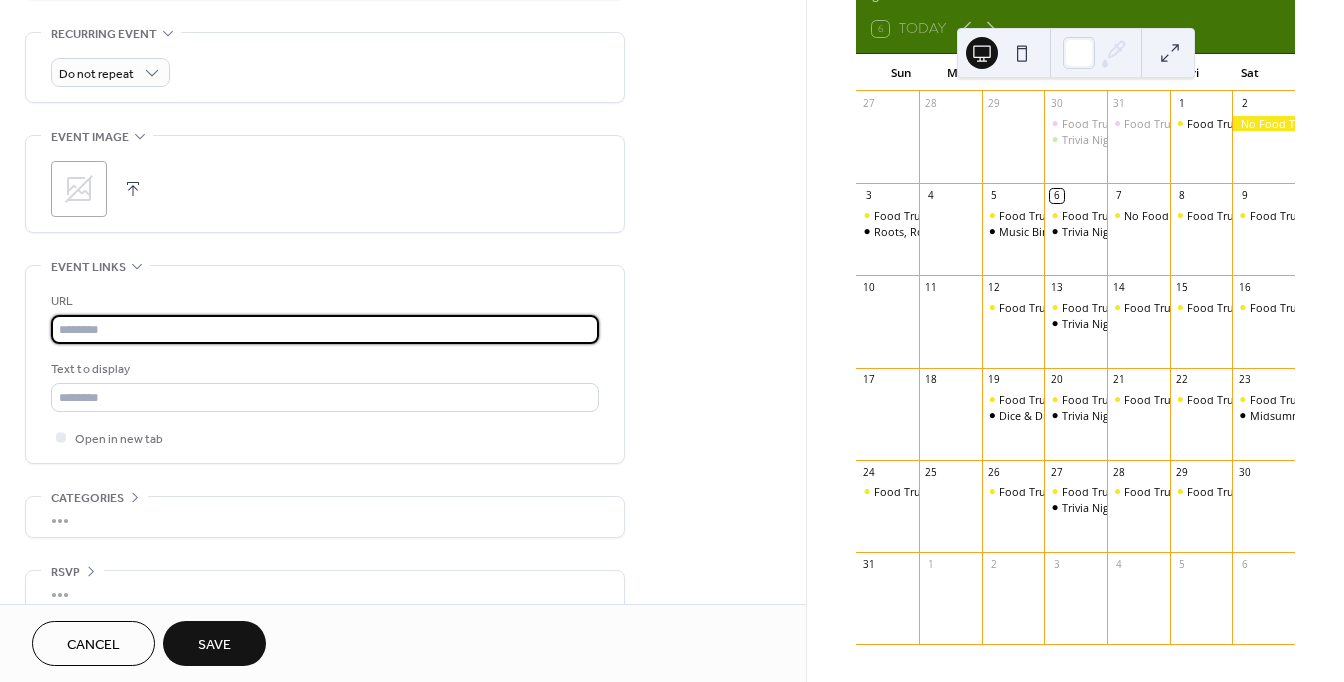 paste on "**********" 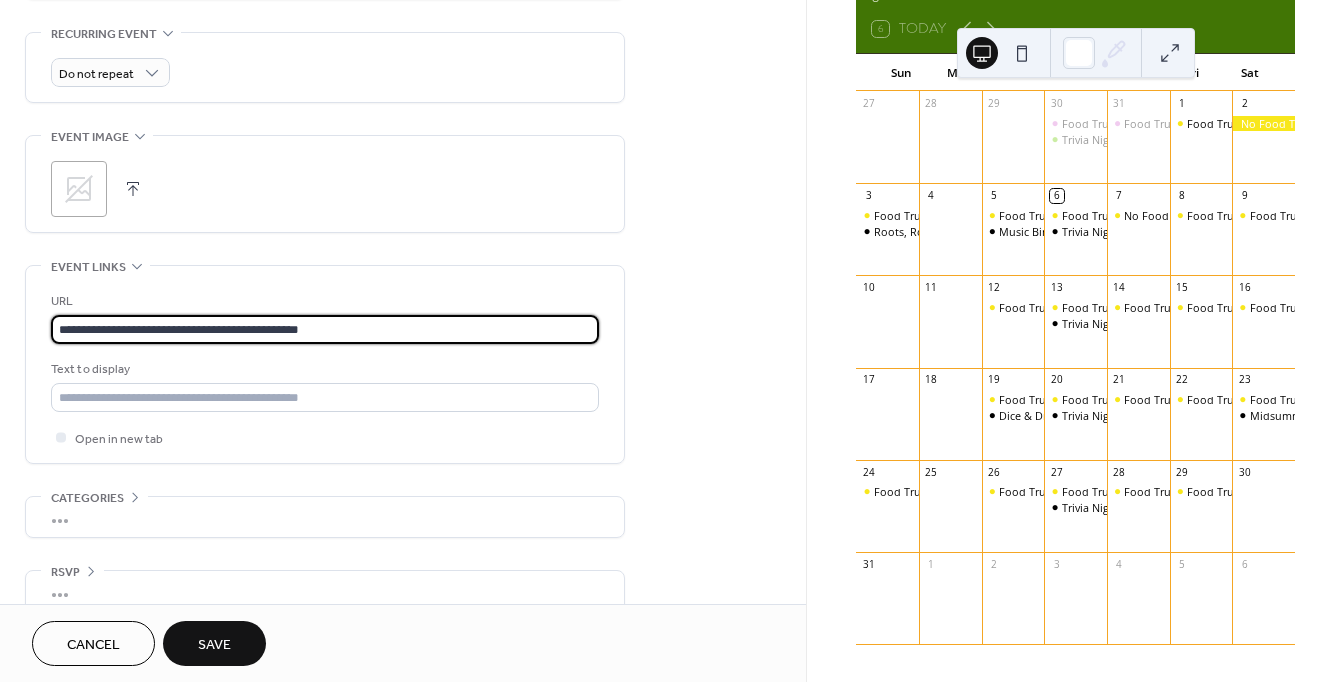 type on "**********" 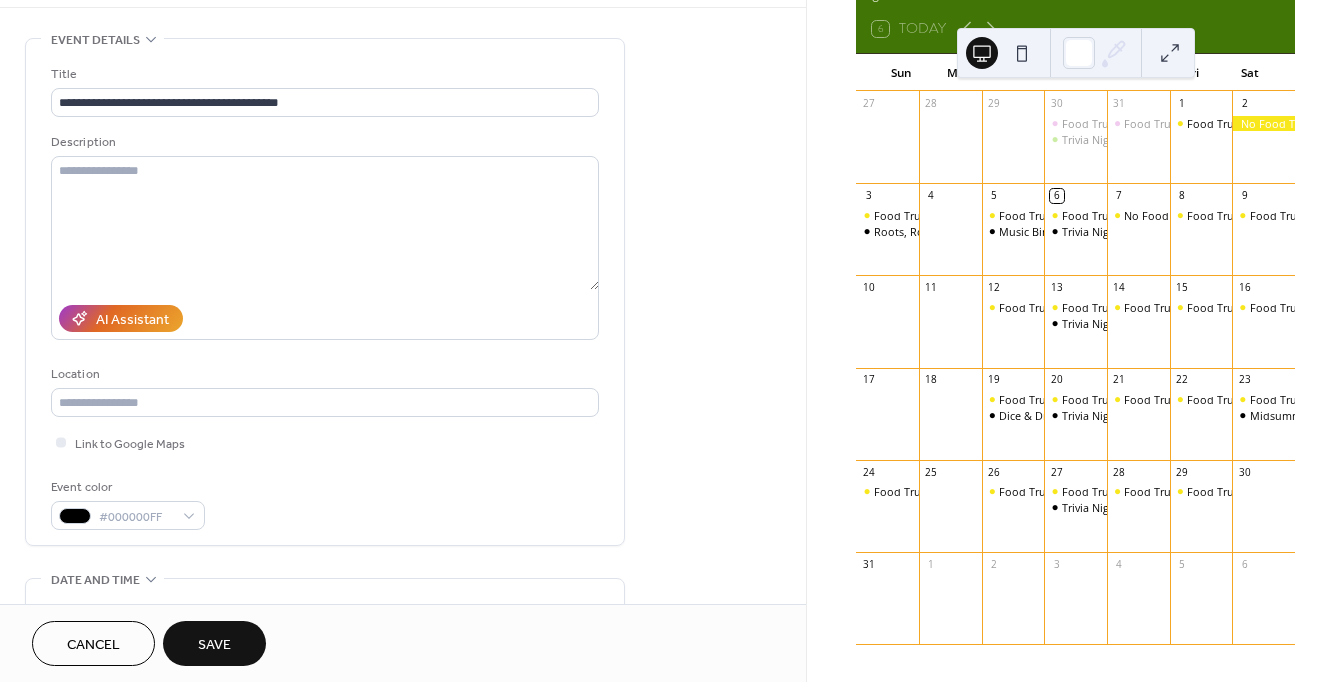 scroll, scrollTop: 0, scrollLeft: 0, axis: both 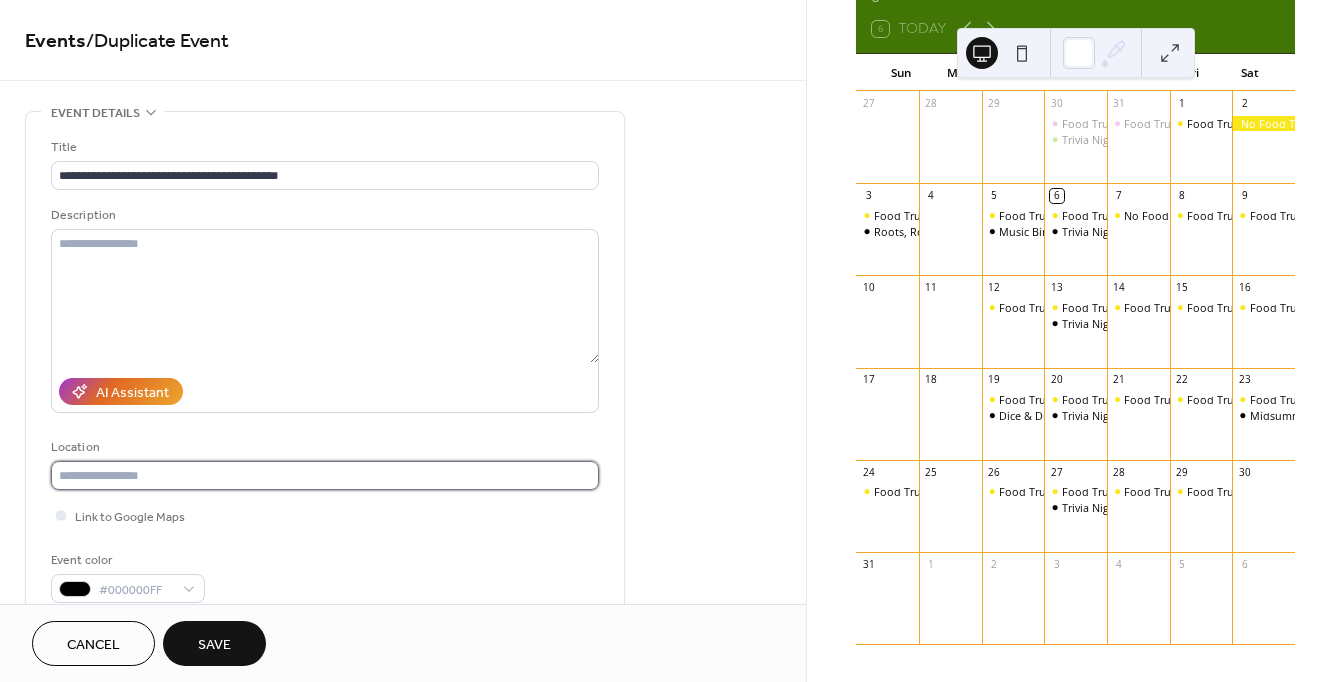click at bounding box center [325, 475] 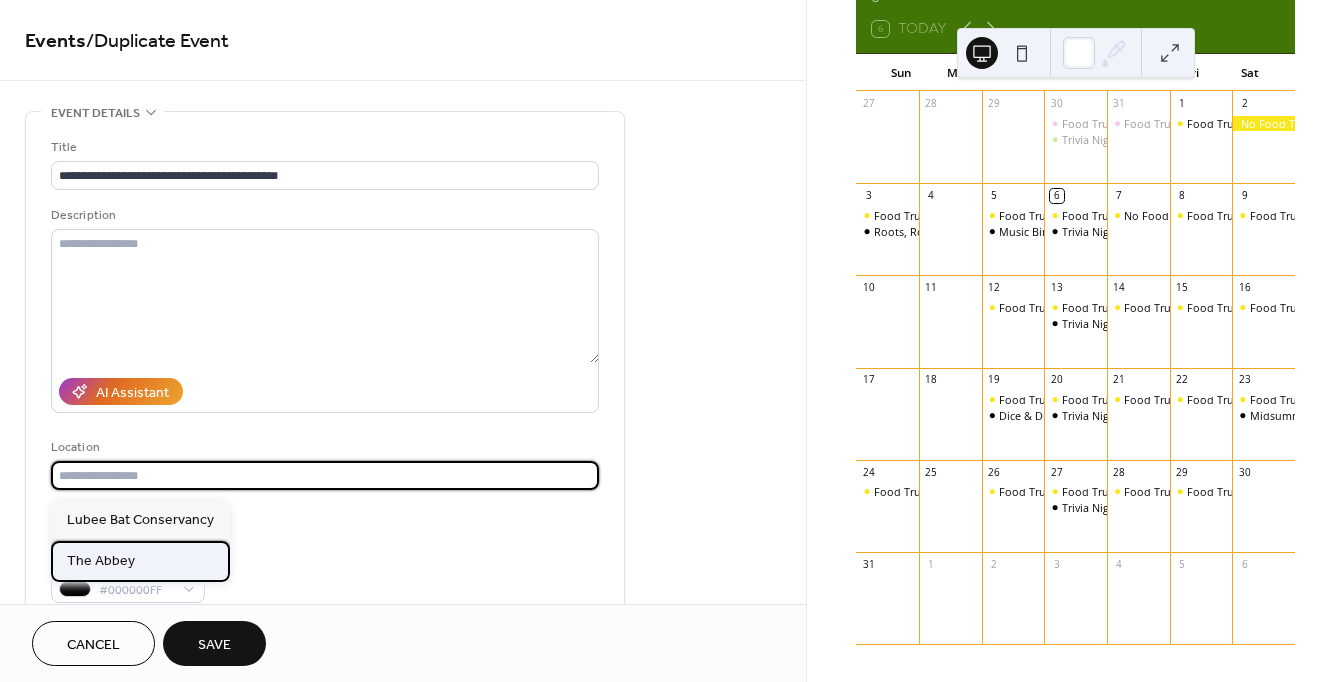 click on "The Abbey" at bounding box center (101, 561) 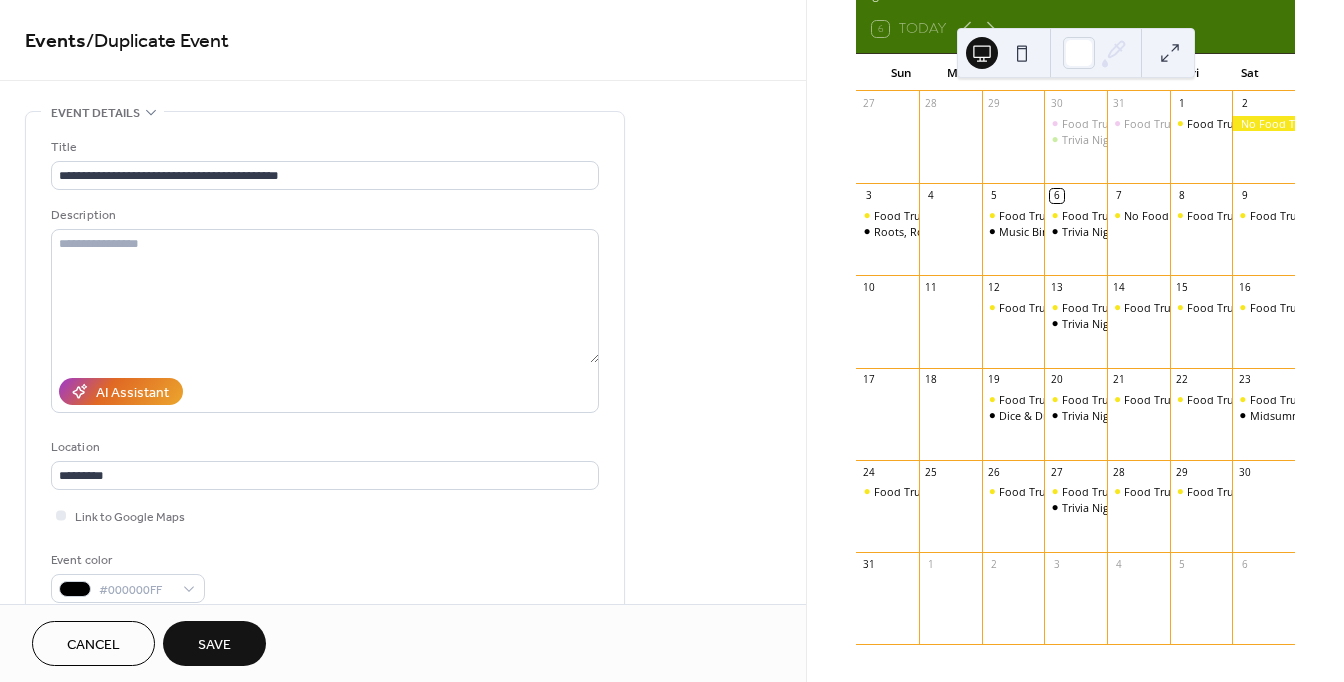 click on "Save" at bounding box center [214, 645] 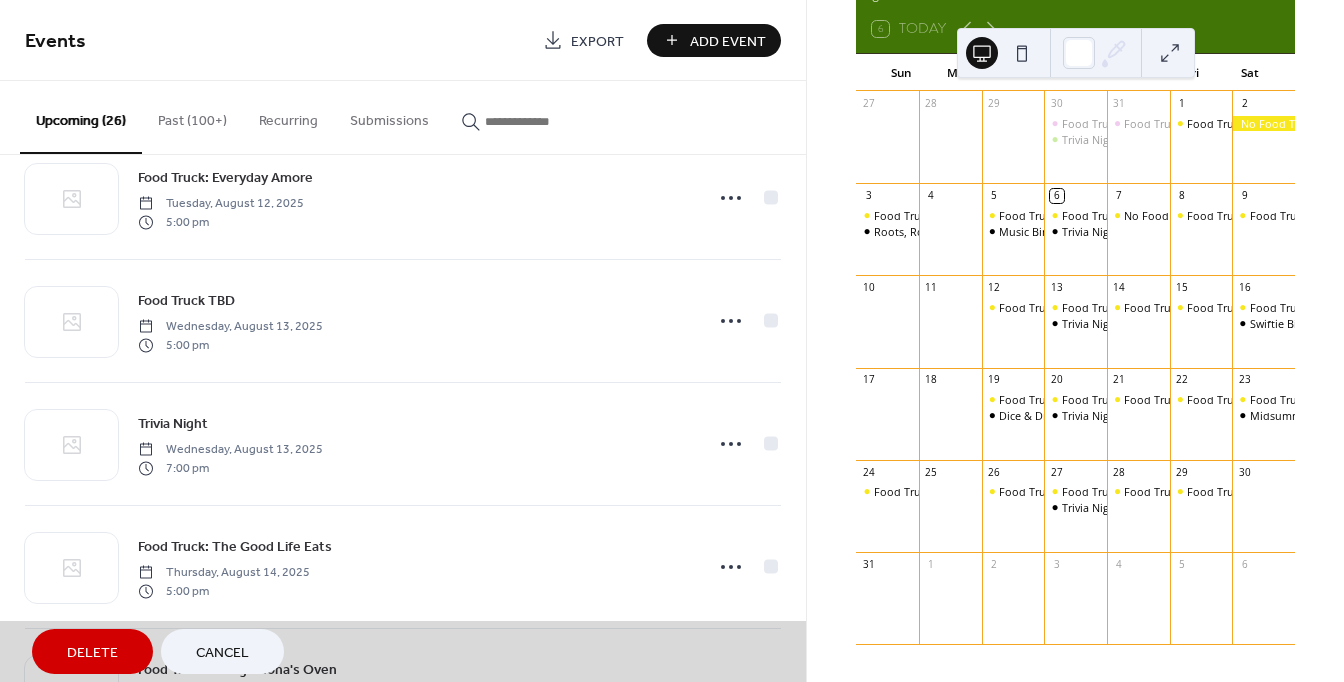 scroll, scrollTop: 665, scrollLeft: 0, axis: vertical 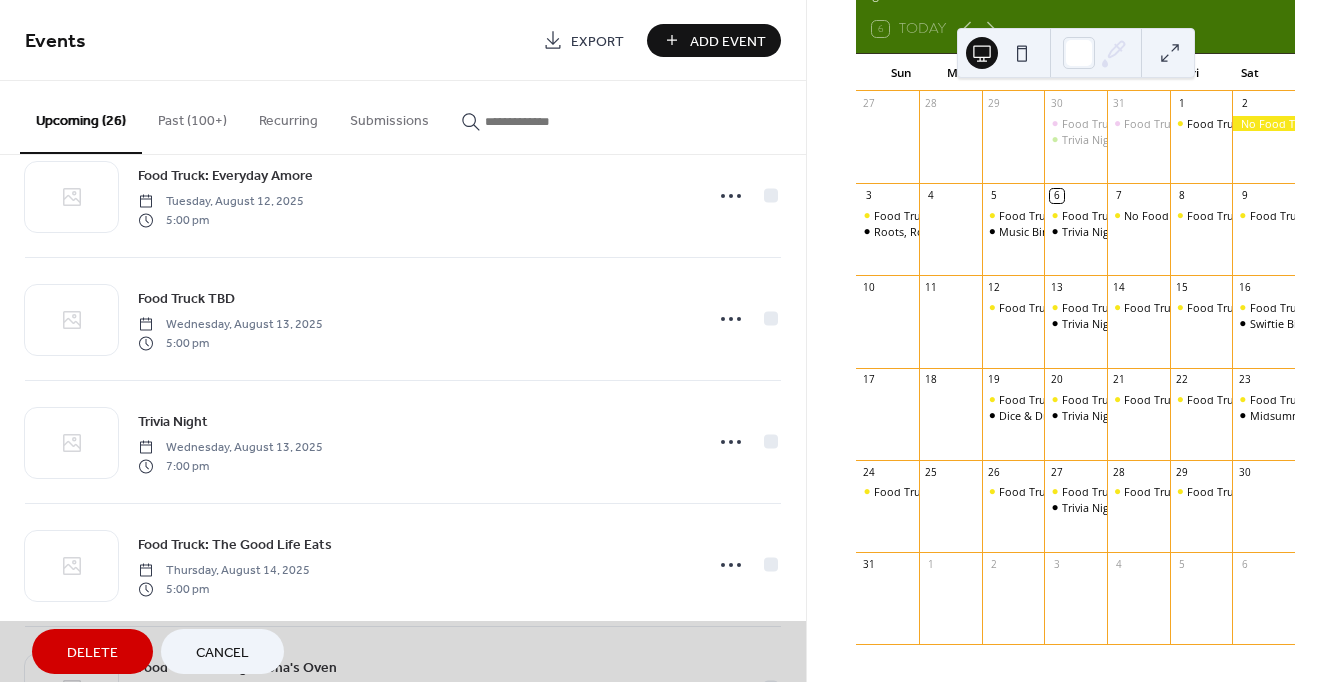click on "Cancel" at bounding box center (222, 651) 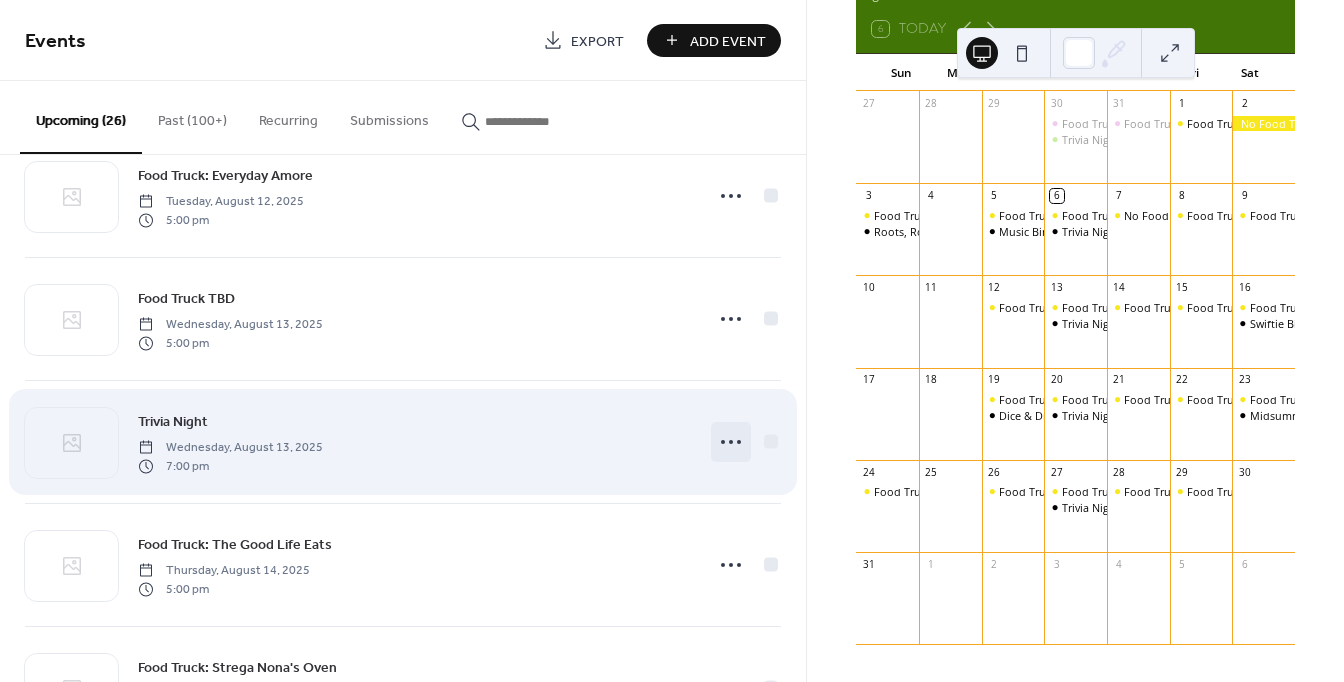 click 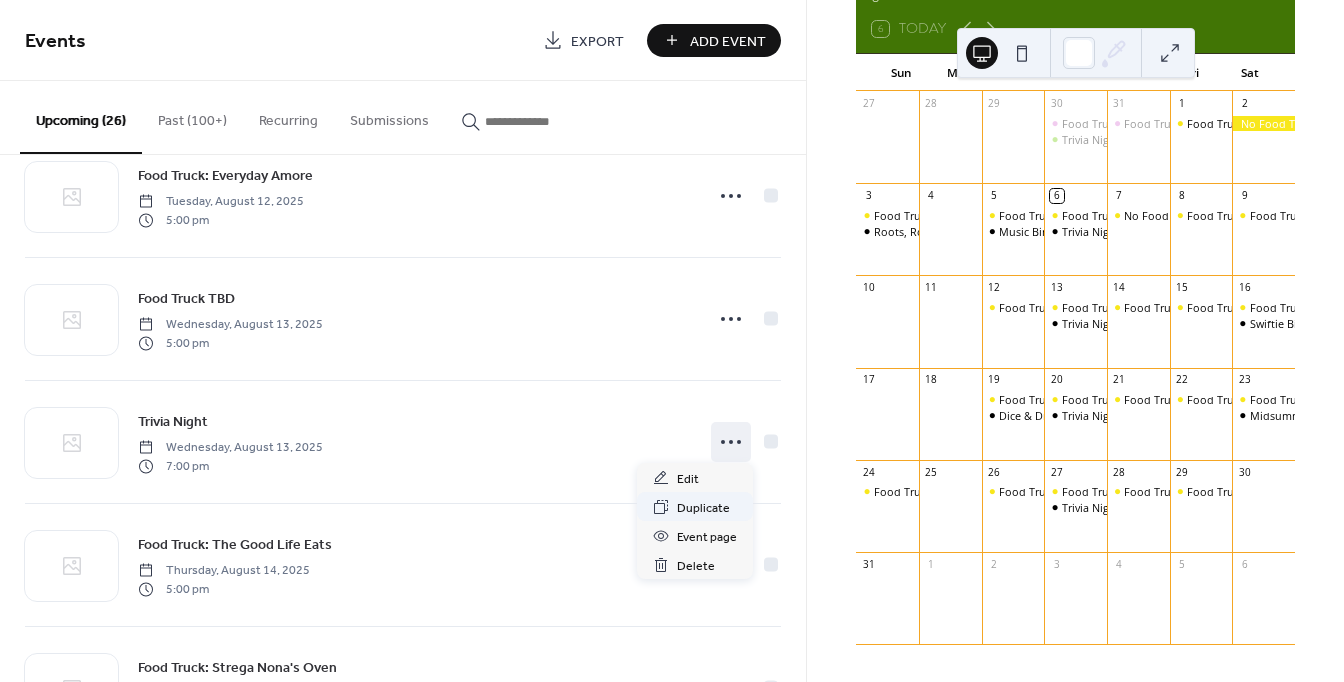 click on "Duplicate" at bounding box center (703, 508) 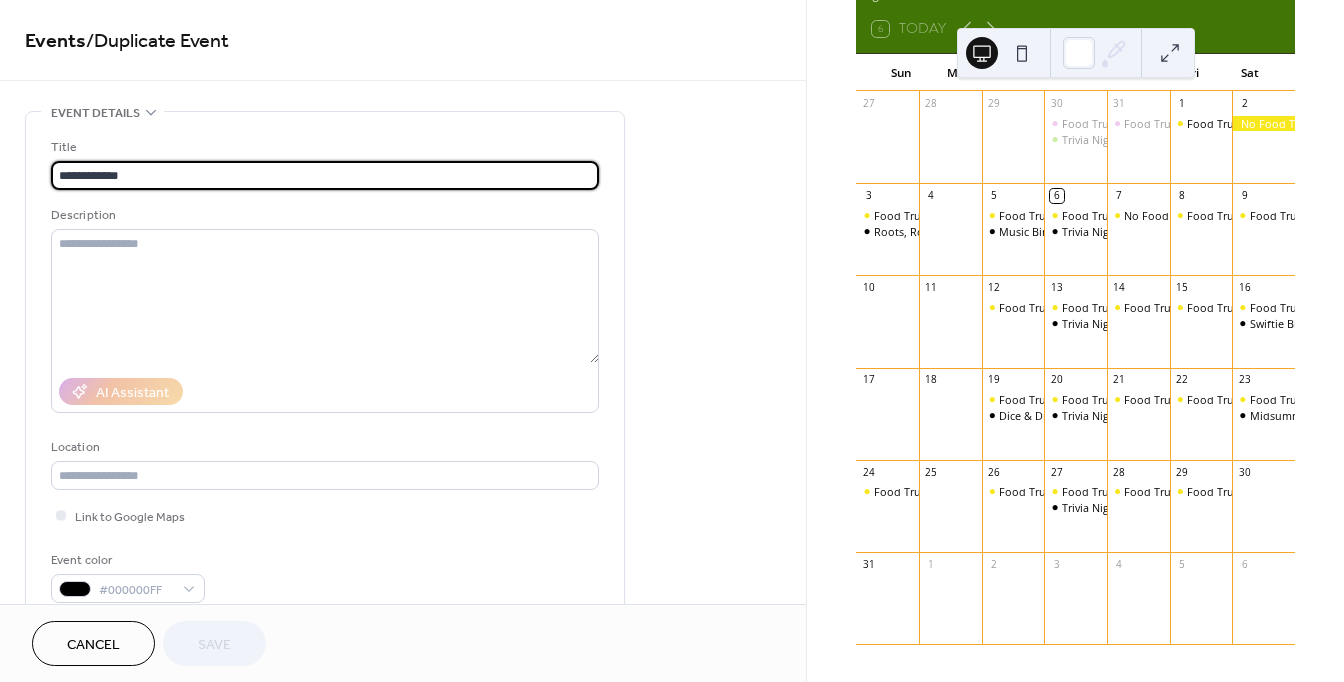 drag, startPoint x: 424, startPoint y: 165, endPoint x: 35, endPoint y: 179, distance: 389.25186 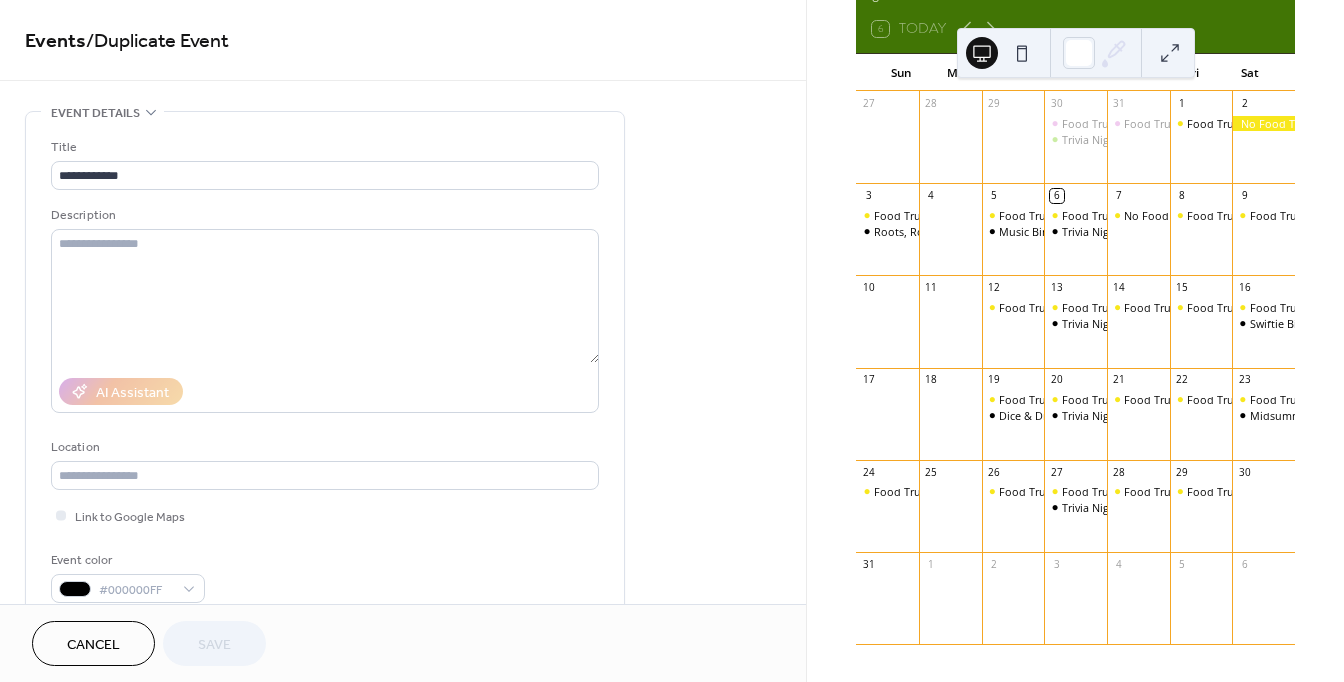 click on "**********" at bounding box center [325, 365] 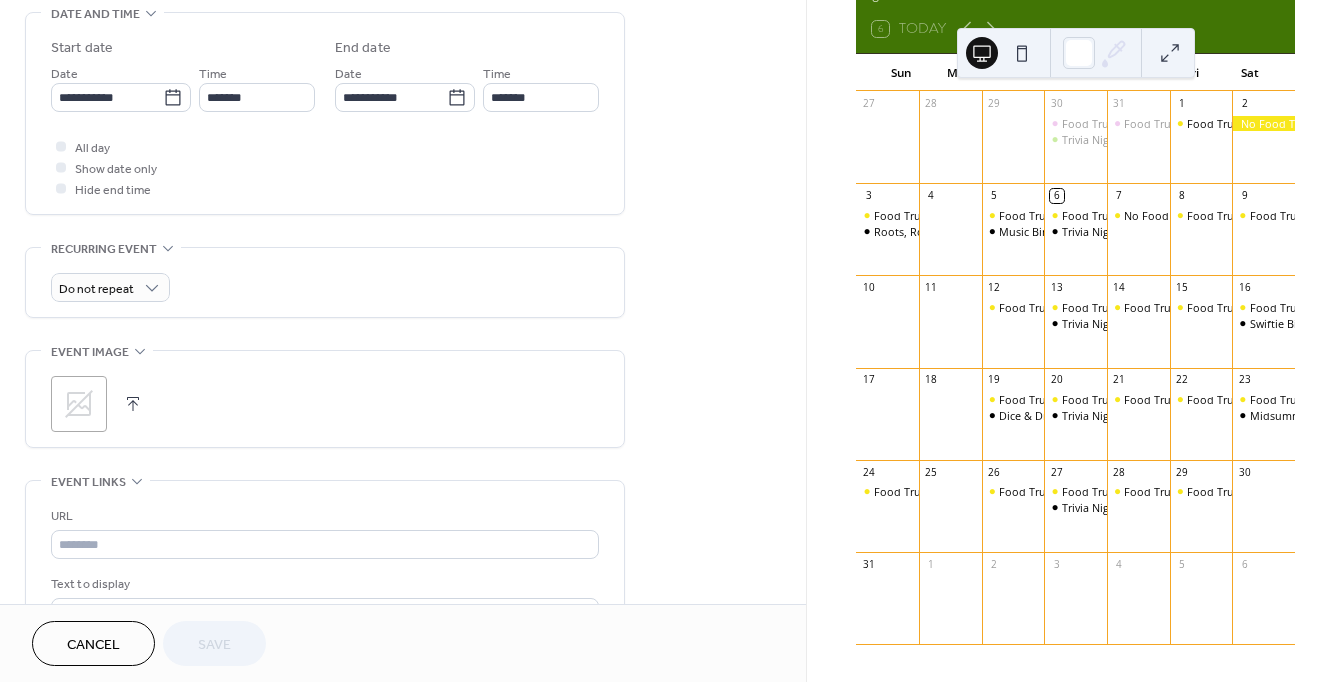 scroll, scrollTop: 660, scrollLeft: 0, axis: vertical 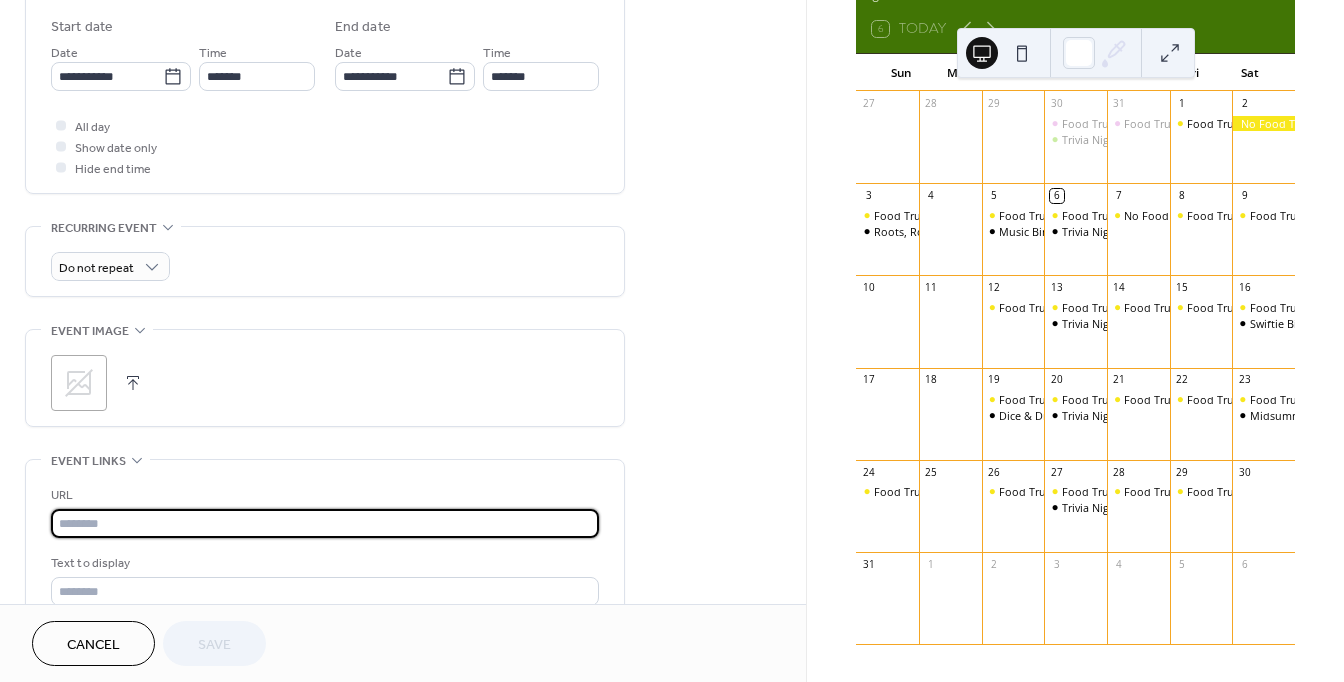 click at bounding box center [325, 523] 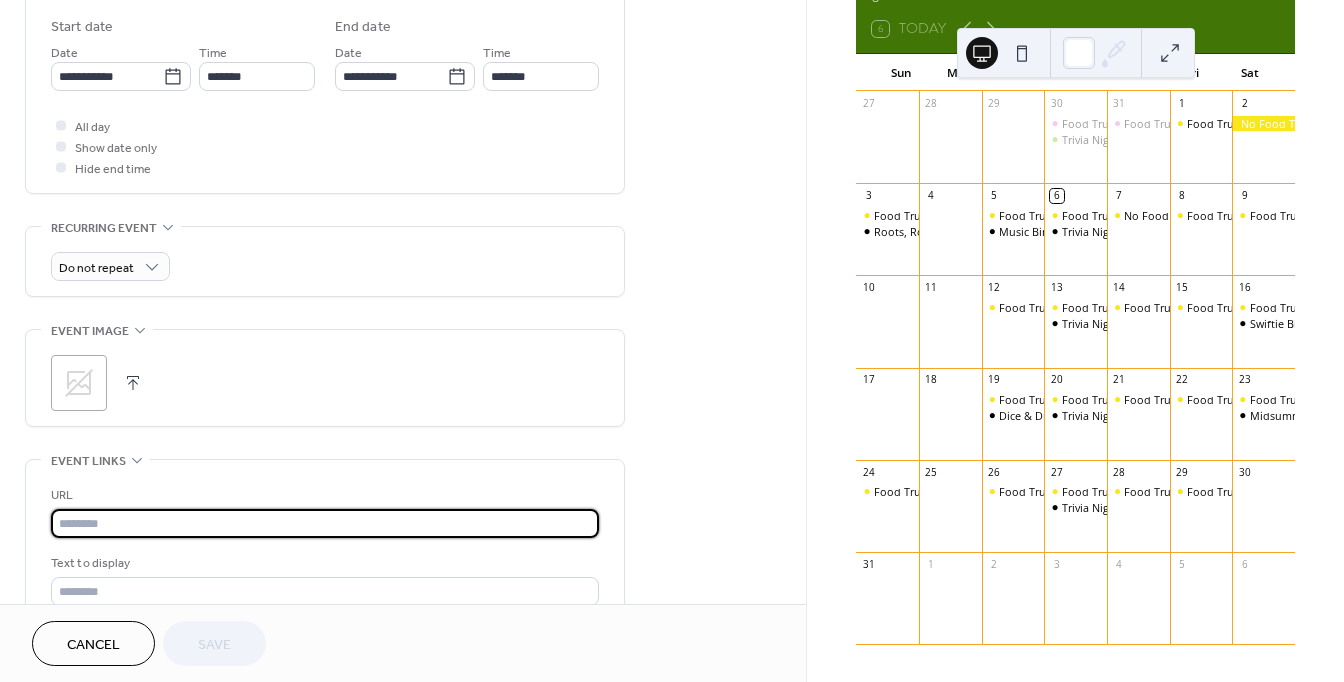 paste on "**********" 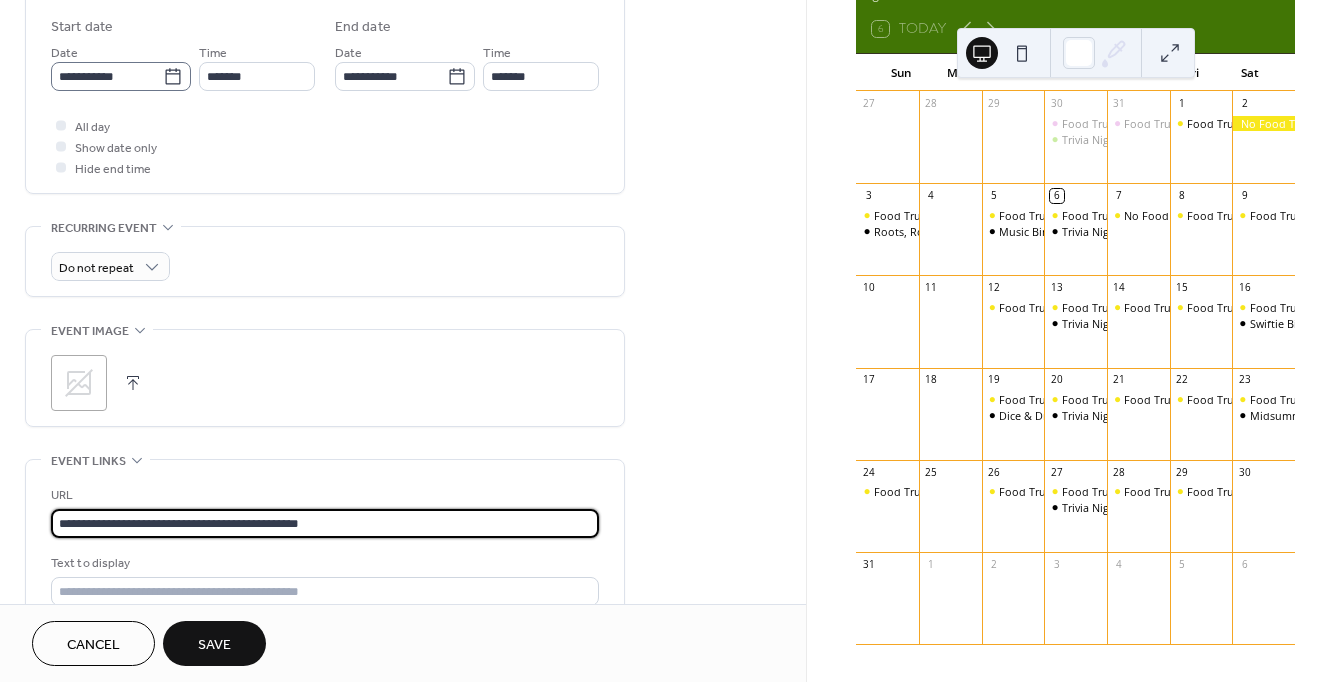 type on "**********" 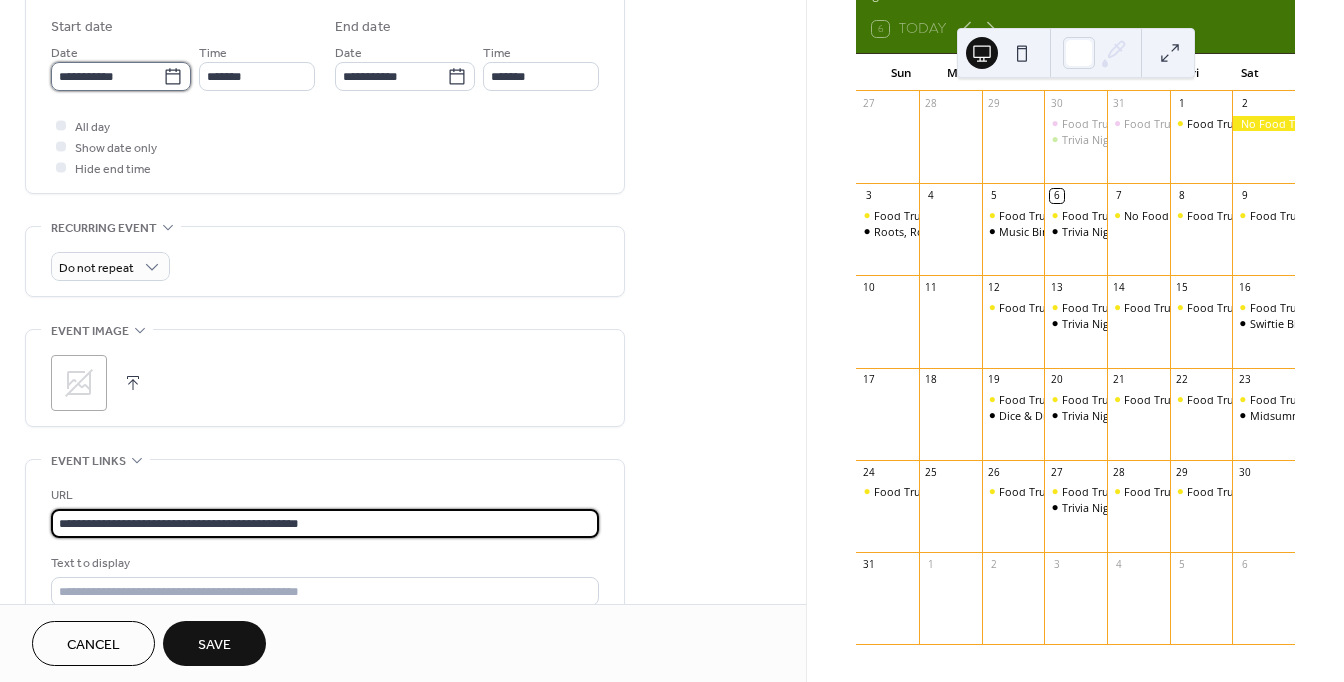 click on "**********" at bounding box center [107, 76] 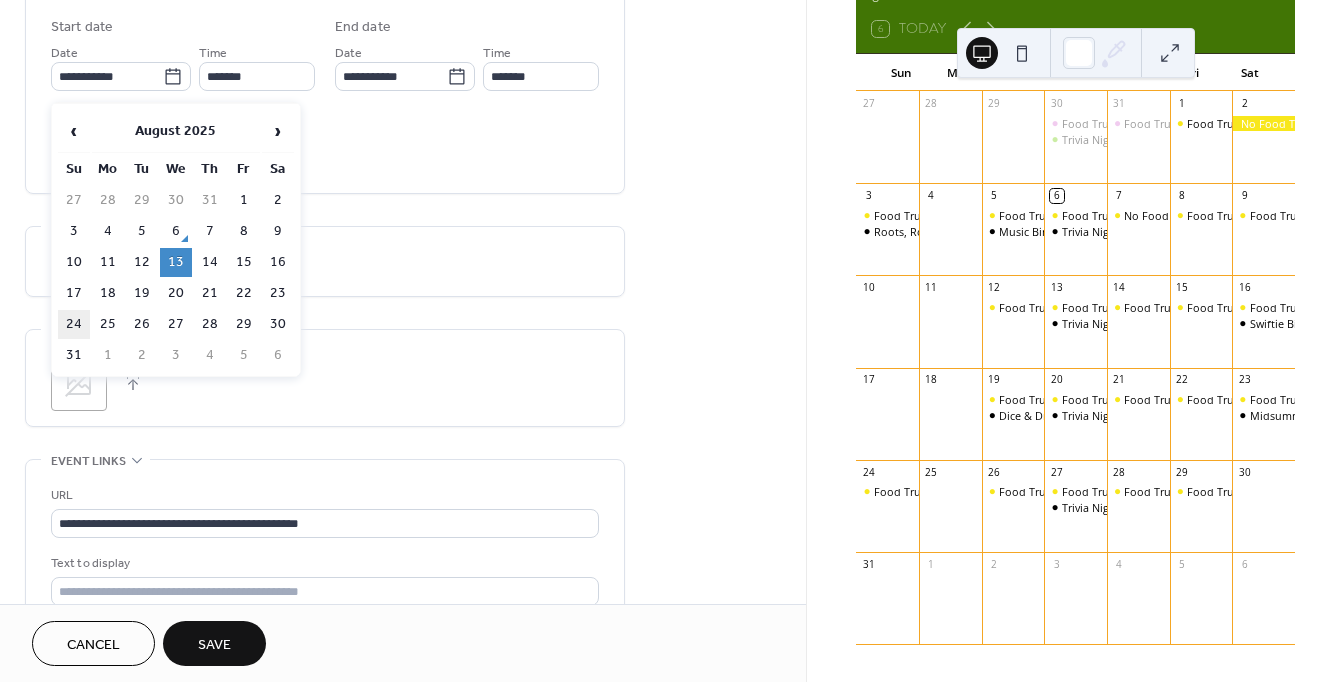 click on "24" at bounding box center (74, 324) 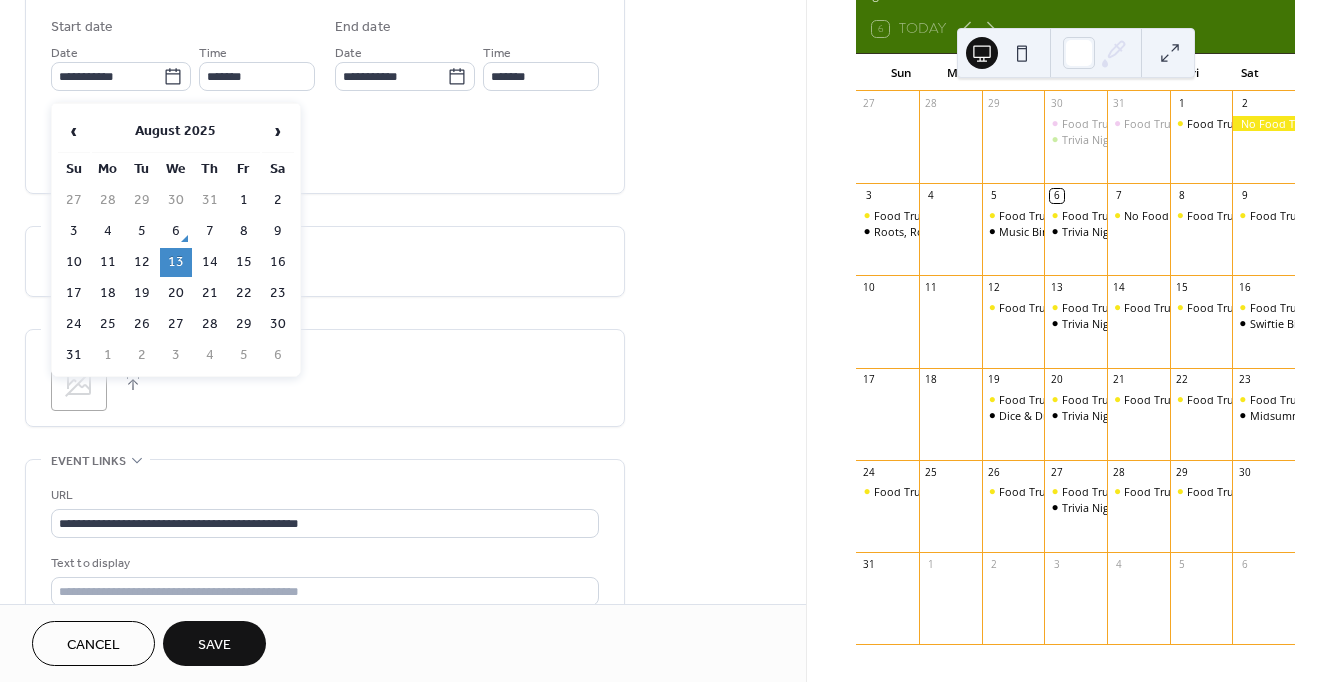 type on "**********" 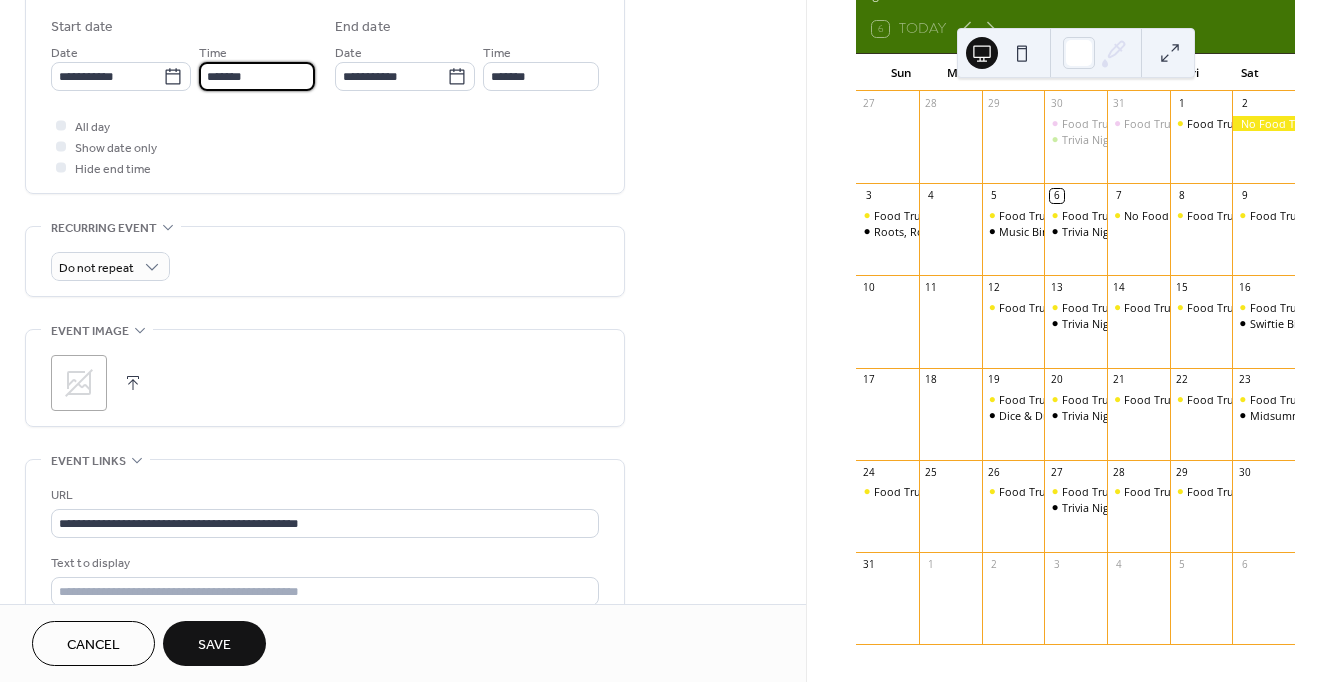 click on "*******" at bounding box center (257, 76) 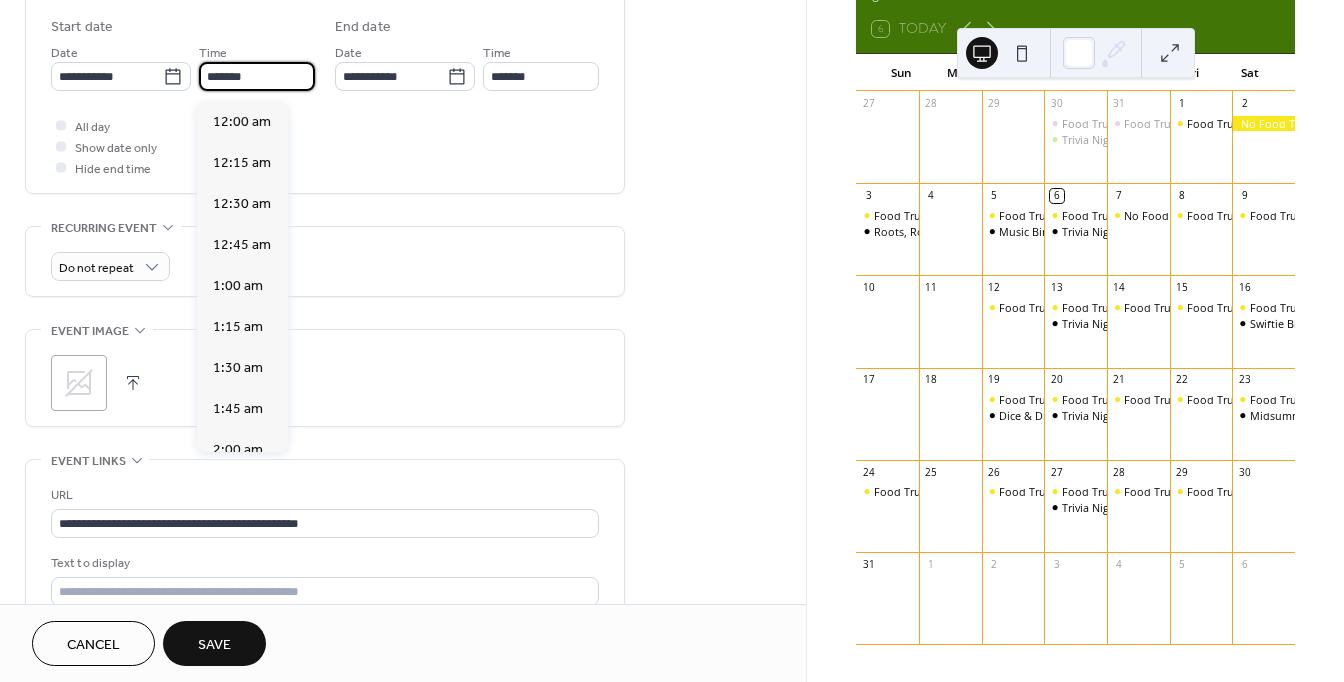 scroll, scrollTop: 3090, scrollLeft: 0, axis: vertical 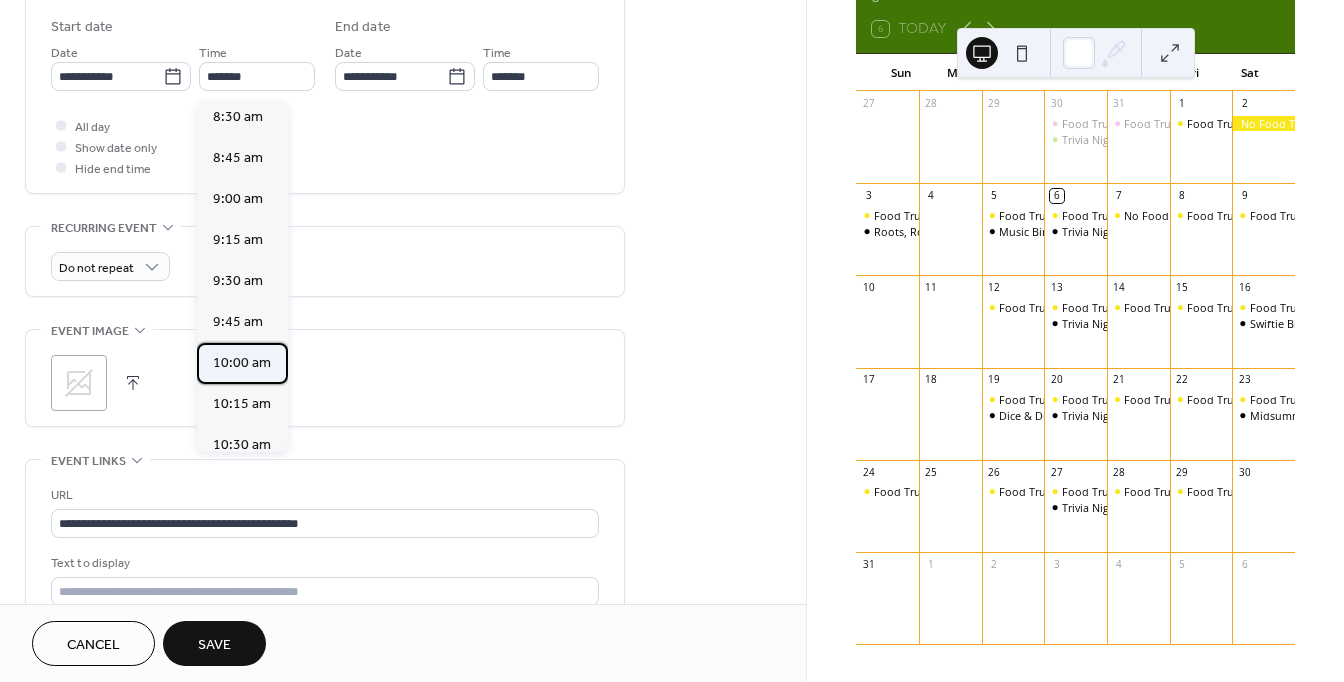 click on "10:00 am" at bounding box center (242, 363) 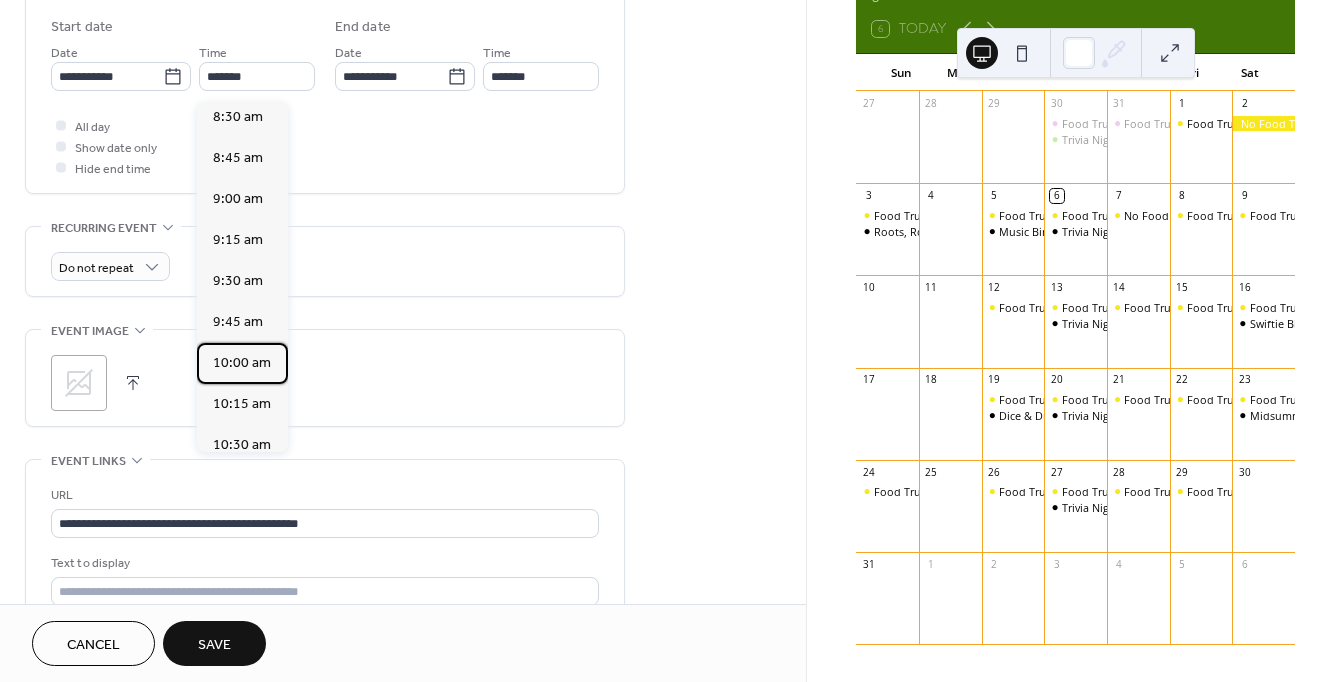 type on "********" 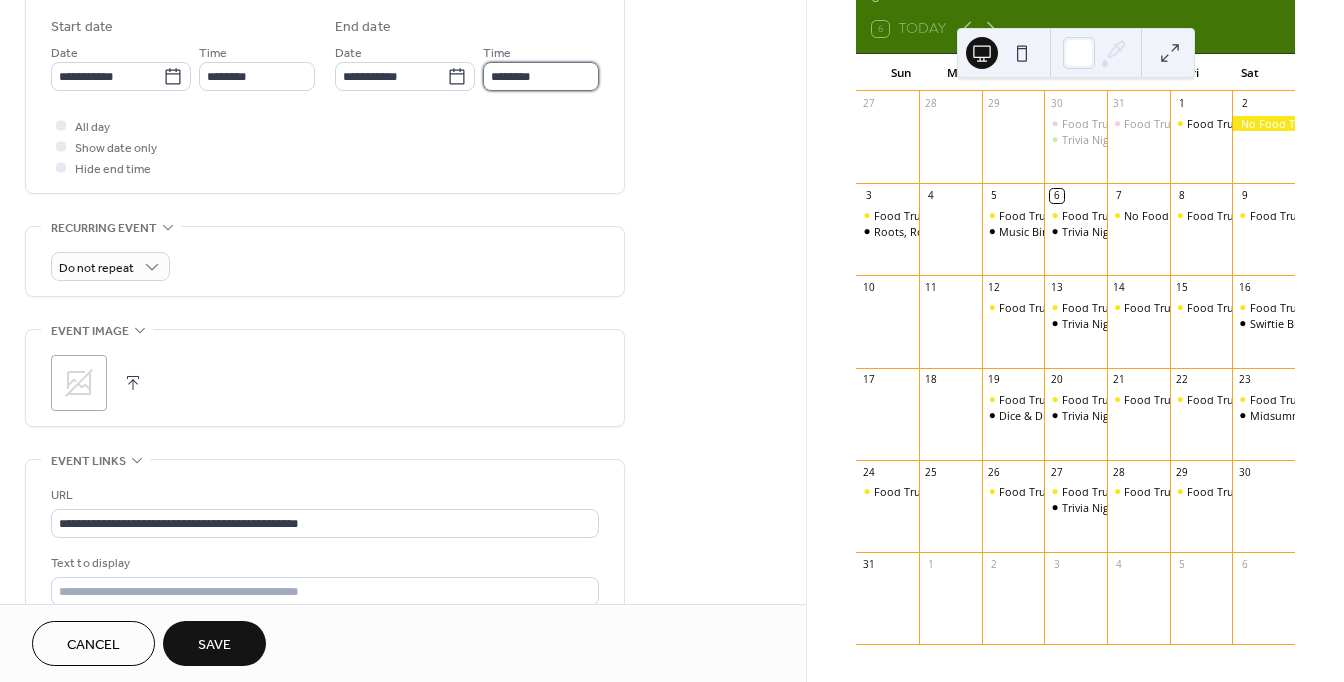 click on "********" at bounding box center (541, 76) 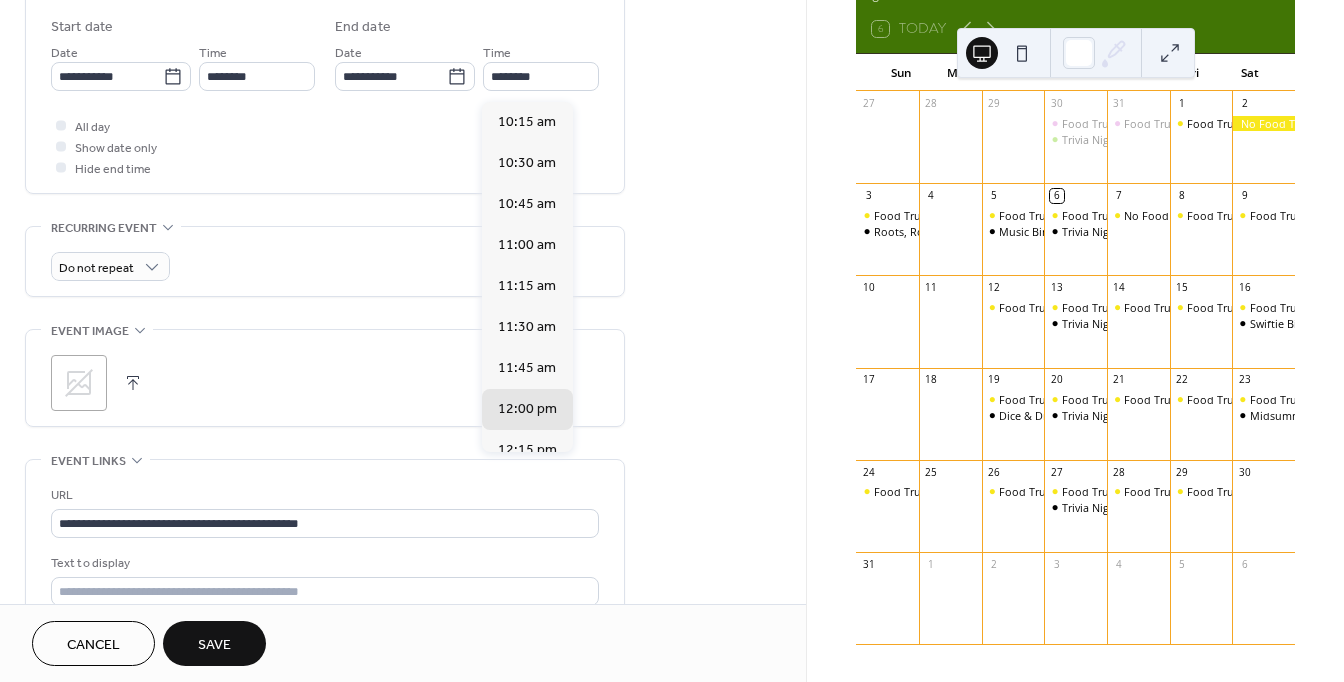 scroll, scrollTop: 318, scrollLeft: 0, axis: vertical 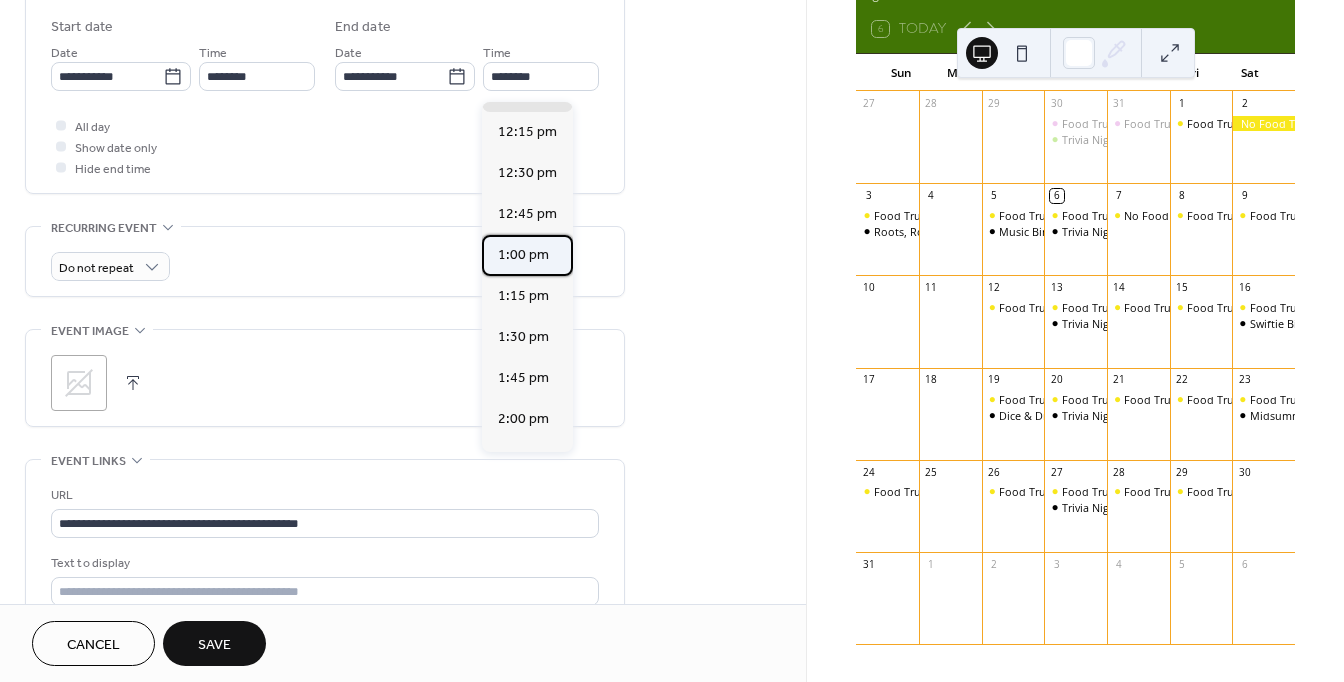 click on "1:00 pm" at bounding box center (523, 255) 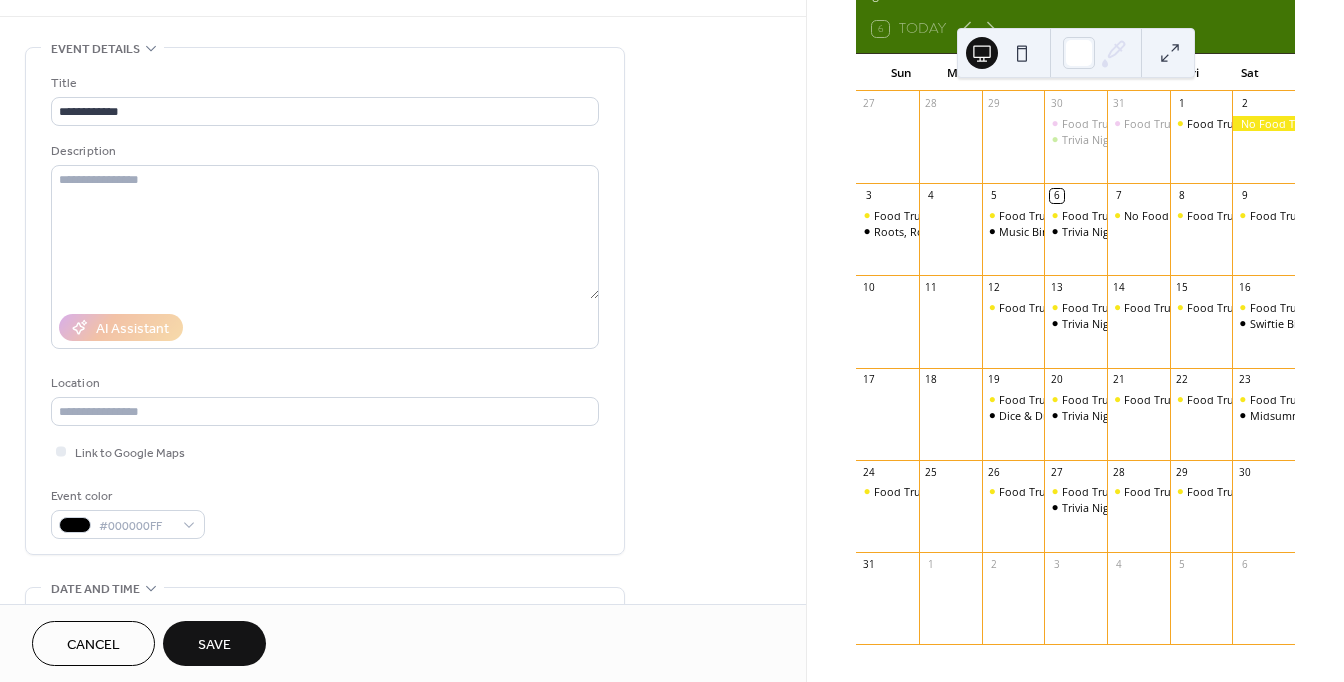 scroll, scrollTop: 0, scrollLeft: 0, axis: both 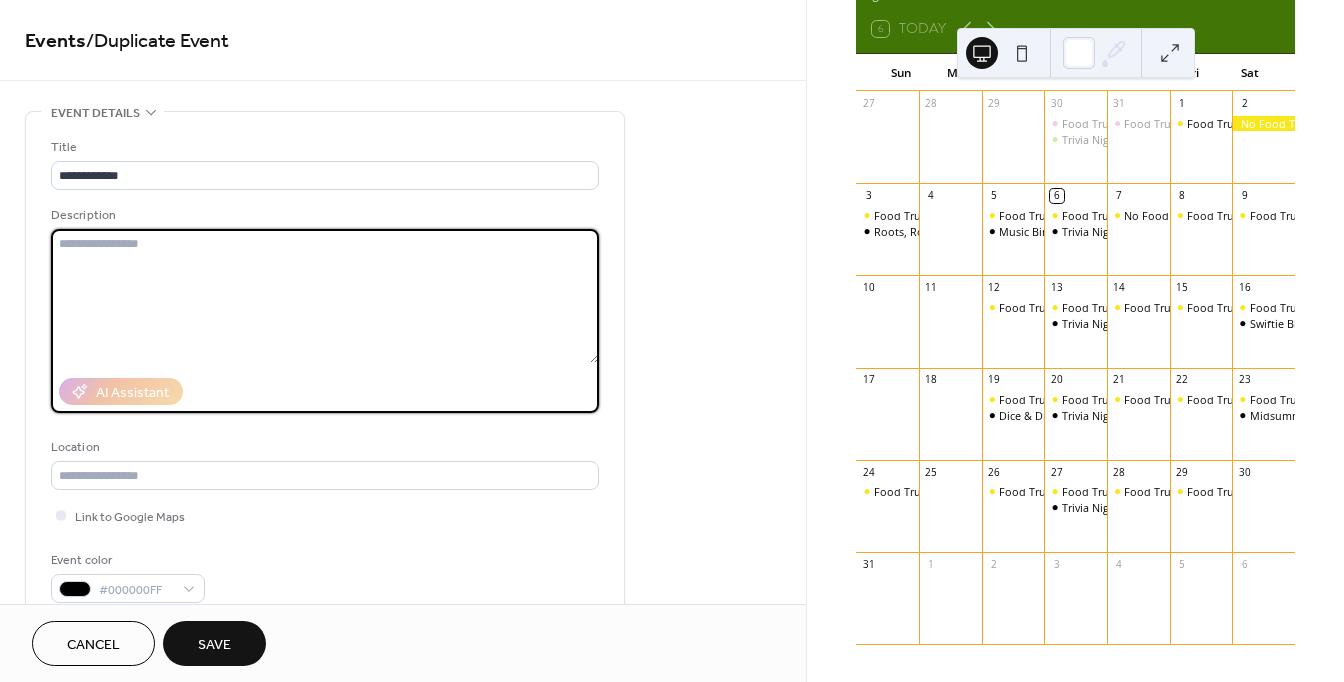 click at bounding box center [325, 296] 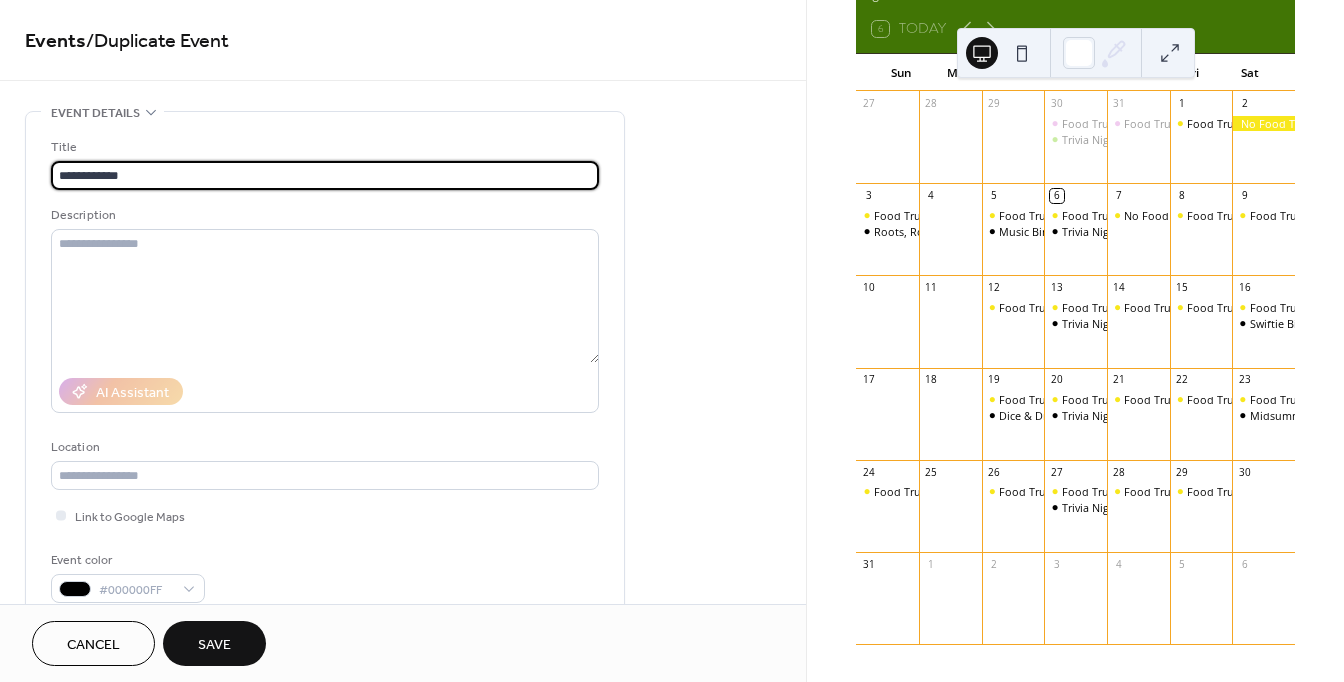 drag, startPoint x: 251, startPoint y: 184, endPoint x: -71, endPoint y: 163, distance: 322.68405 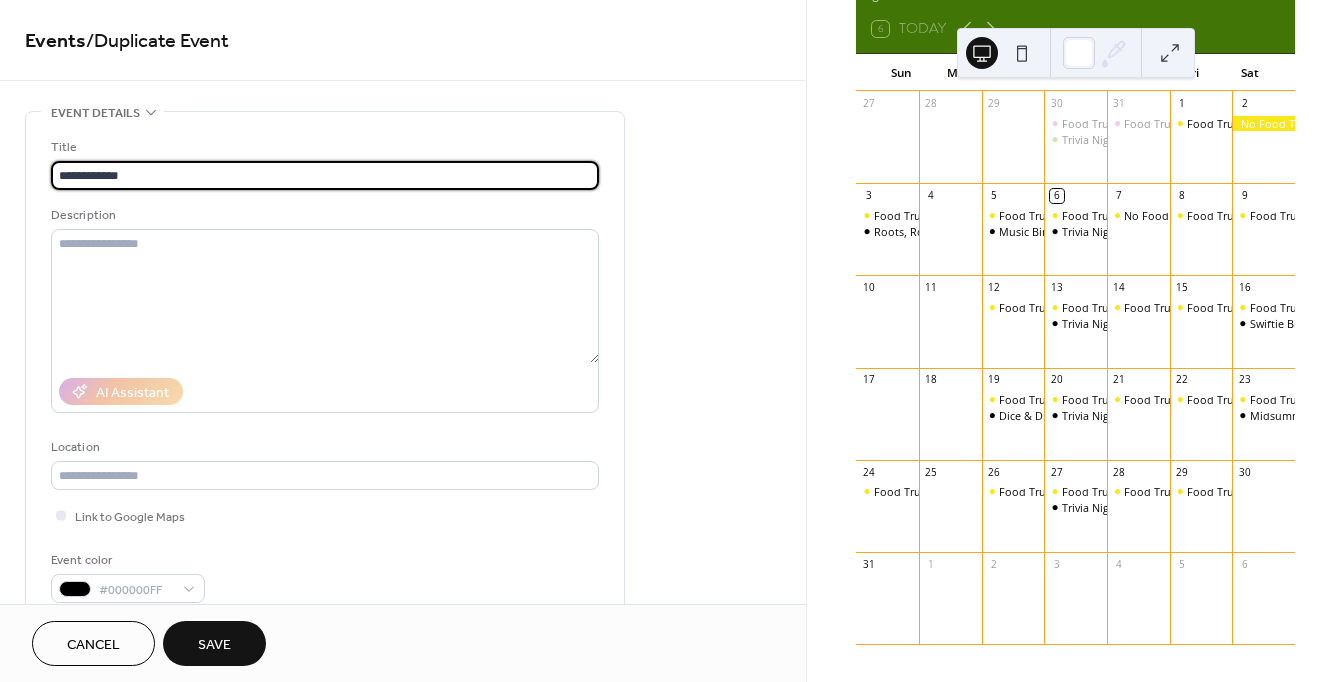 click on "**********" at bounding box center (325, 175) 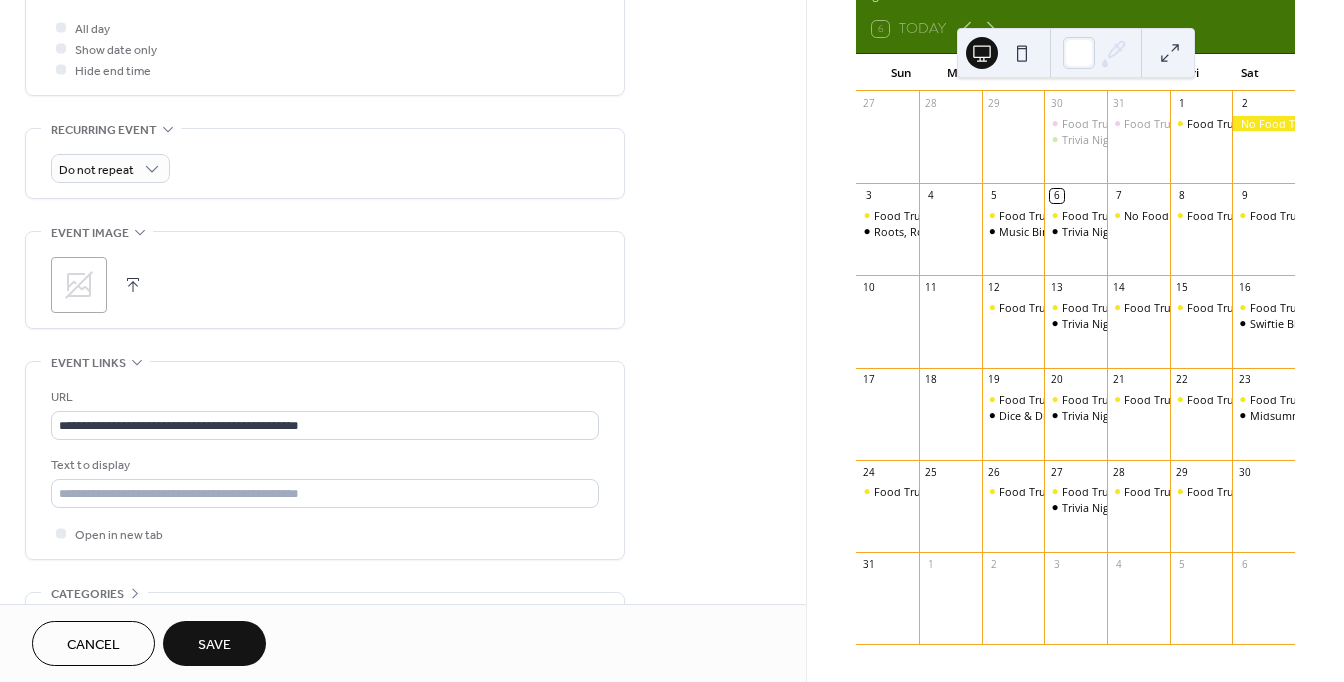 scroll, scrollTop: 771, scrollLeft: 0, axis: vertical 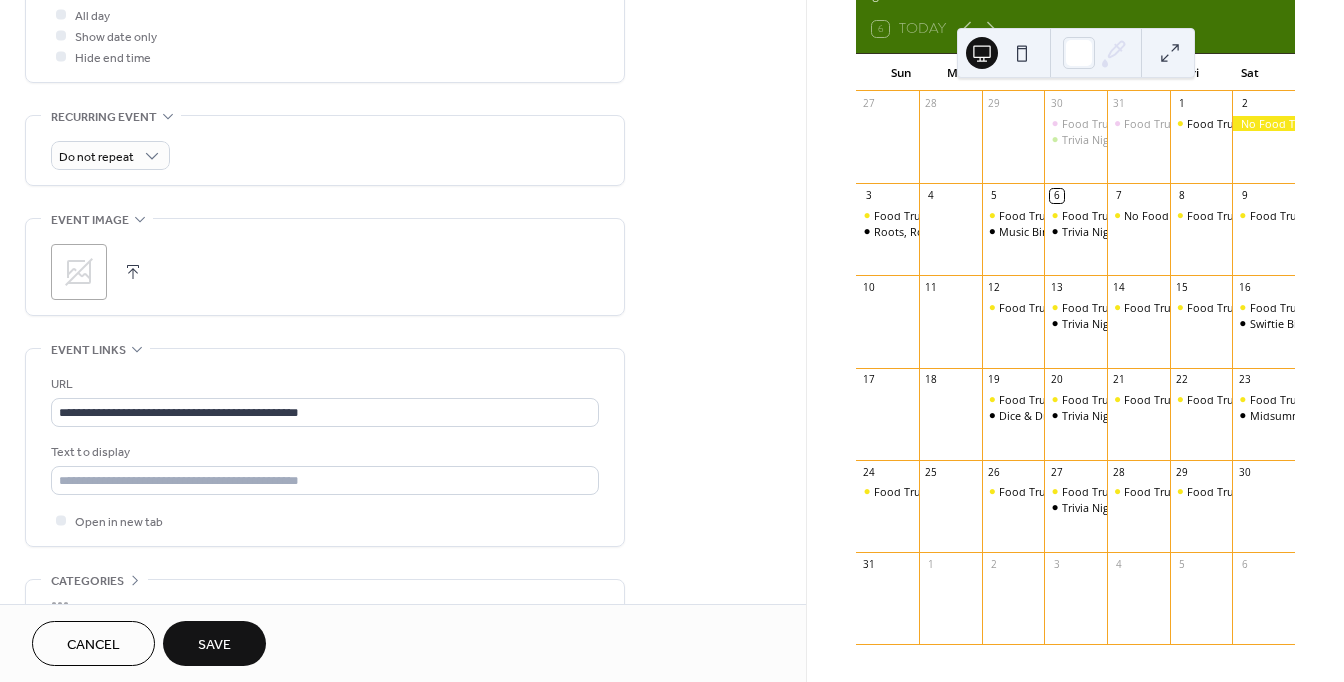 type on "**********" 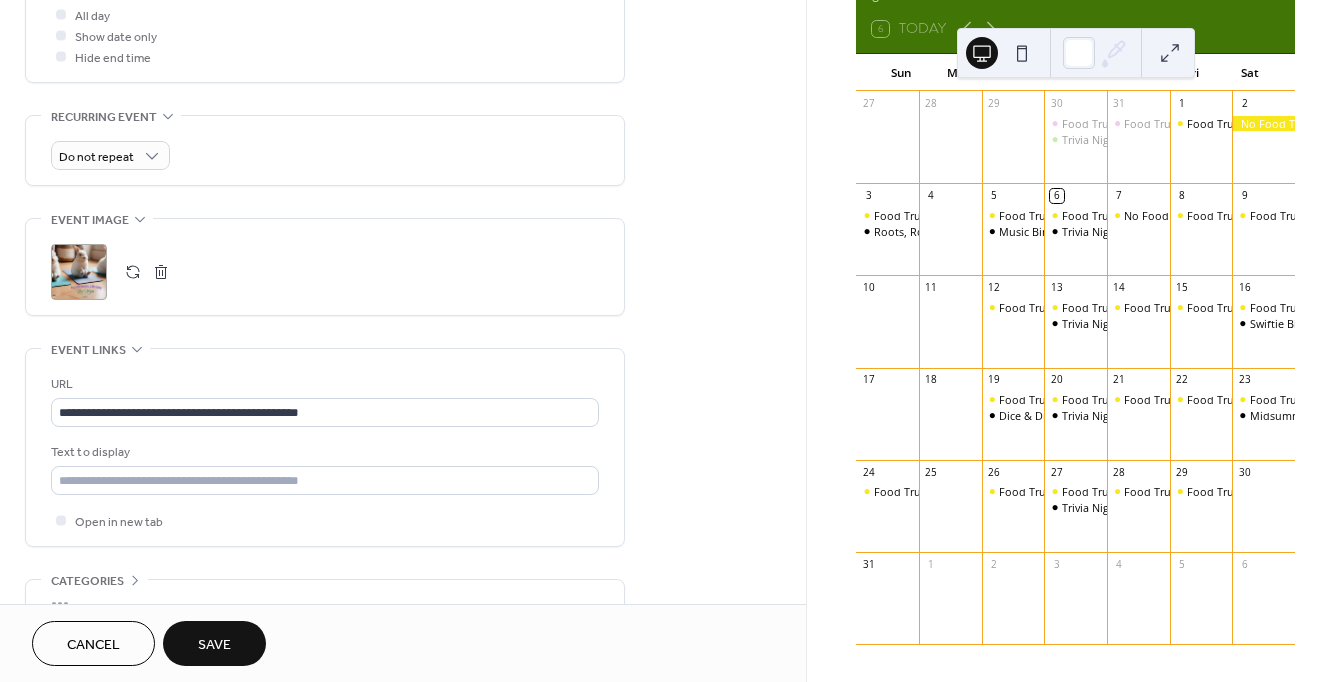 click on "Save" at bounding box center [214, 645] 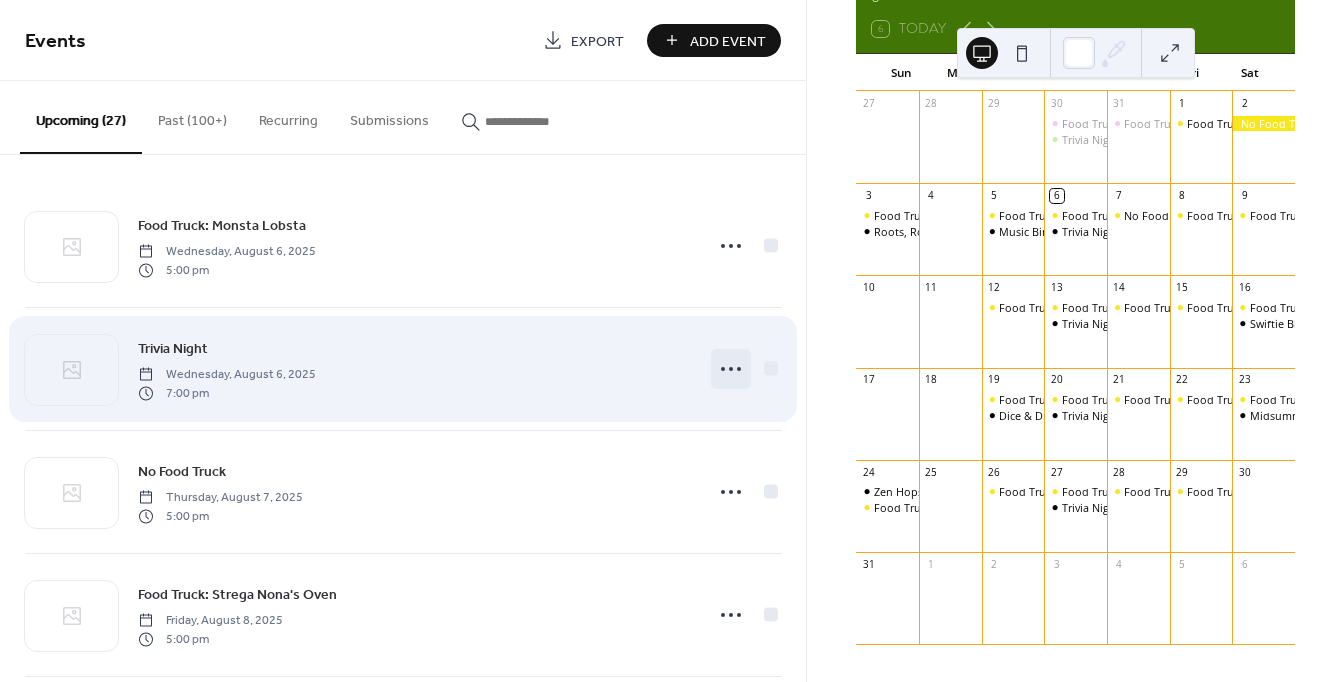 click 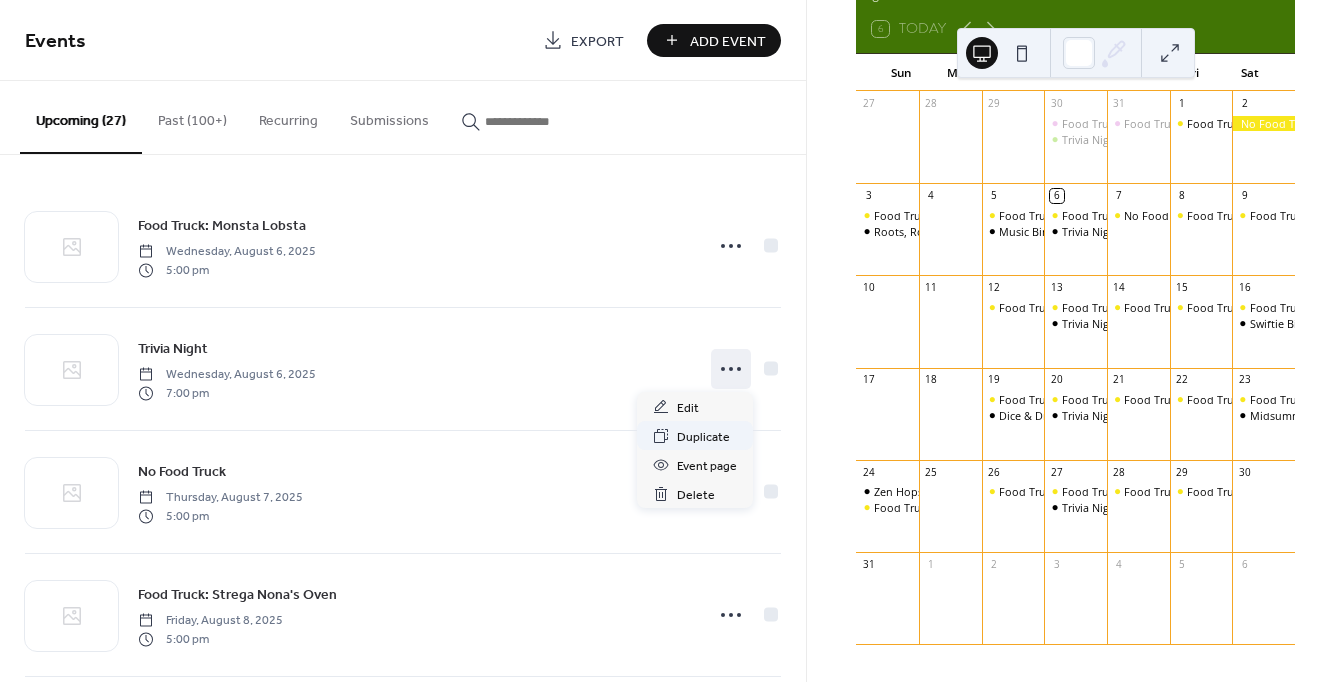 click on "Duplicate" at bounding box center (703, 437) 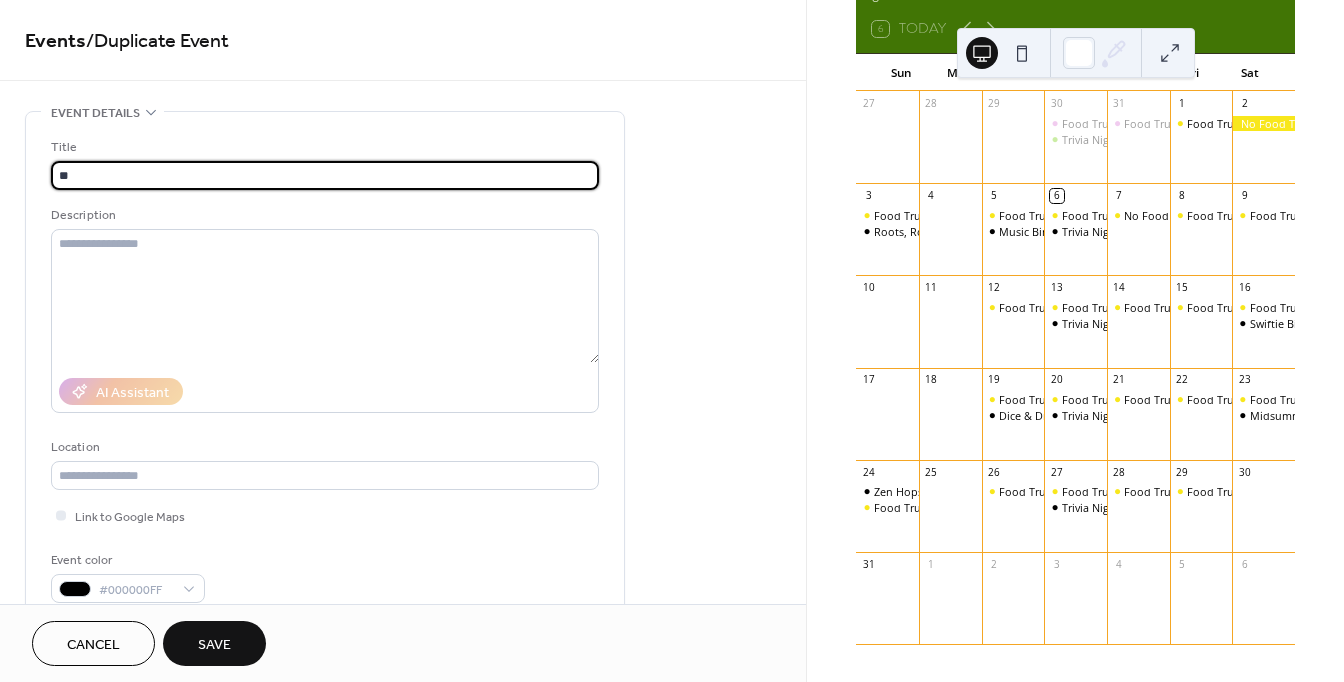 type on "*" 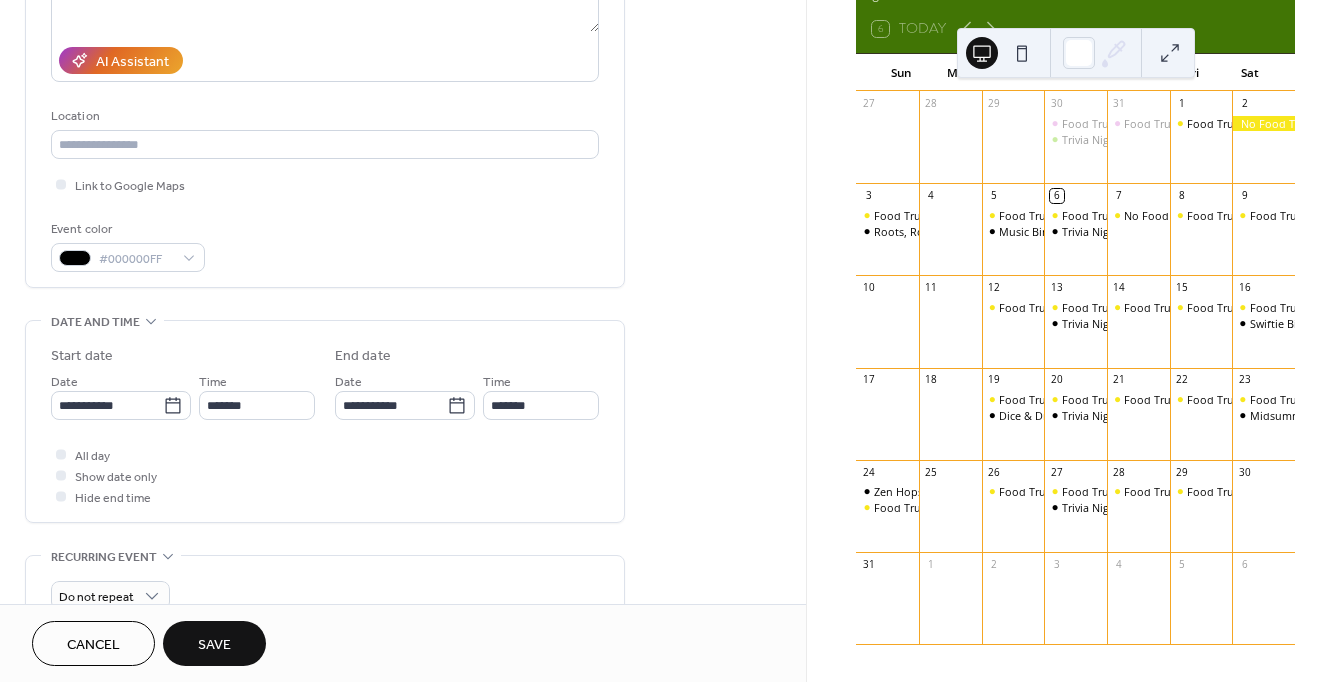 scroll, scrollTop: 332, scrollLeft: 0, axis: vertical 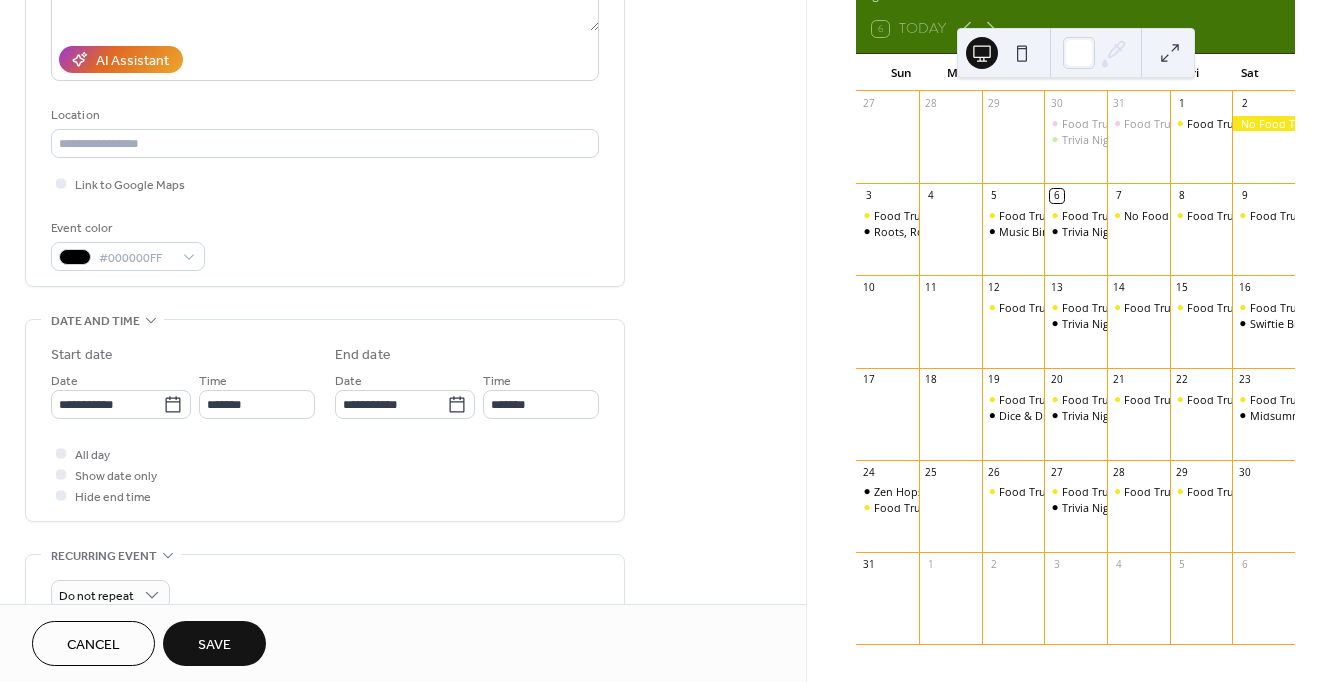 type on "**********" 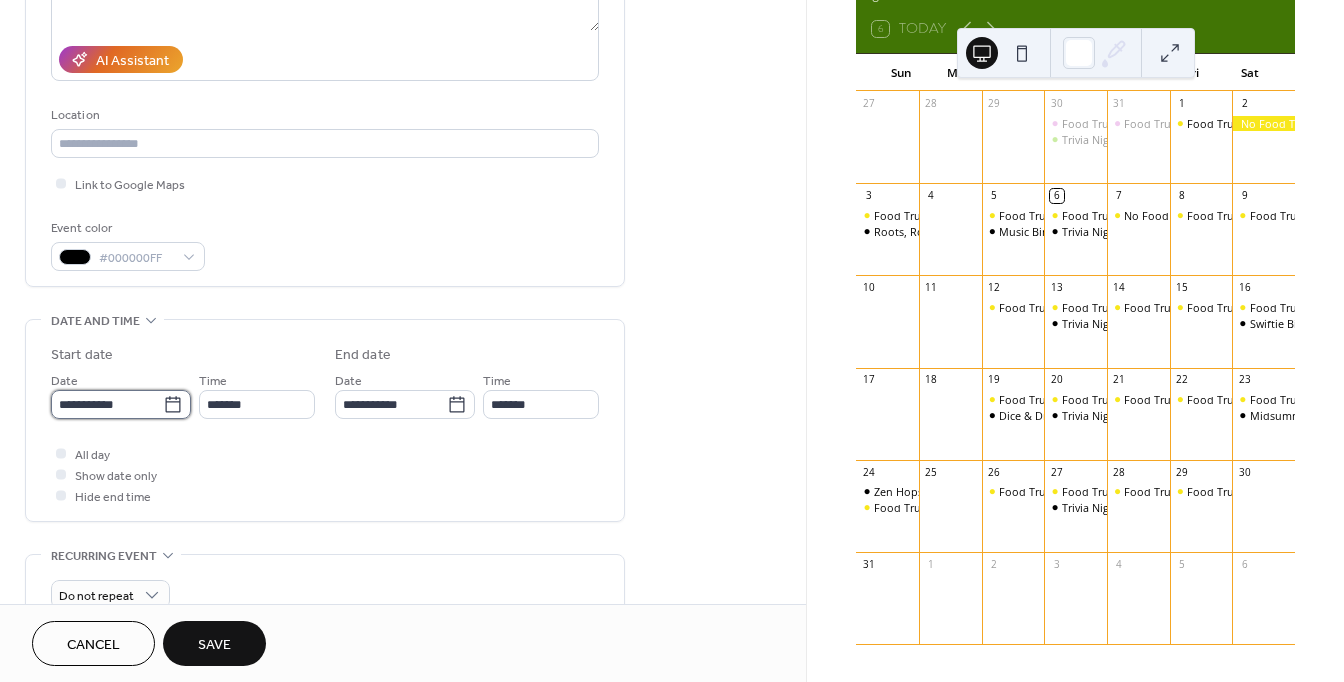 click on "**********" at bounding box center (107, 404) 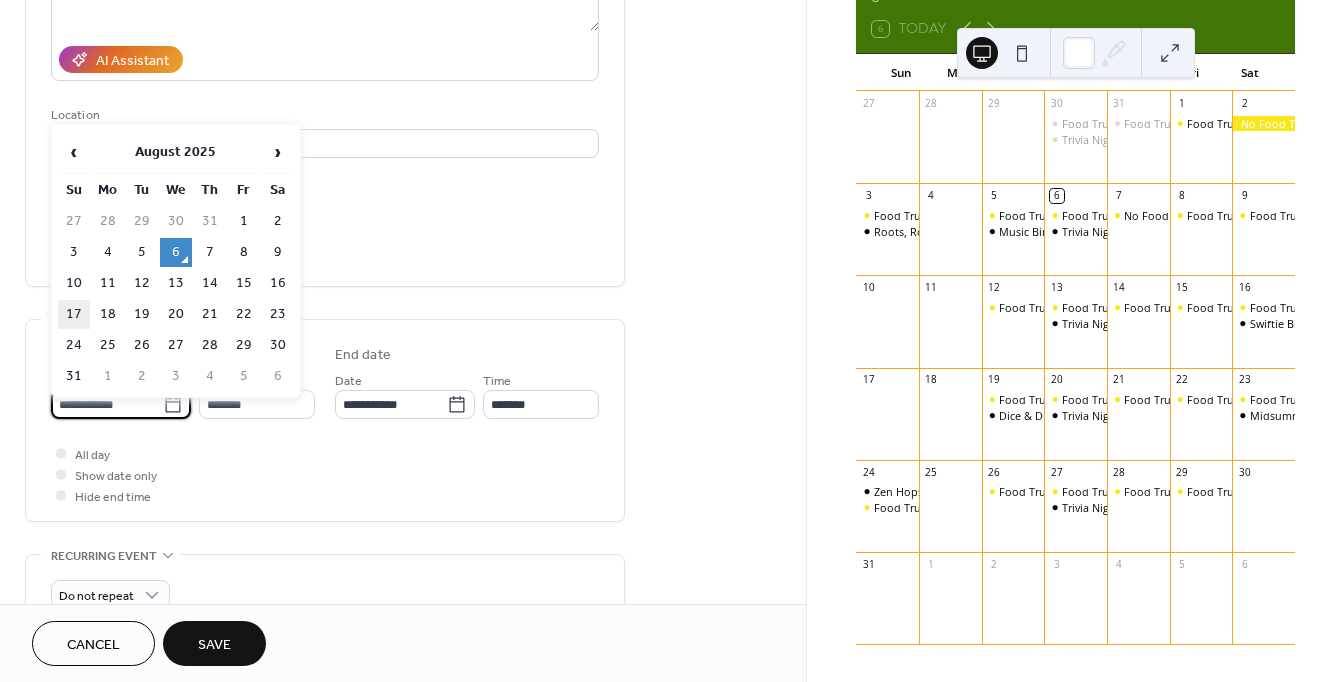 click on "17" at bounding box center [74, 314] 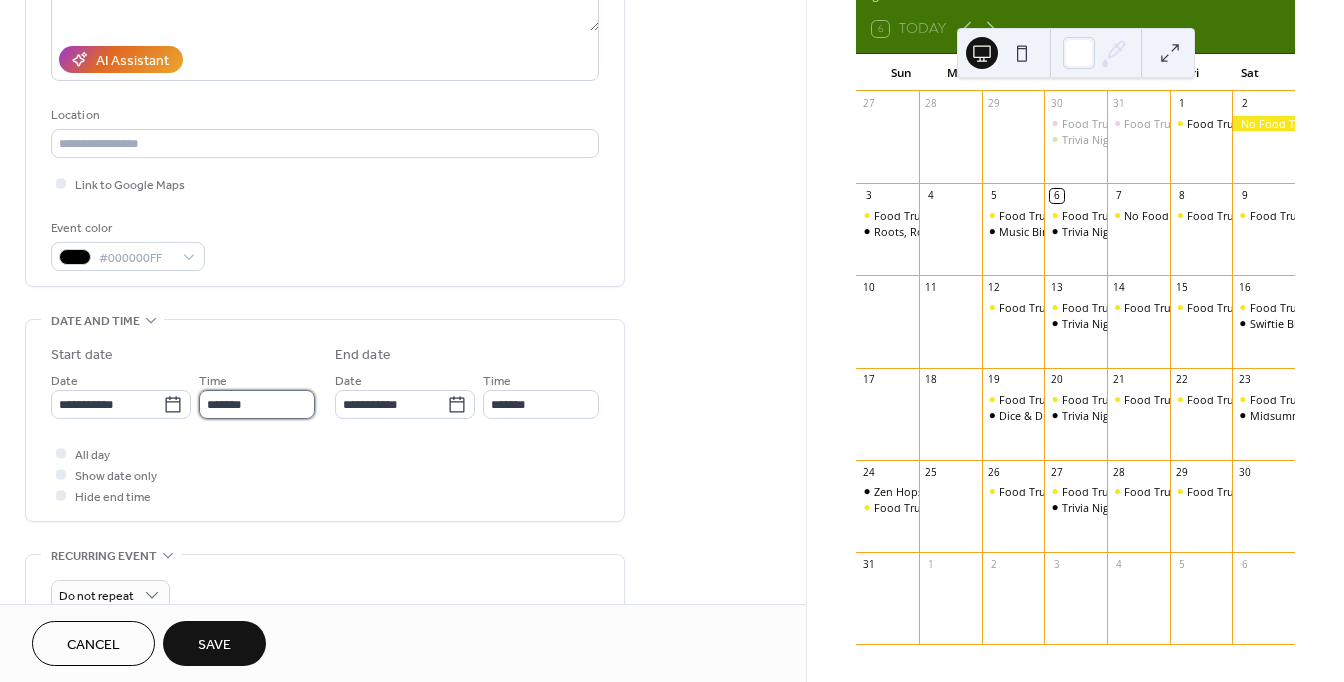 click on "*******" at bounding box center (257, 404) 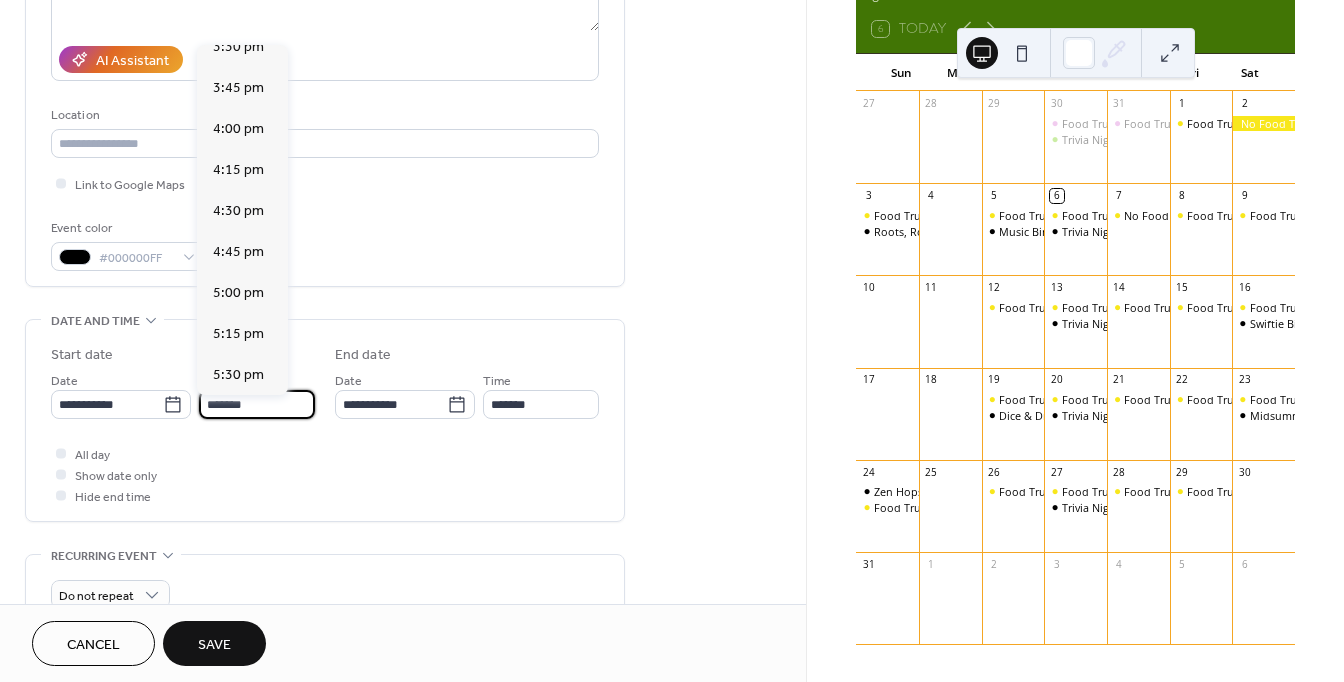 scroll, scrollTop: 2559, scrollLeft: 0, axis: vertical 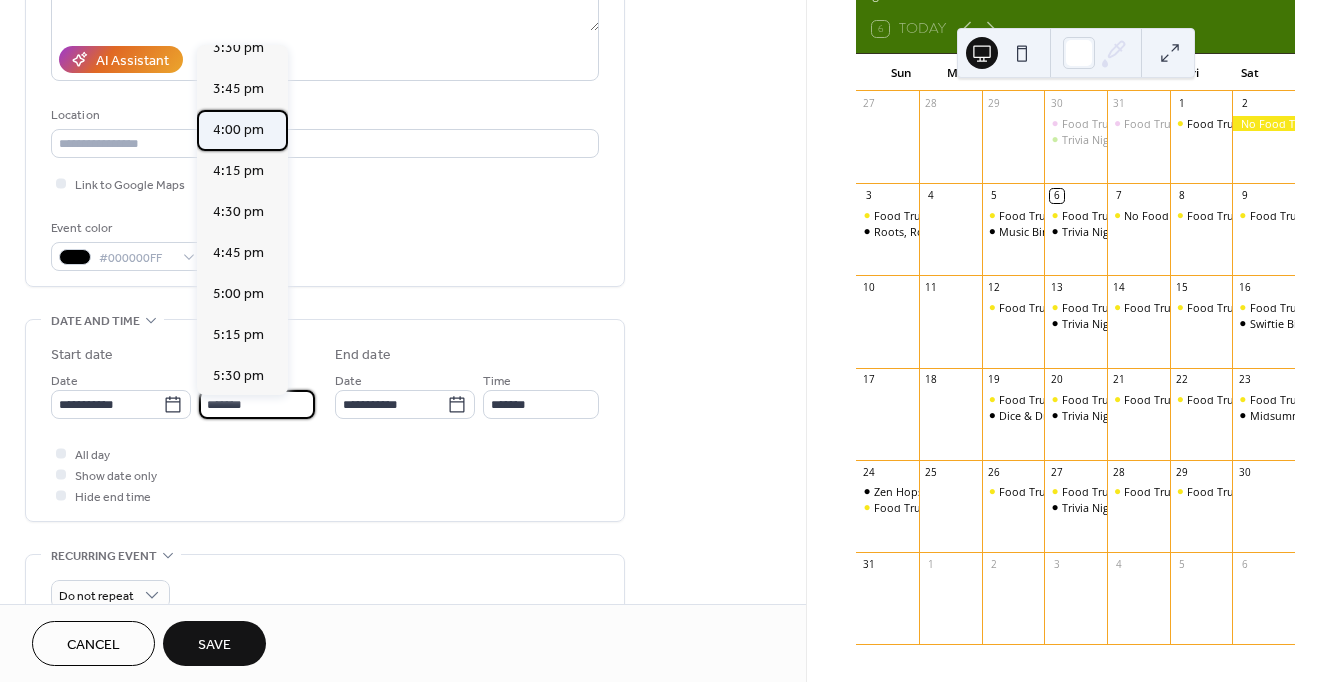 click on "4:00 pm" at bounding box center (238, 130) 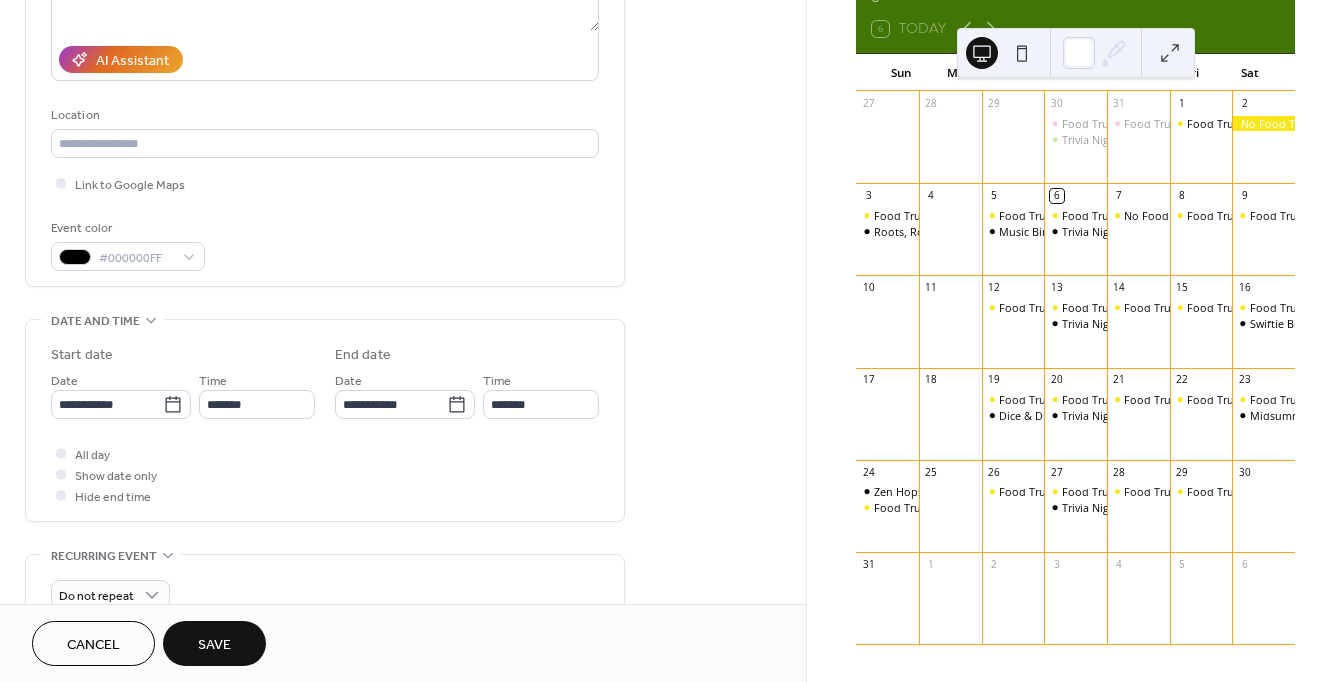 type on "*******" 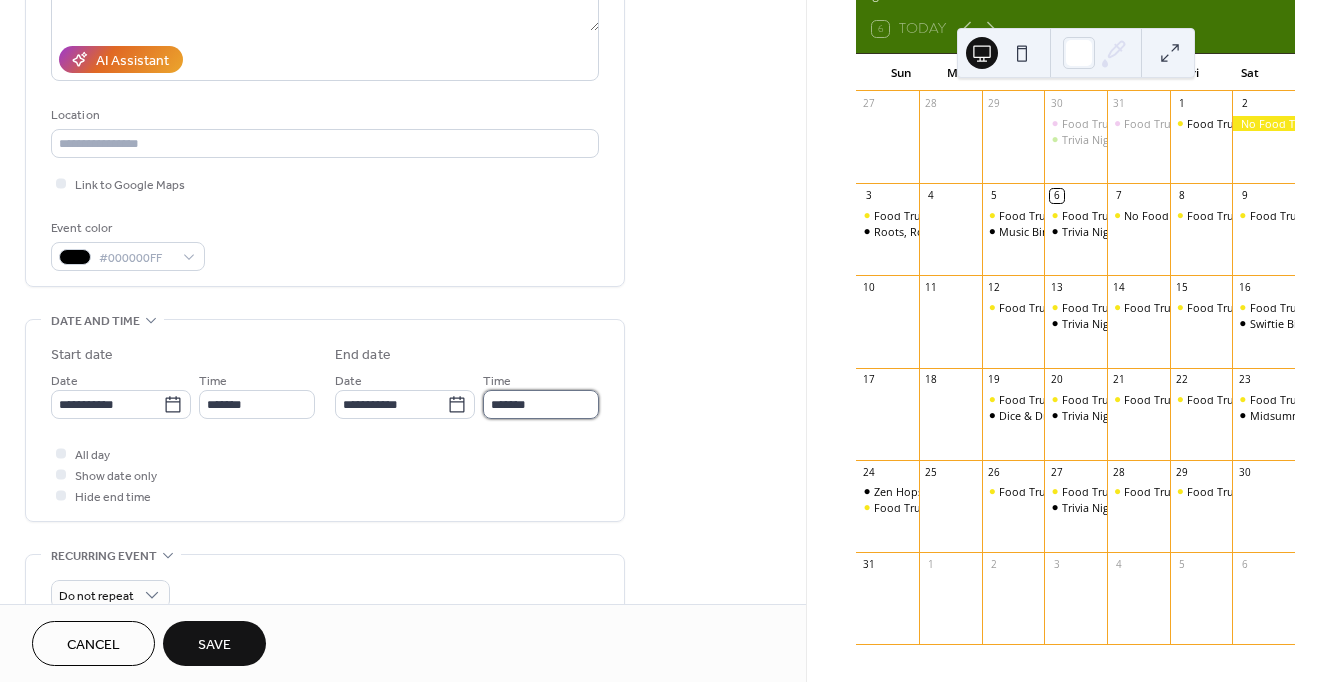 click on "*******" at bounding box center (541, 404) 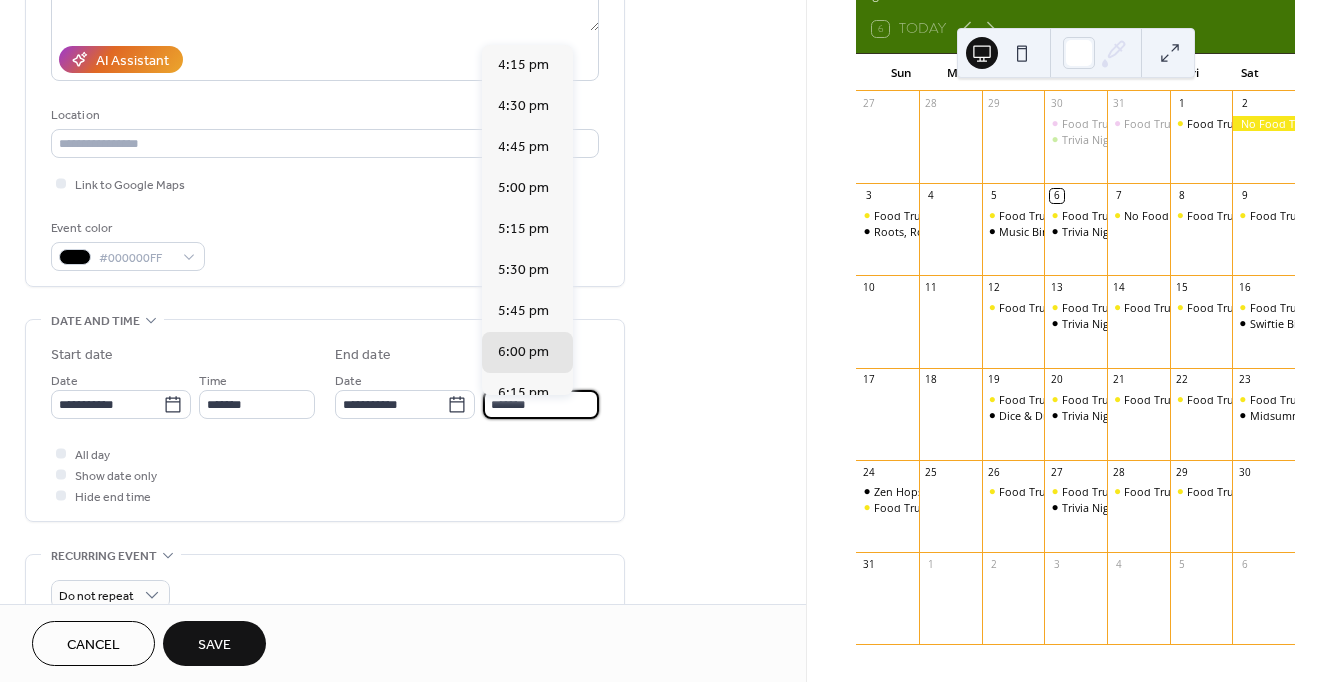 click on "**********" at bounding box center [403, 466] 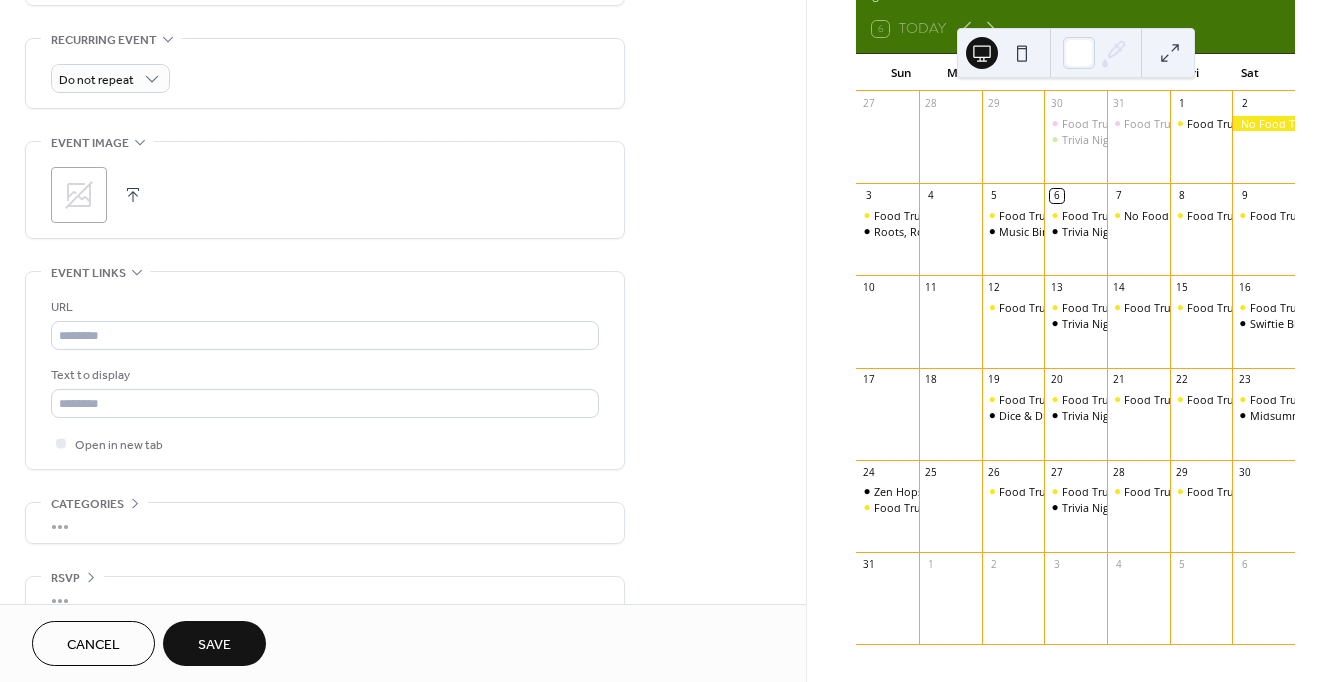 click on "Save" at bounding box center (214, 645) 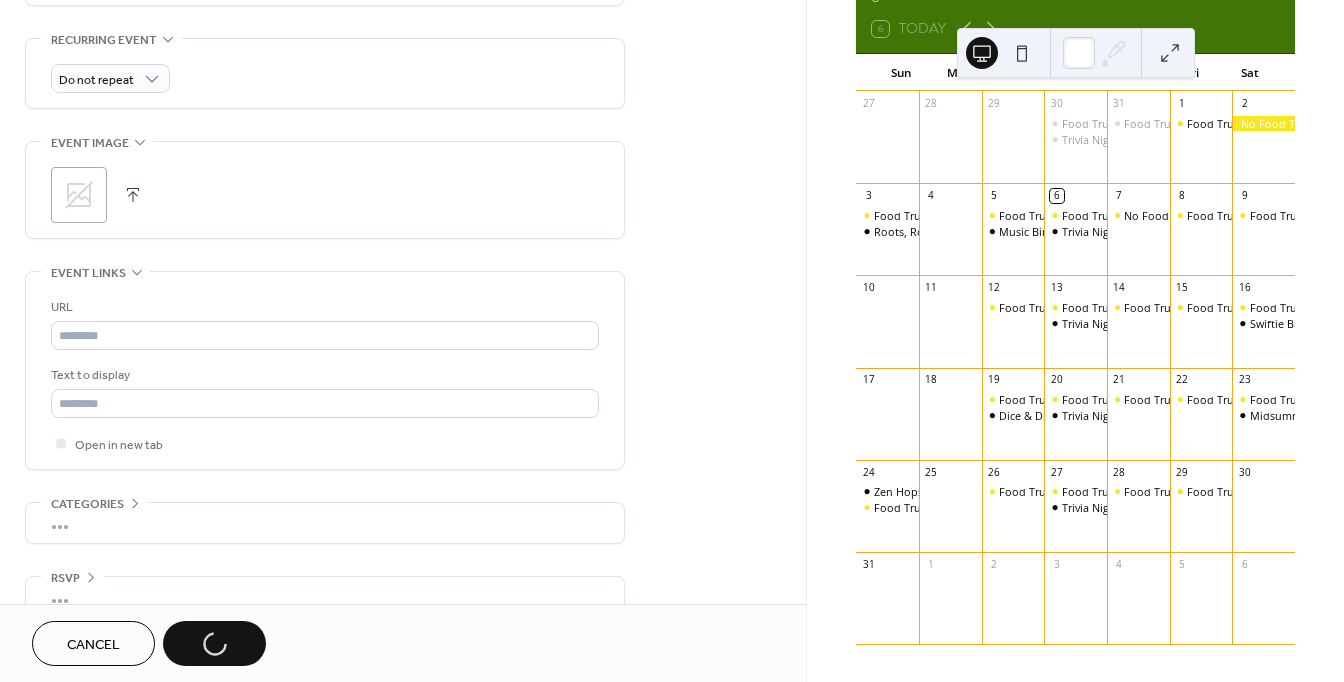 scroll, scrollTop: 851, scrollLeft: 0, axis: vertical 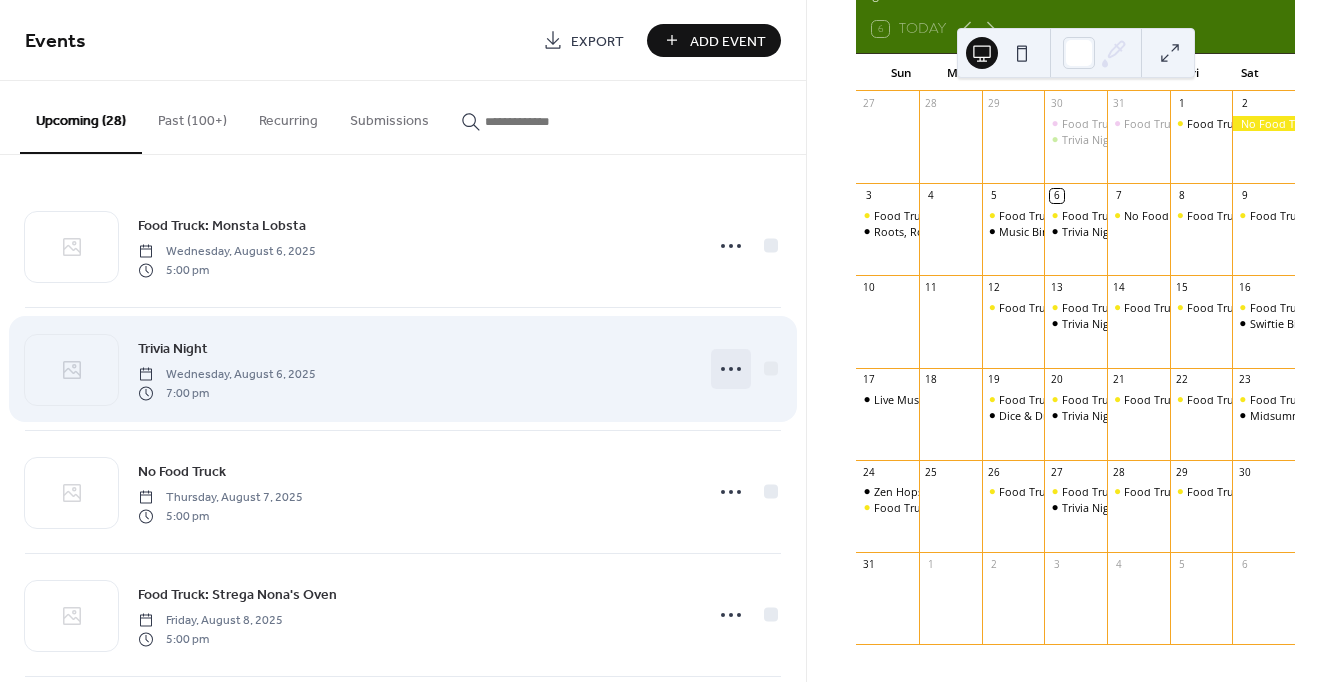 click 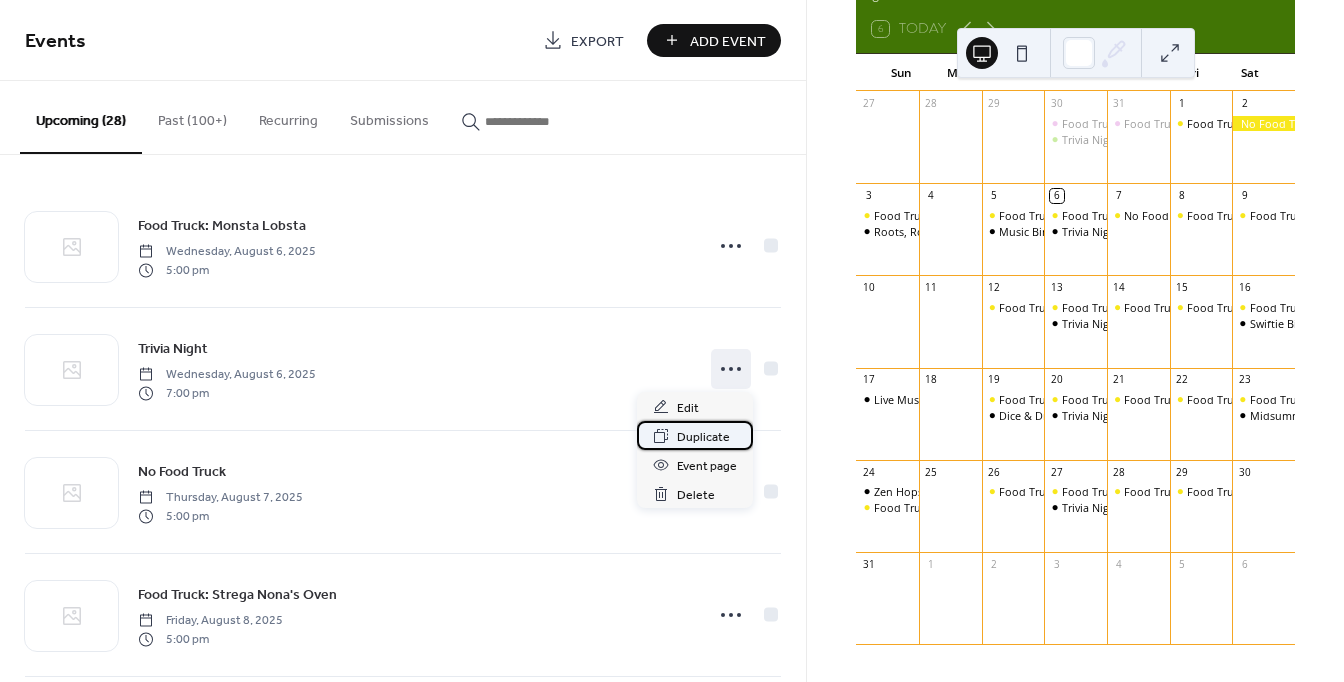 click on "Duplicate" at bounding box center (703, 437) 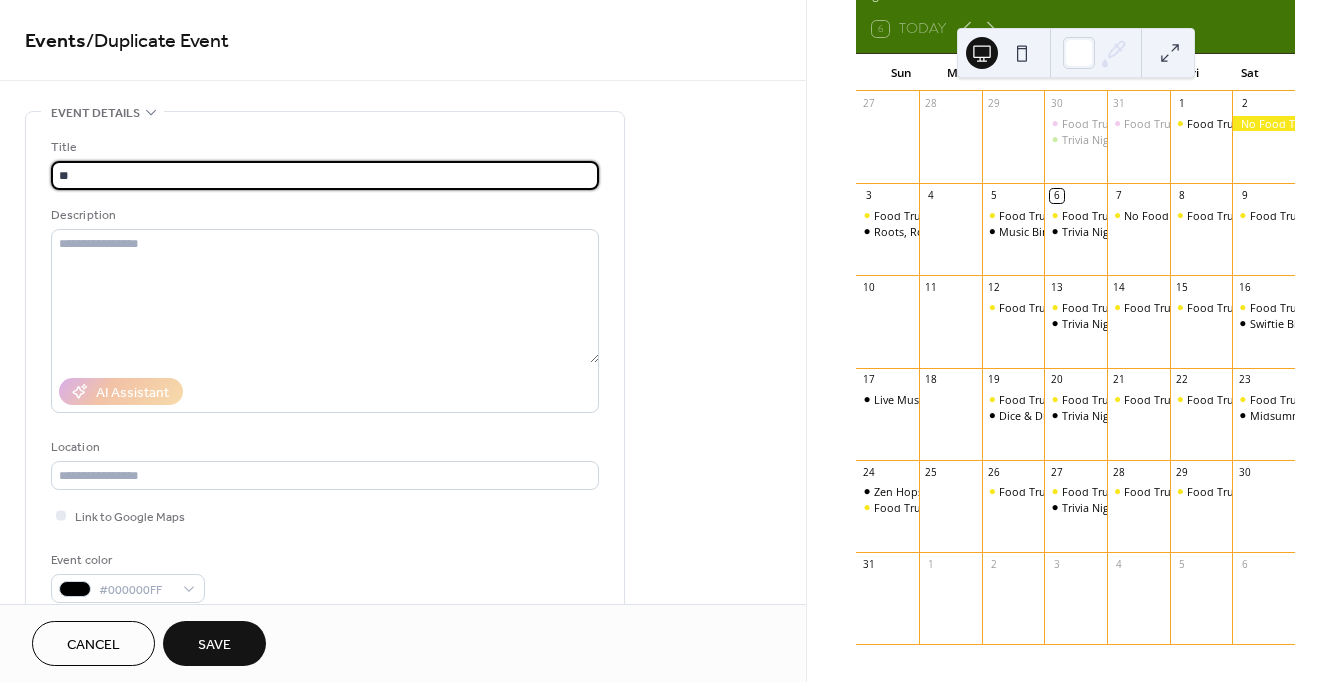 type on "*" 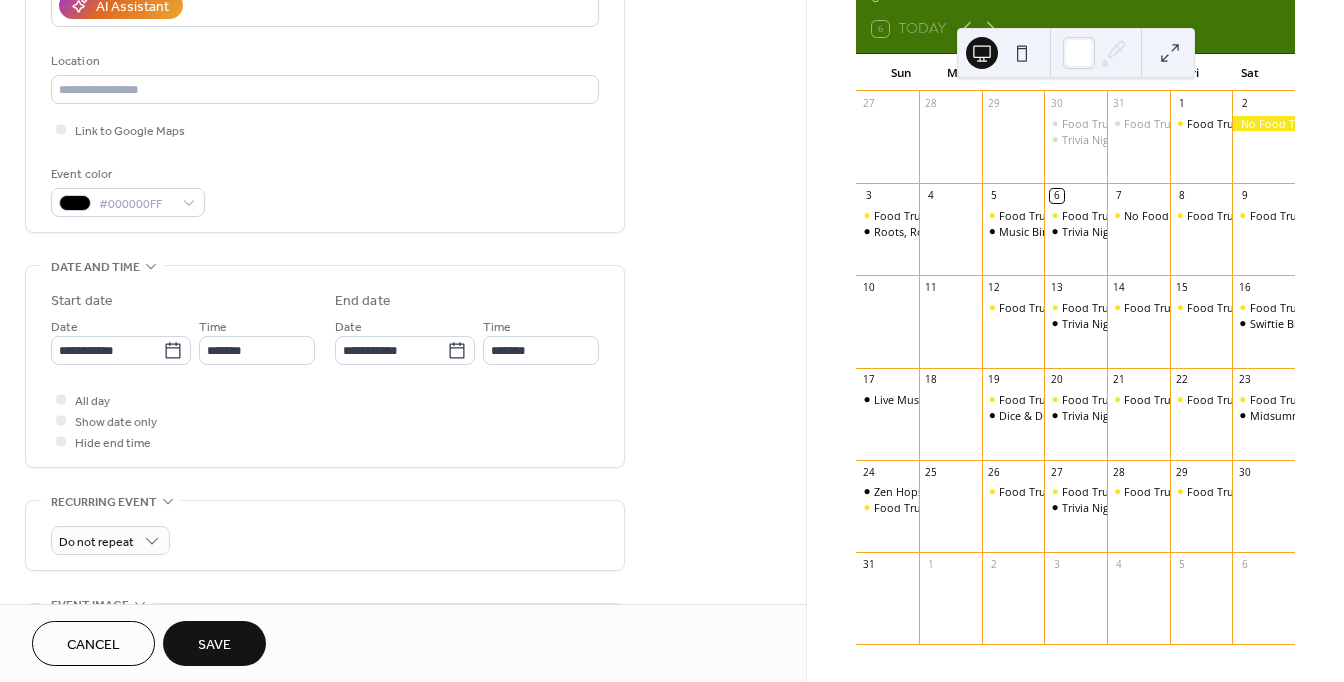 scroll, scrollTop: 422, scrollLeft: 0, axis: vertical 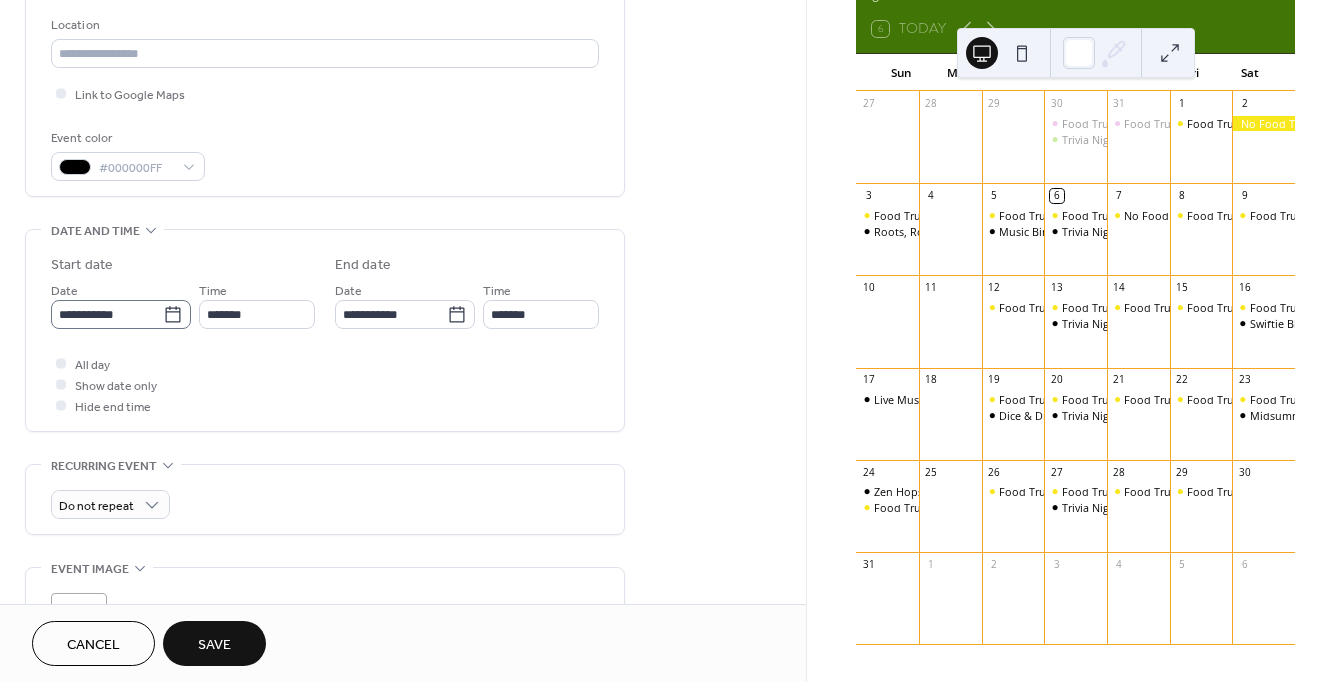 type on "**********" 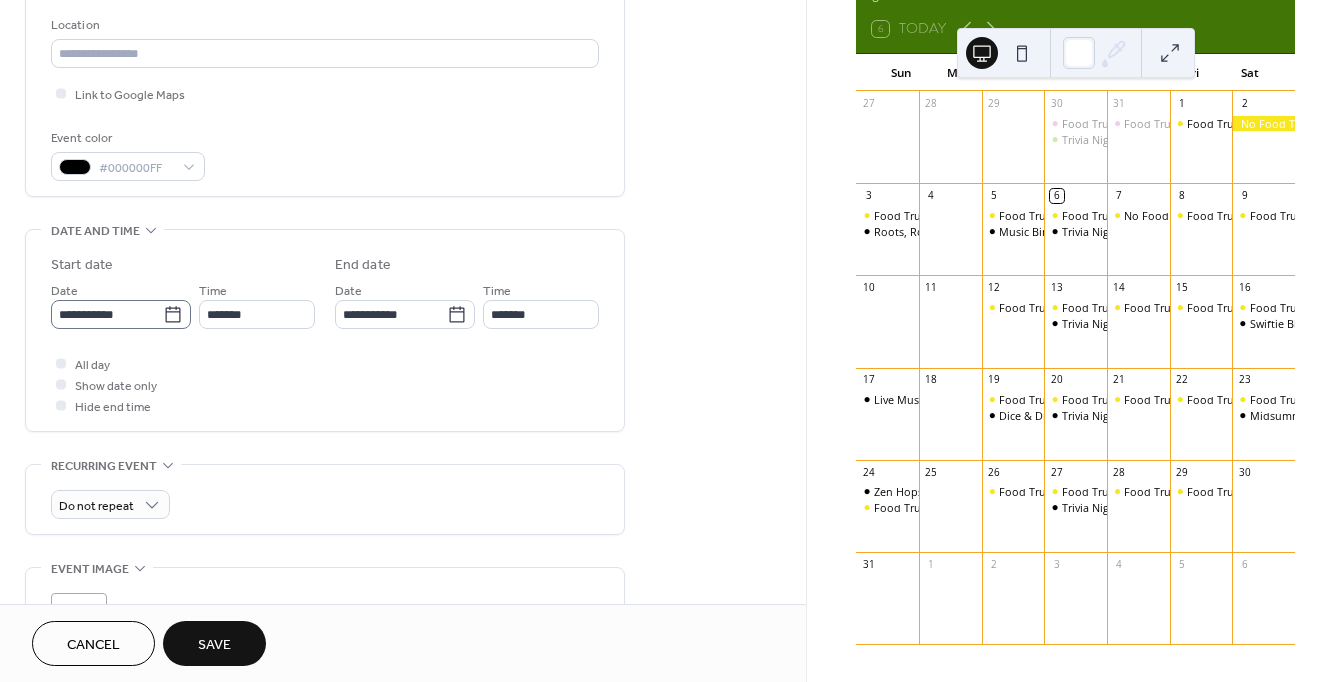 click 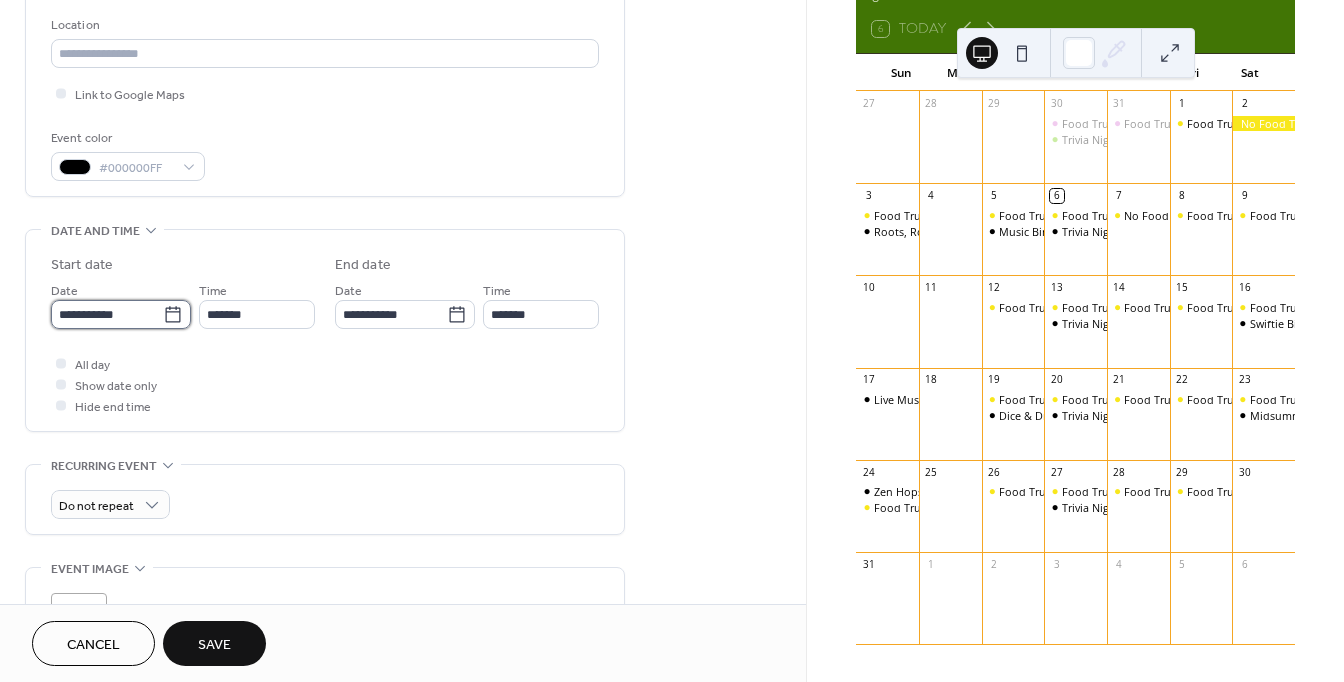 click on "**********" at bounding box center (107, 314) 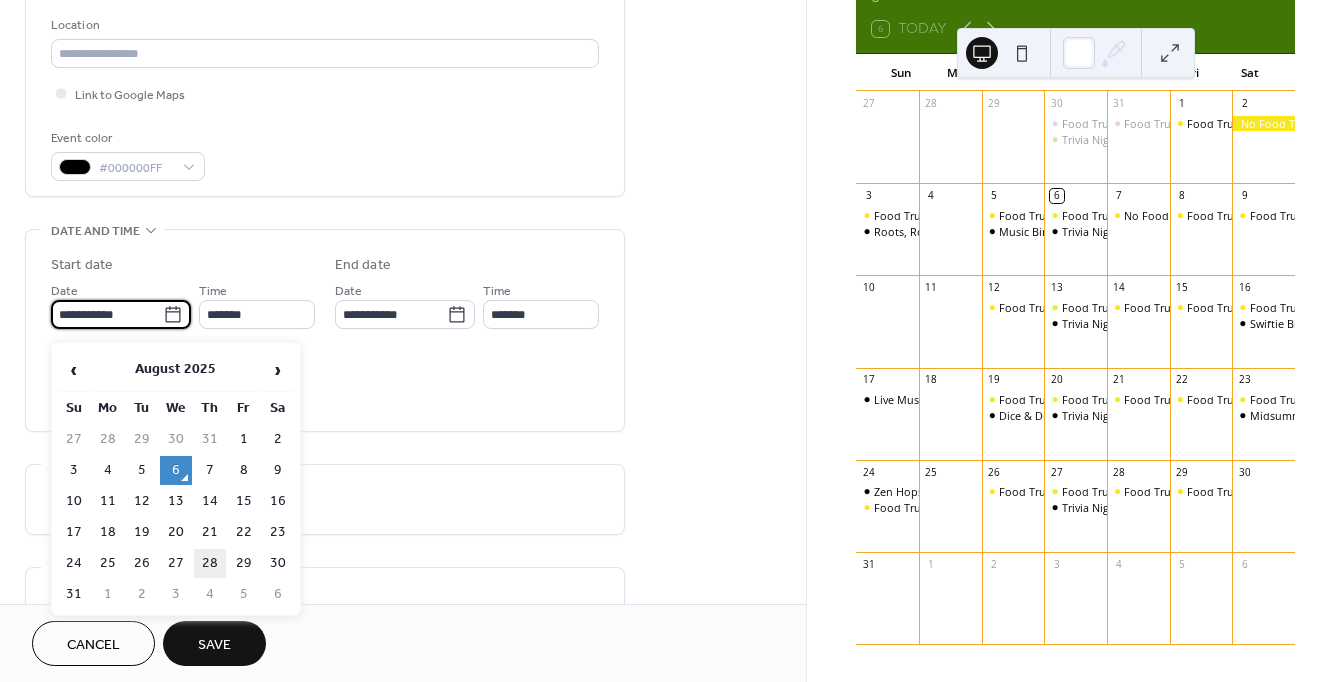 click on "28" at bounding box center [210, 563] 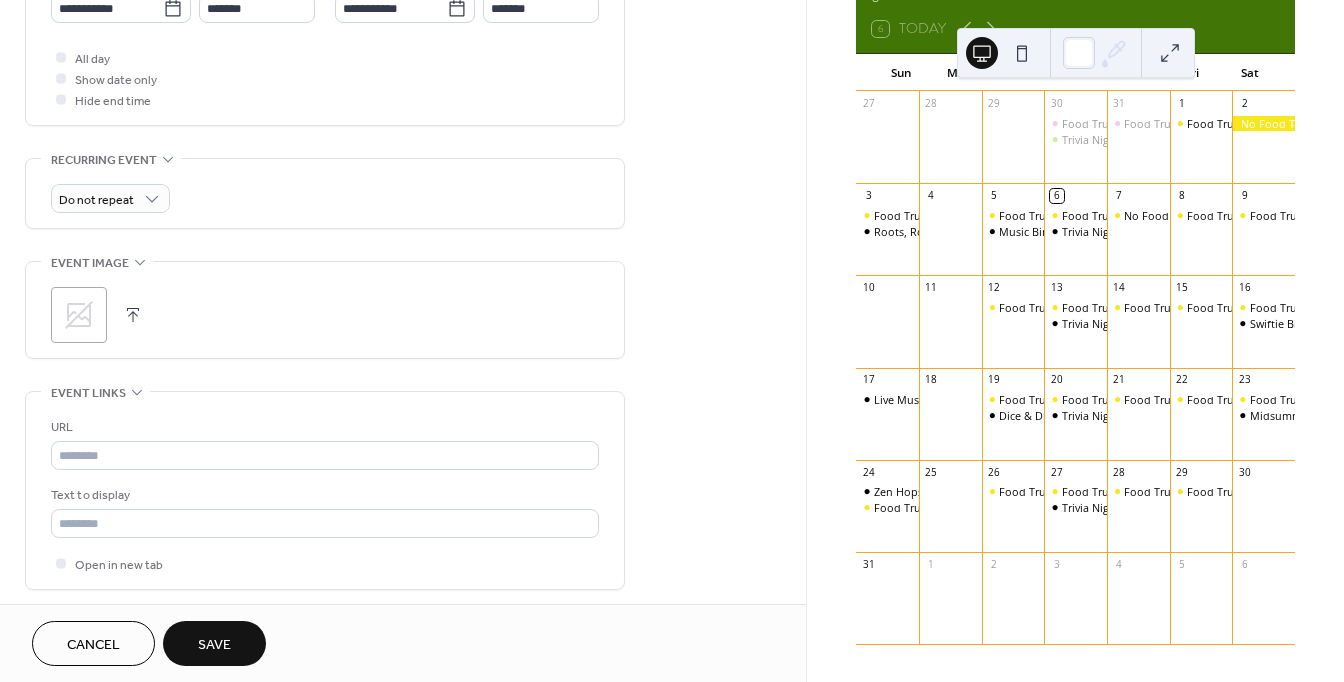 scroll, scrollTop: 725, scrollLeft: 0, axis: vertical 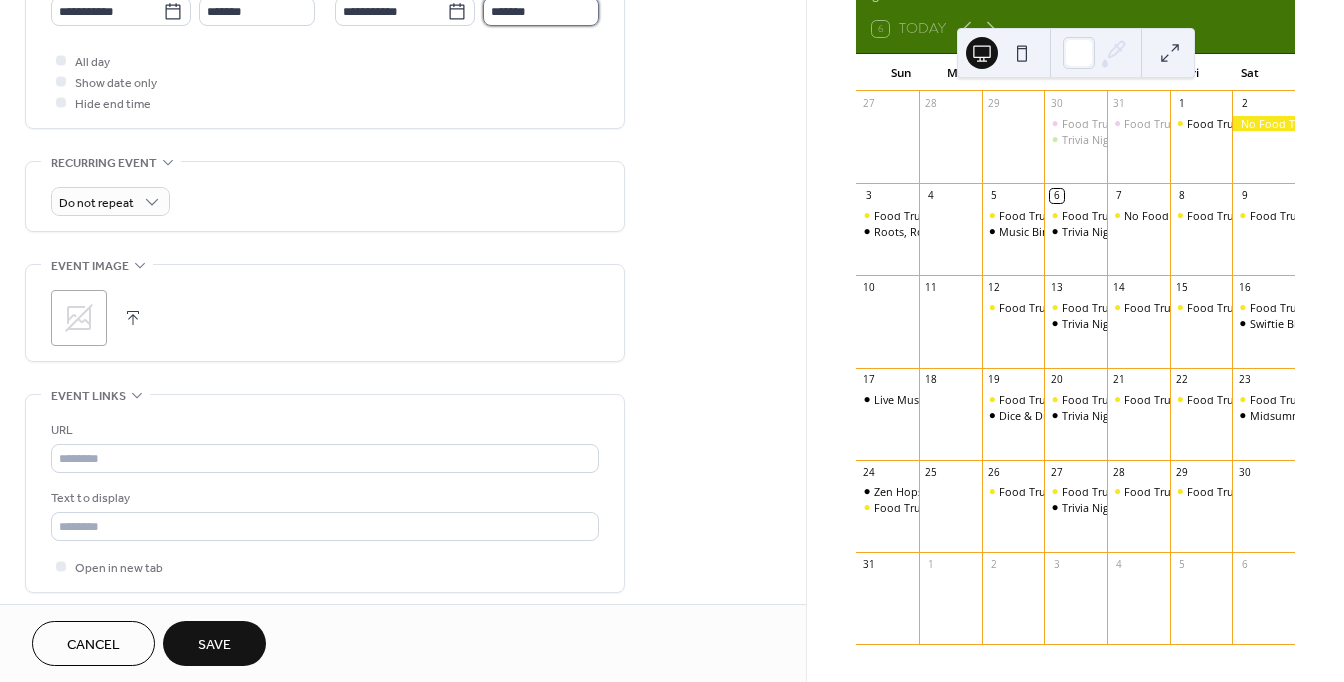 click on "*******" at bounding box center [541, 11] 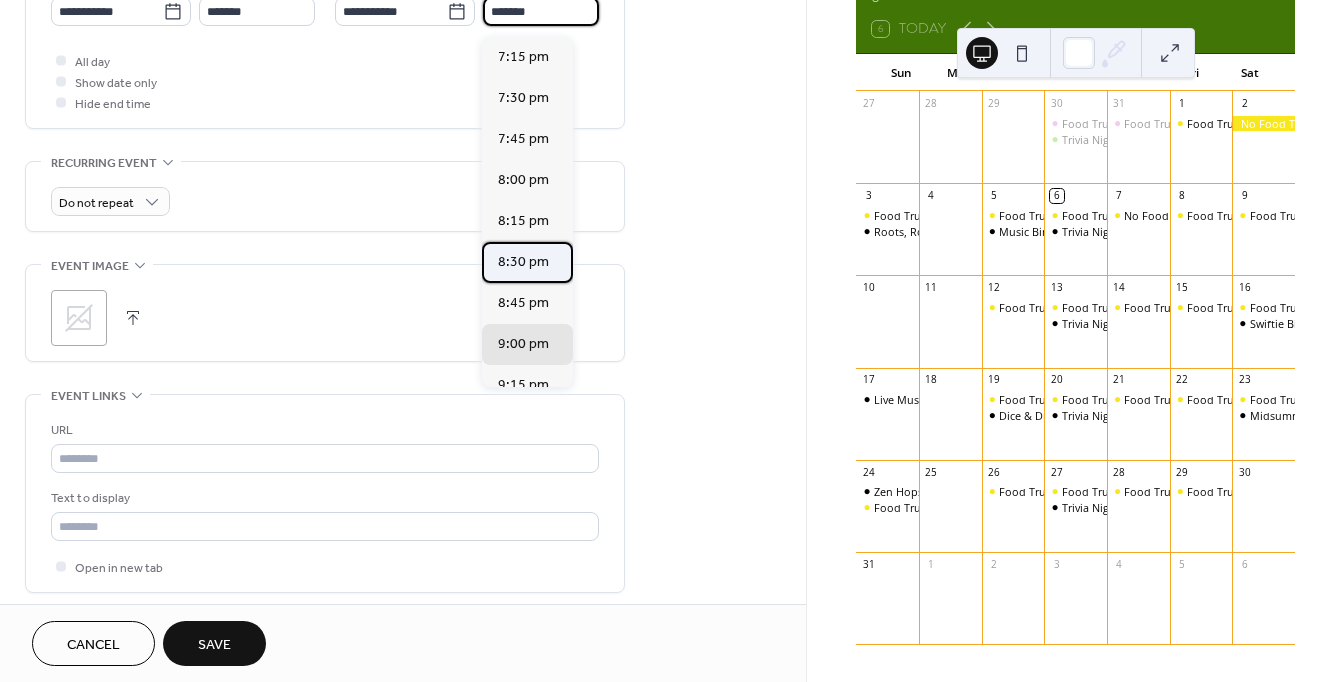 click on "8:30 pm" at bounding box center [523, 262] 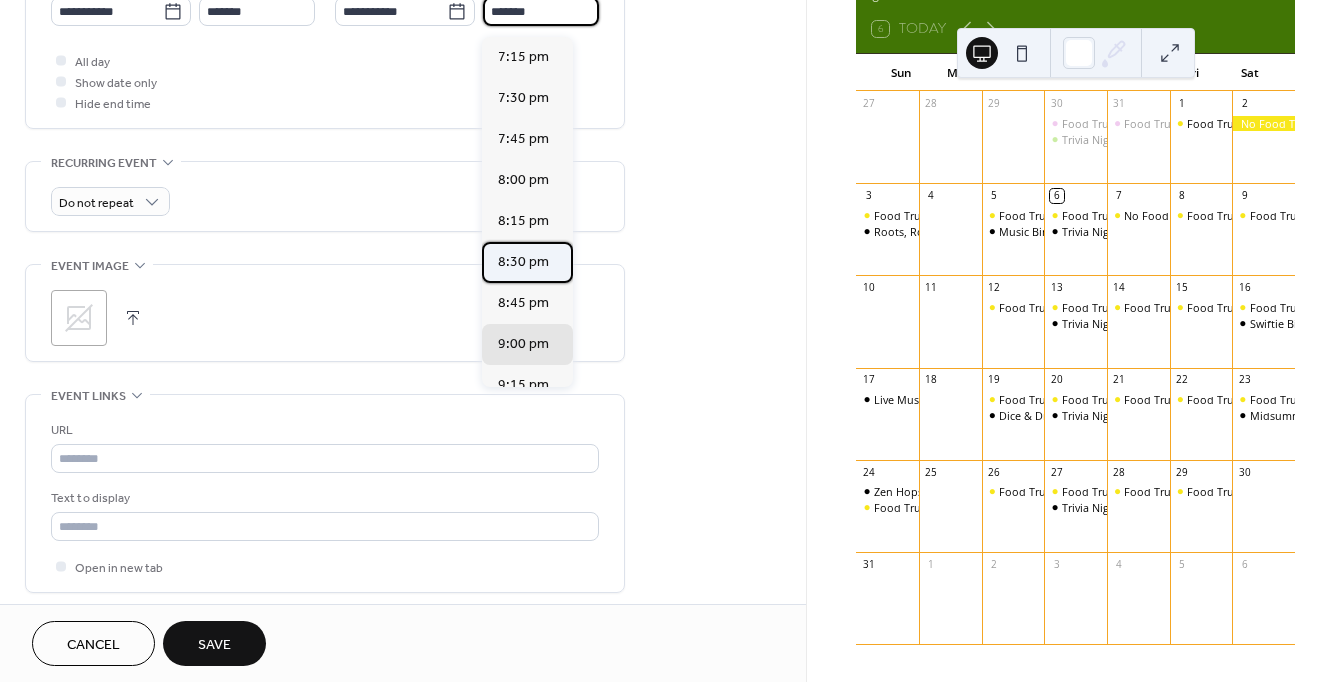 type on "*******" 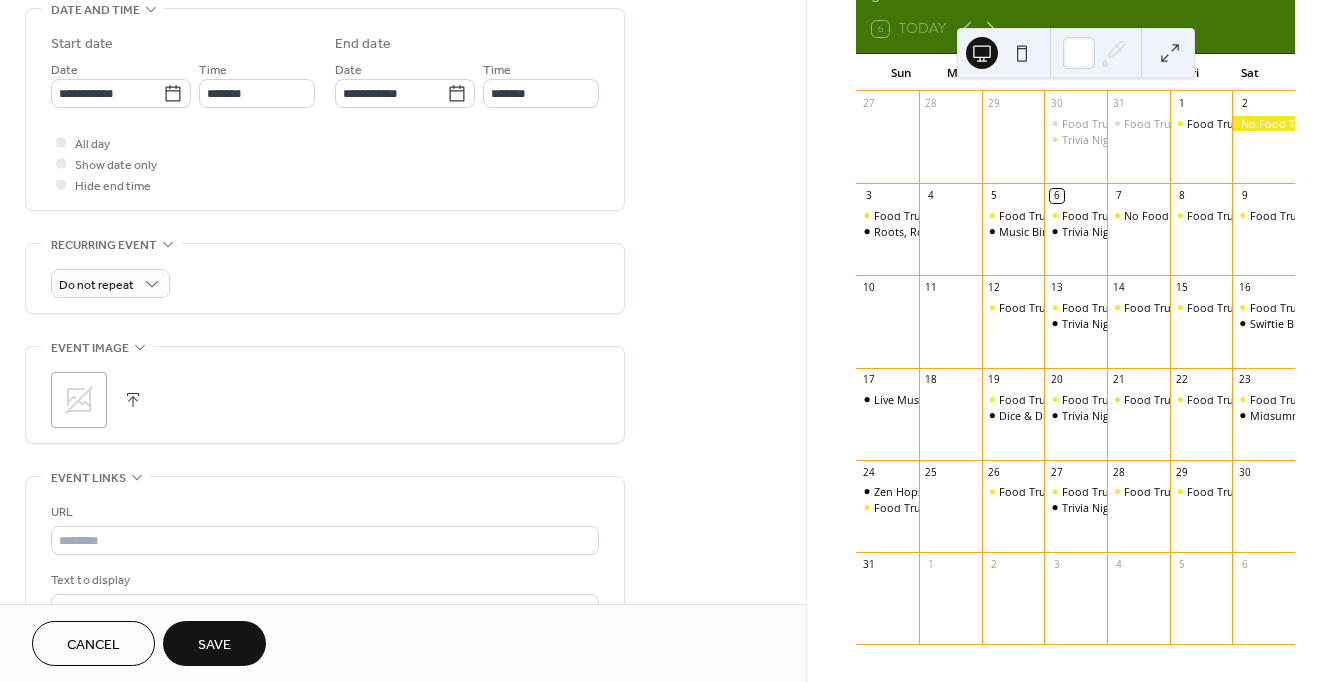 scroll, scrollTop: 646, scrollLeft: 0, axis: vertical 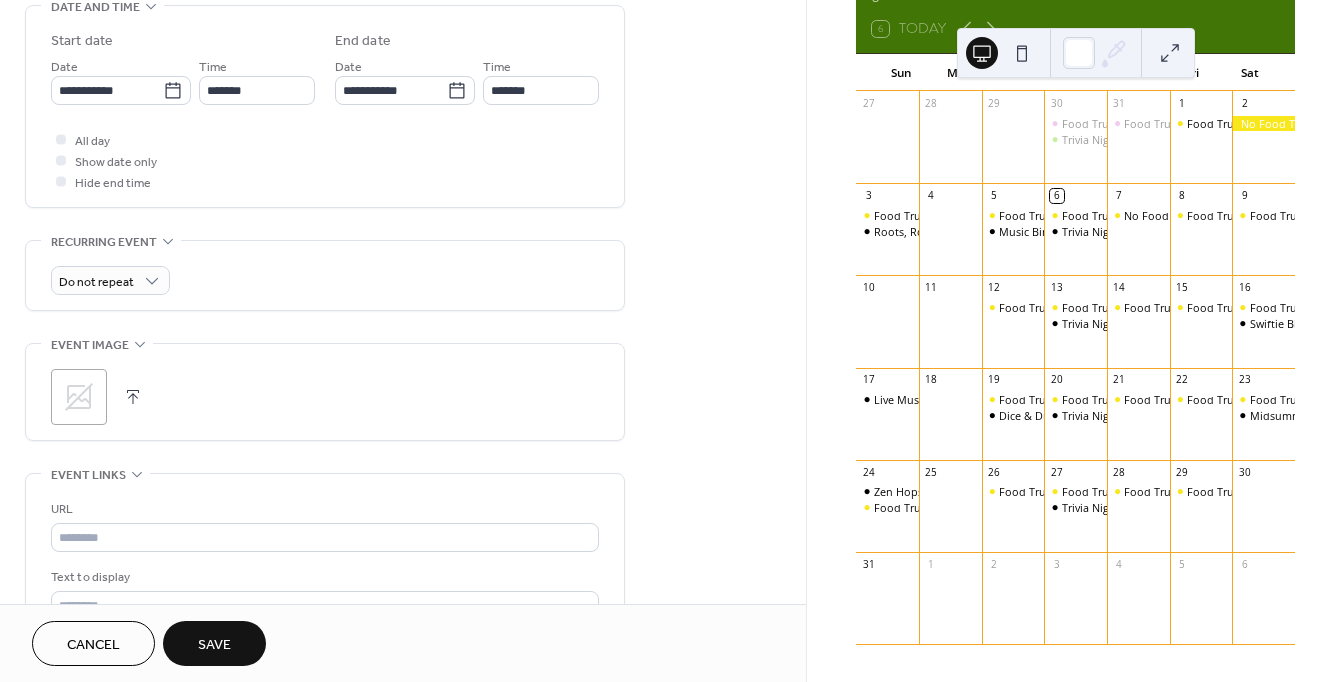 click on "Save" at bounding box center [214, 645] 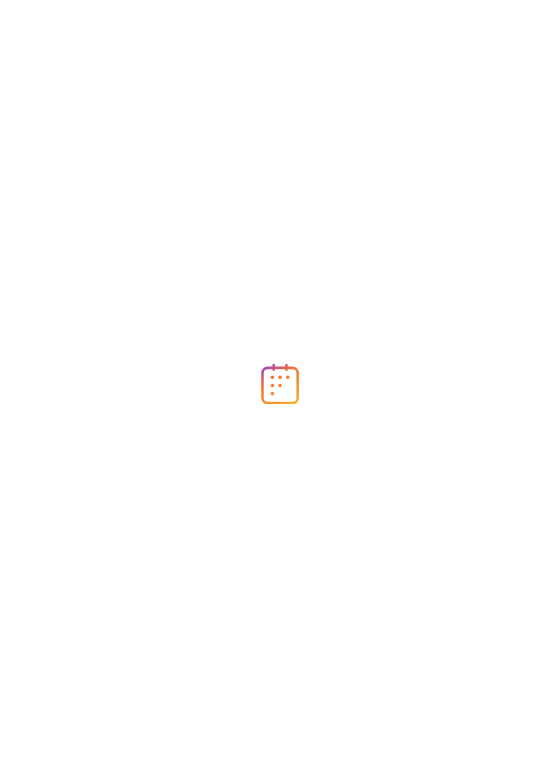 scroll, scrollTop: 0, scrollLeft: 0, axis: both 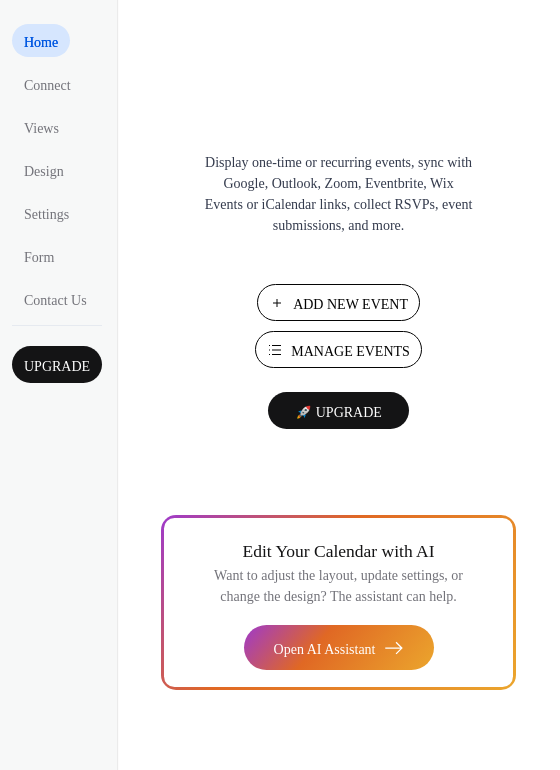 click on "Manage Events" at bounding box center [350, 351] 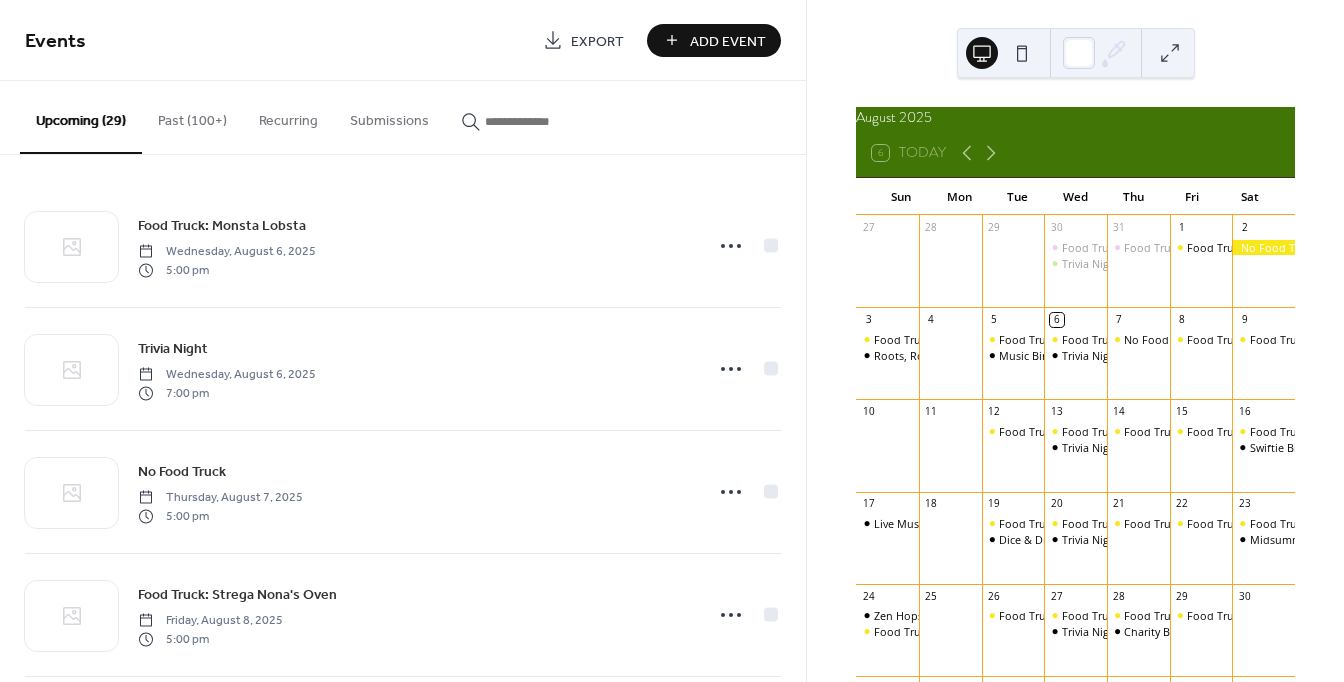 scroll, scrollTop: 0, scrollLeft: 0, axis: both 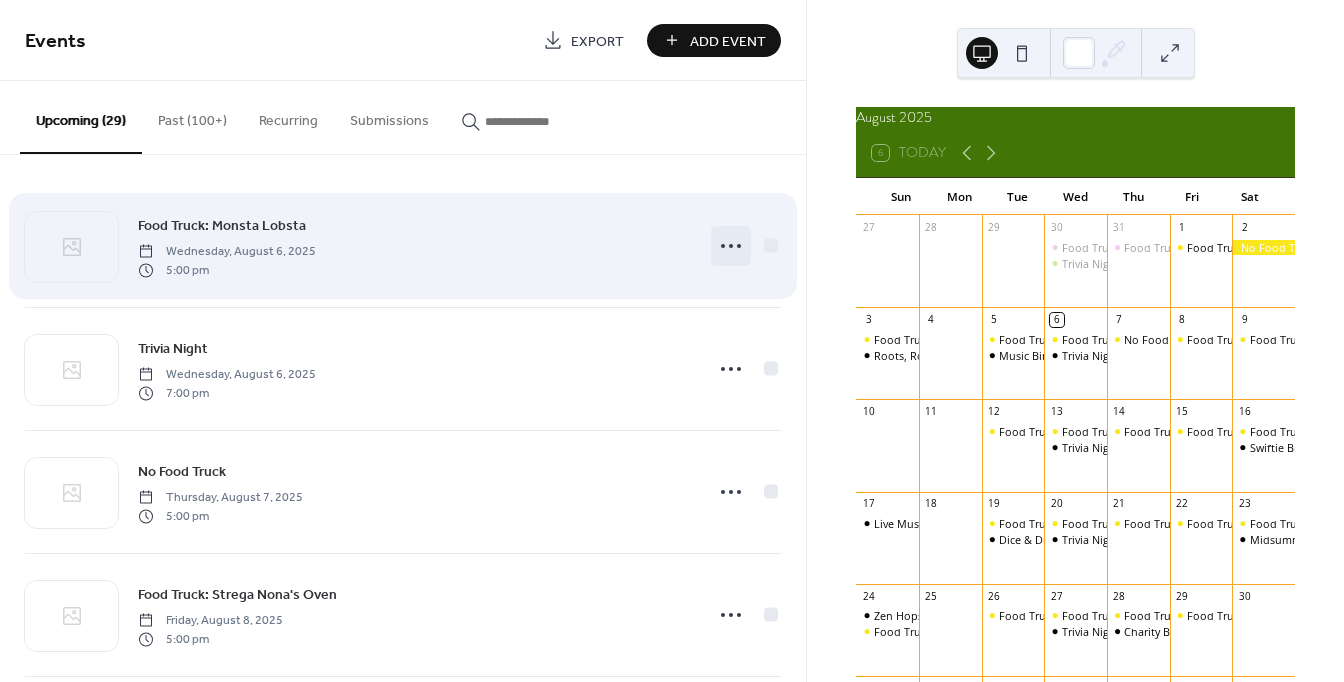 click 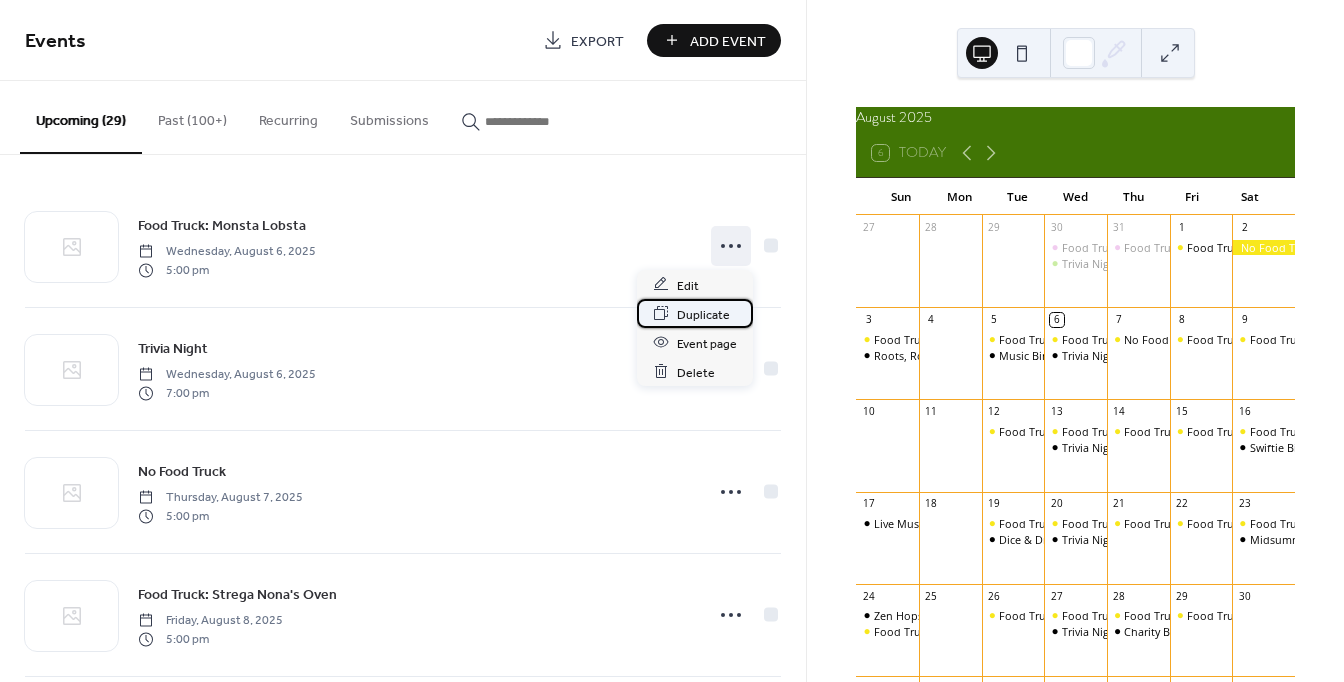 click on "Duplicate" at bounding box center [695, 313] 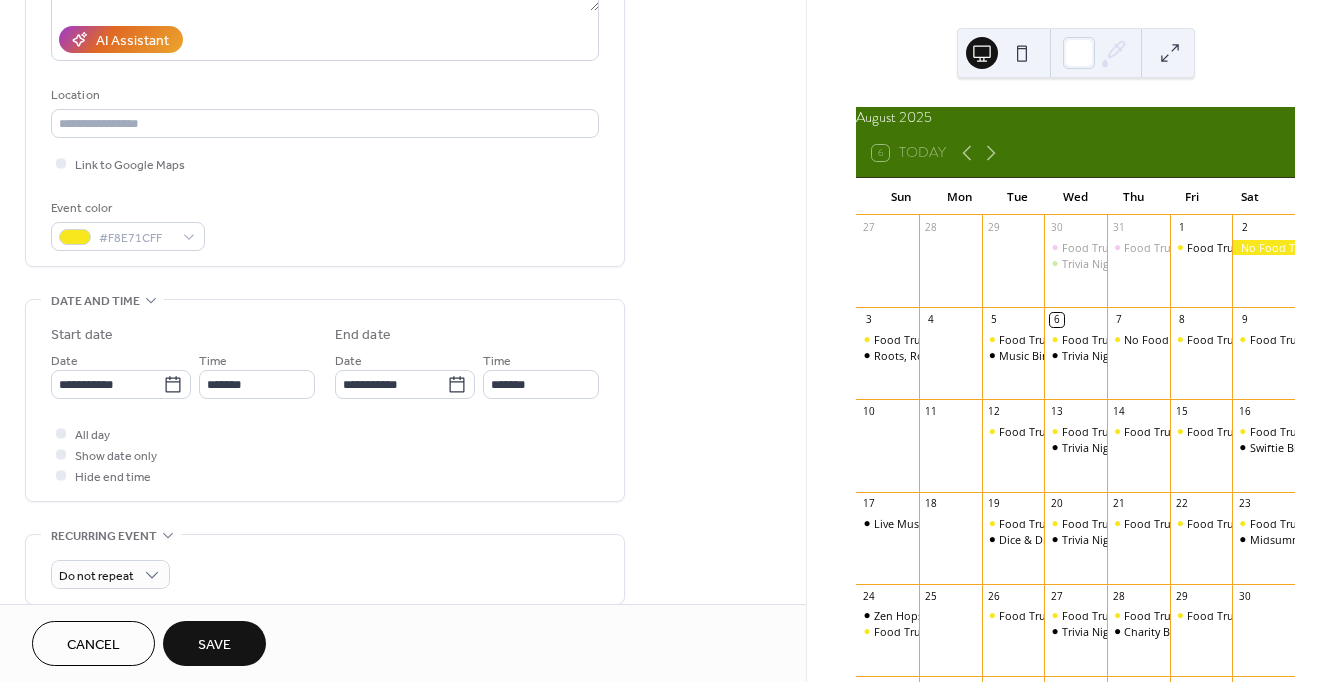 scroll, scrollTop: 352, scrollLeft: 0, axis: vertical 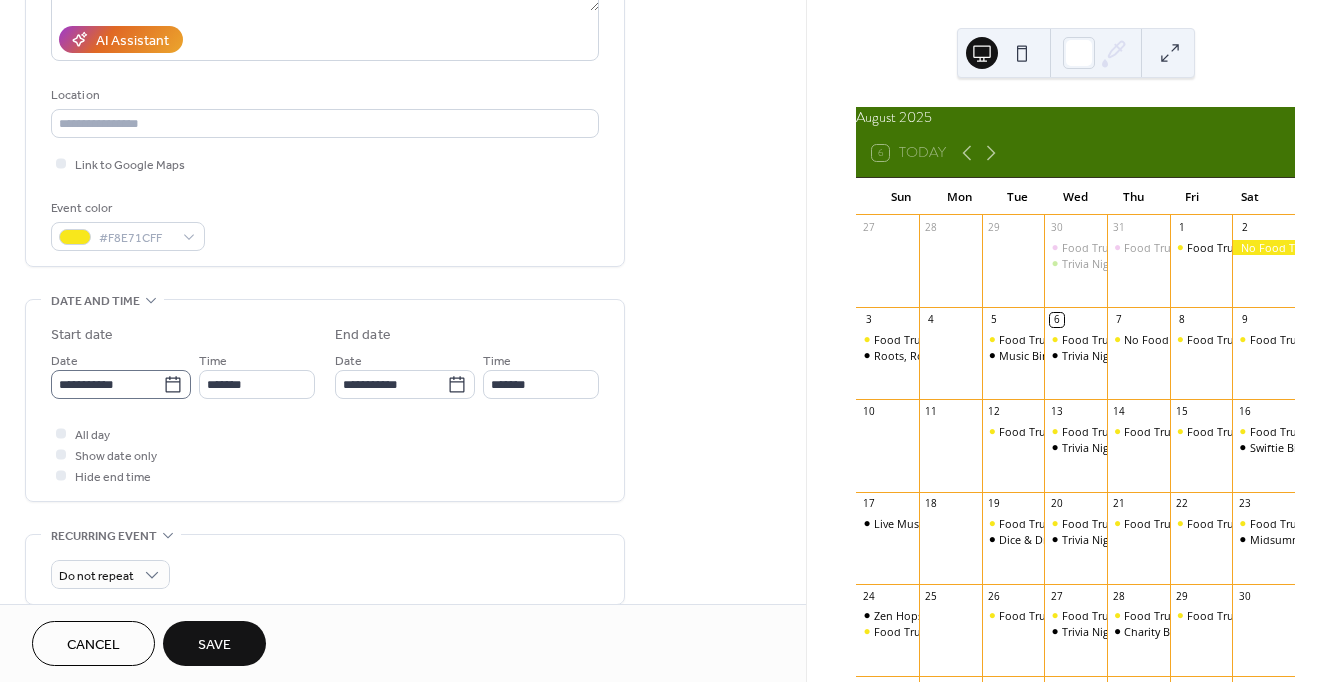 click 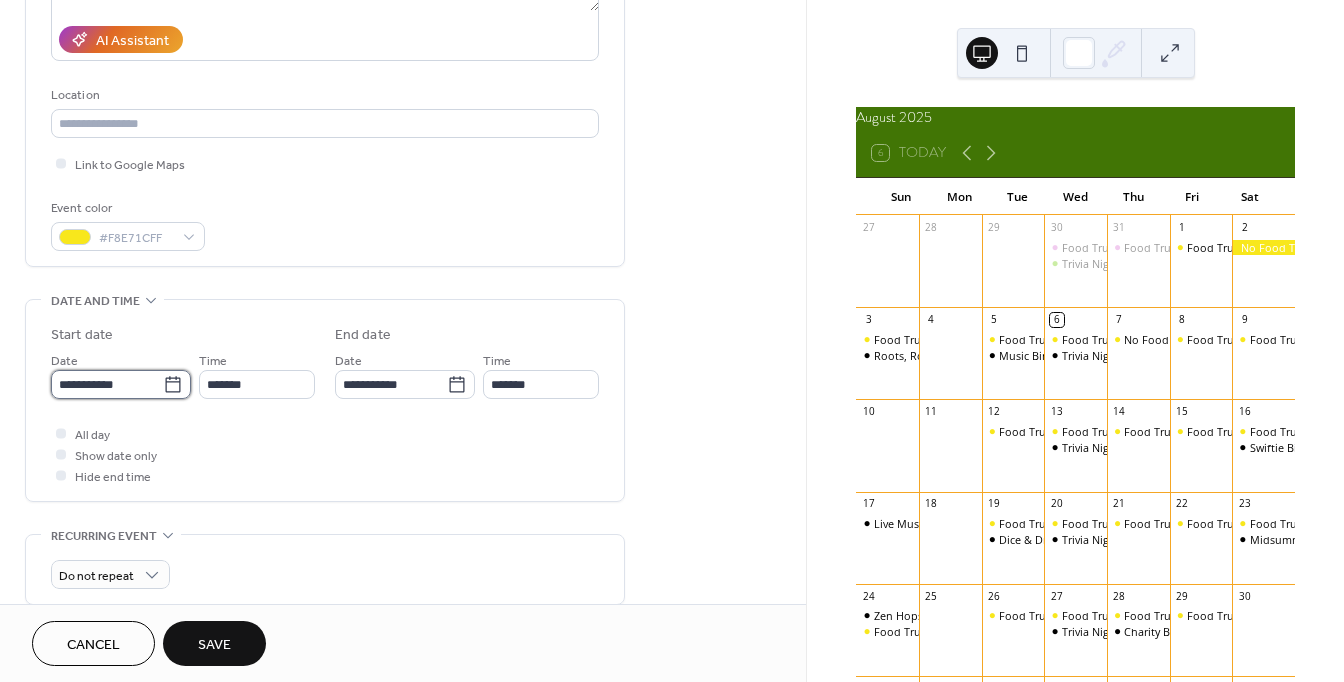 click on "**********" at bounding box center (107, 384) 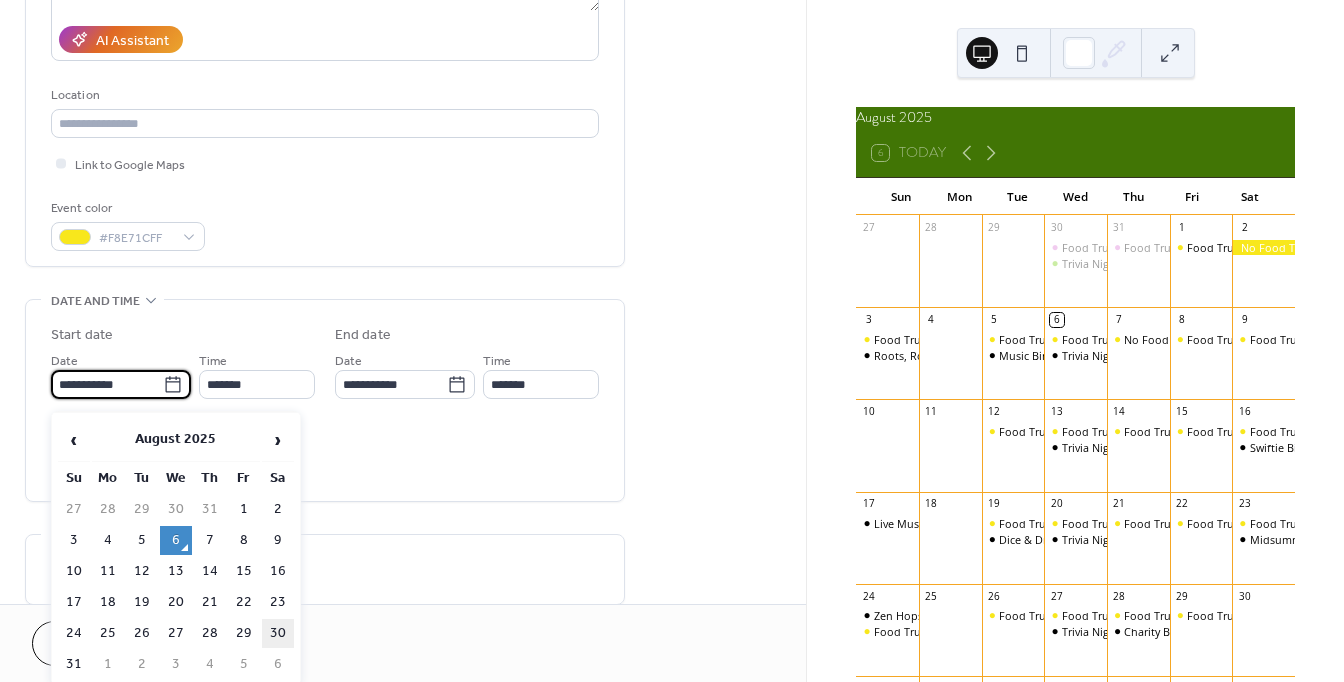 click on "30" at bounding box center [278, 633] 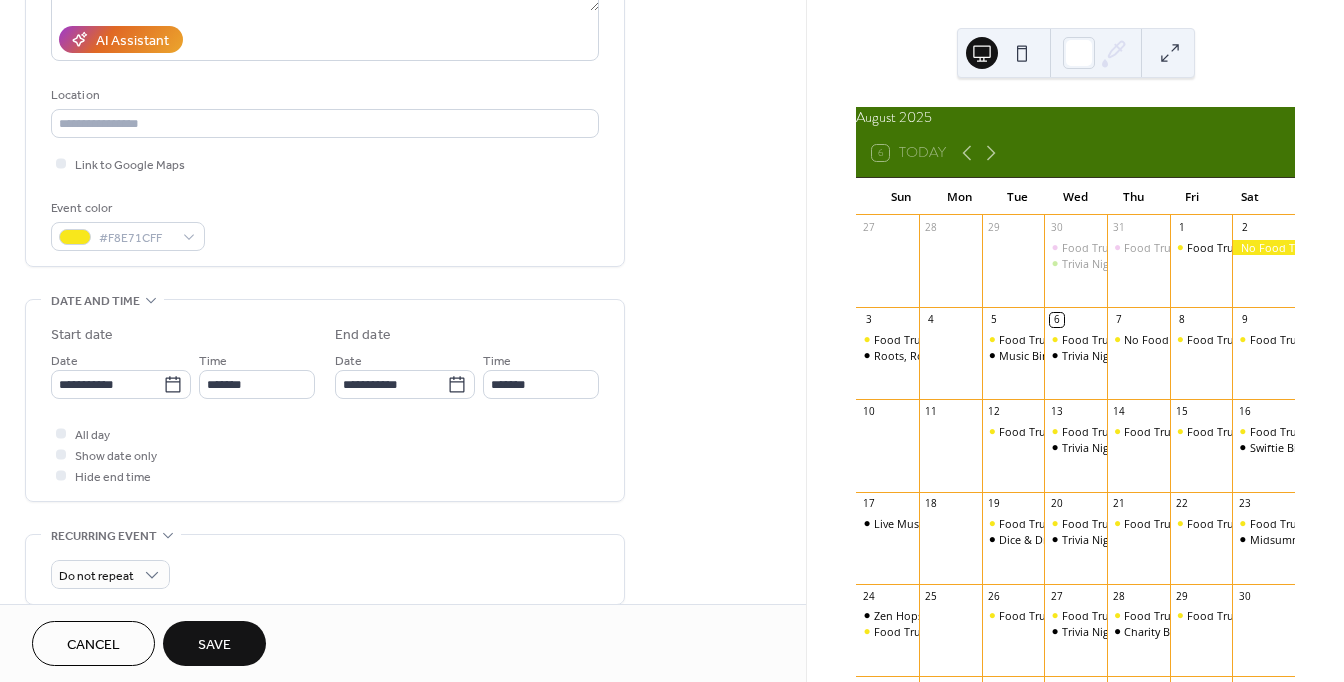 click on "Save" at bounding box center [214, 643] 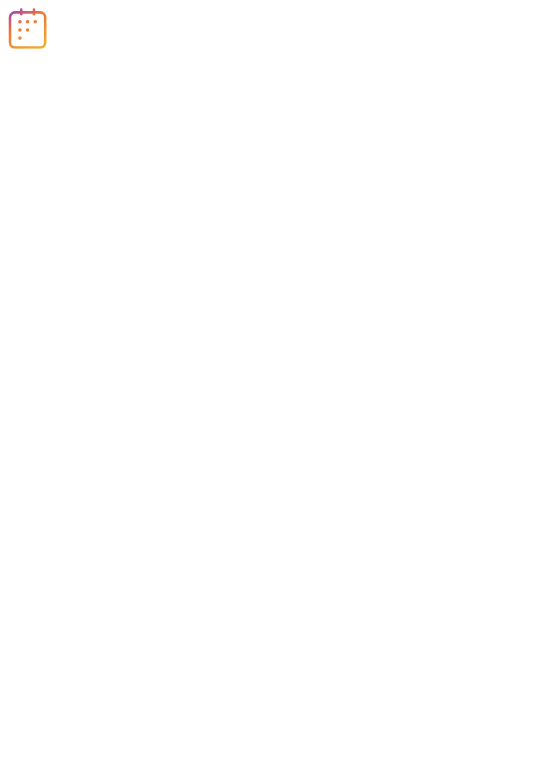scroll, scrollTop: 0, scrollLeft: 0, axis: both 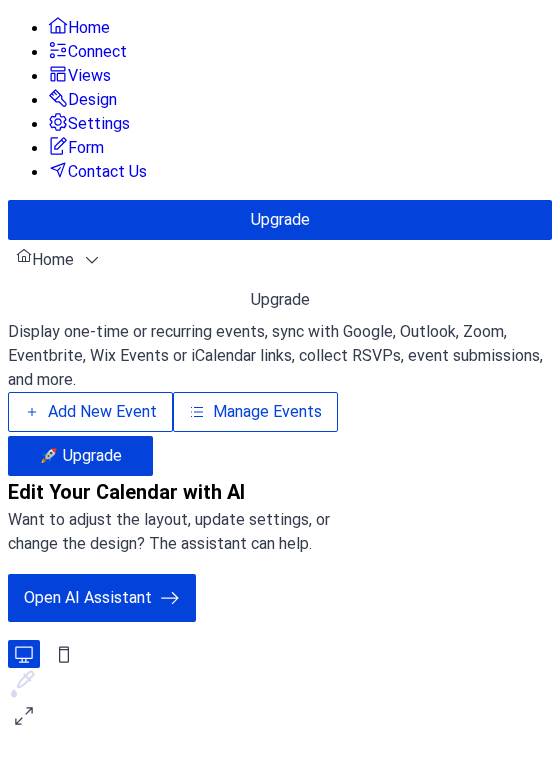 click on "Manage Events" at bounding box center (267, 412) 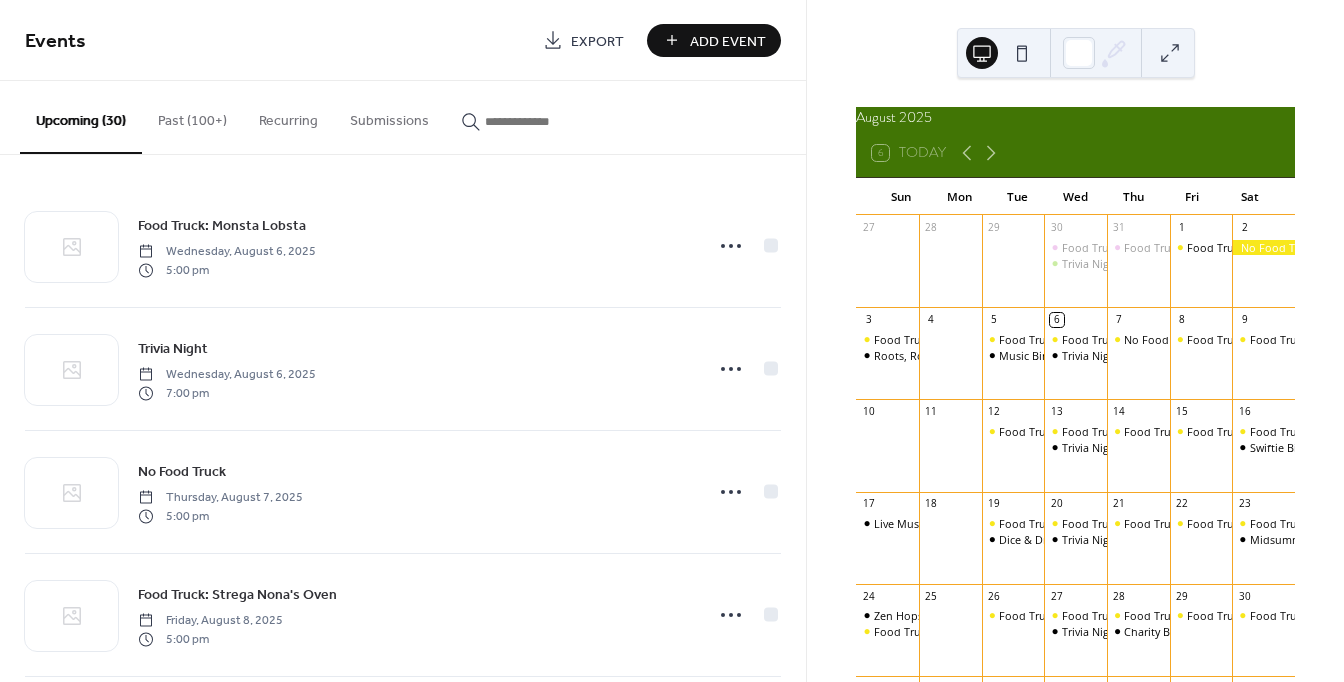scroll, scrollTop: 0, scrollLeft: 0, axis: both 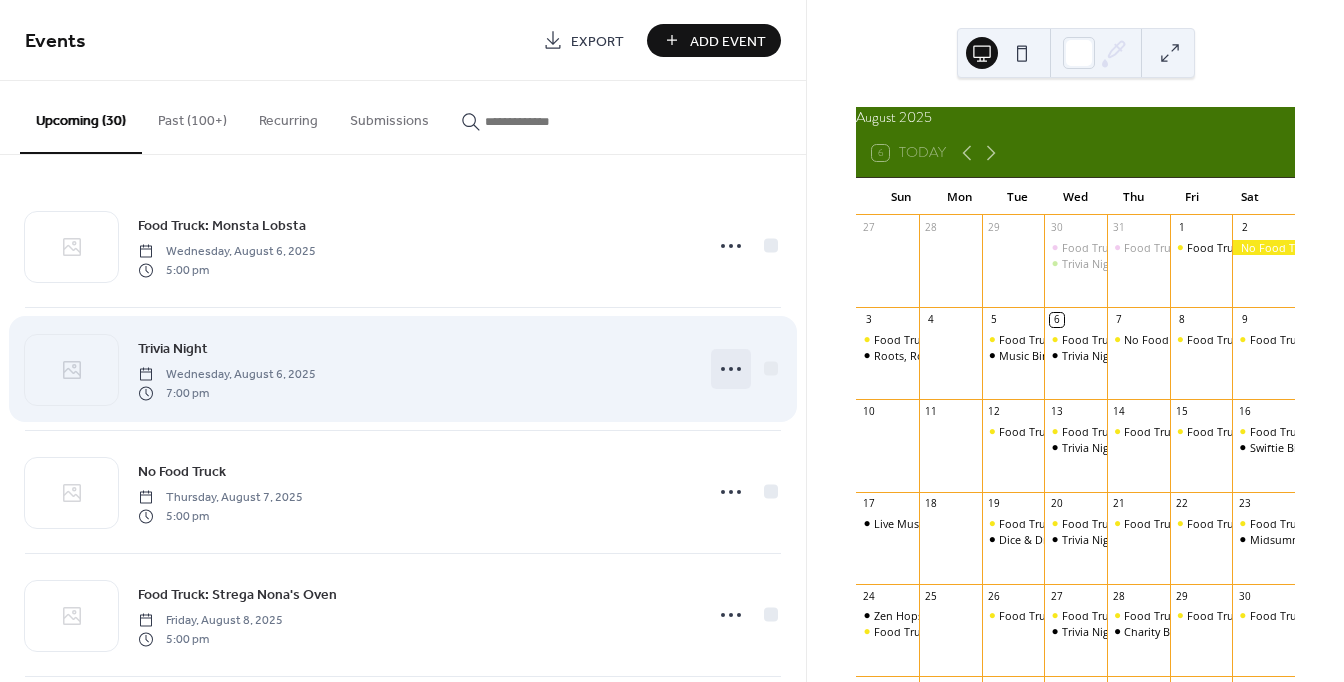 click 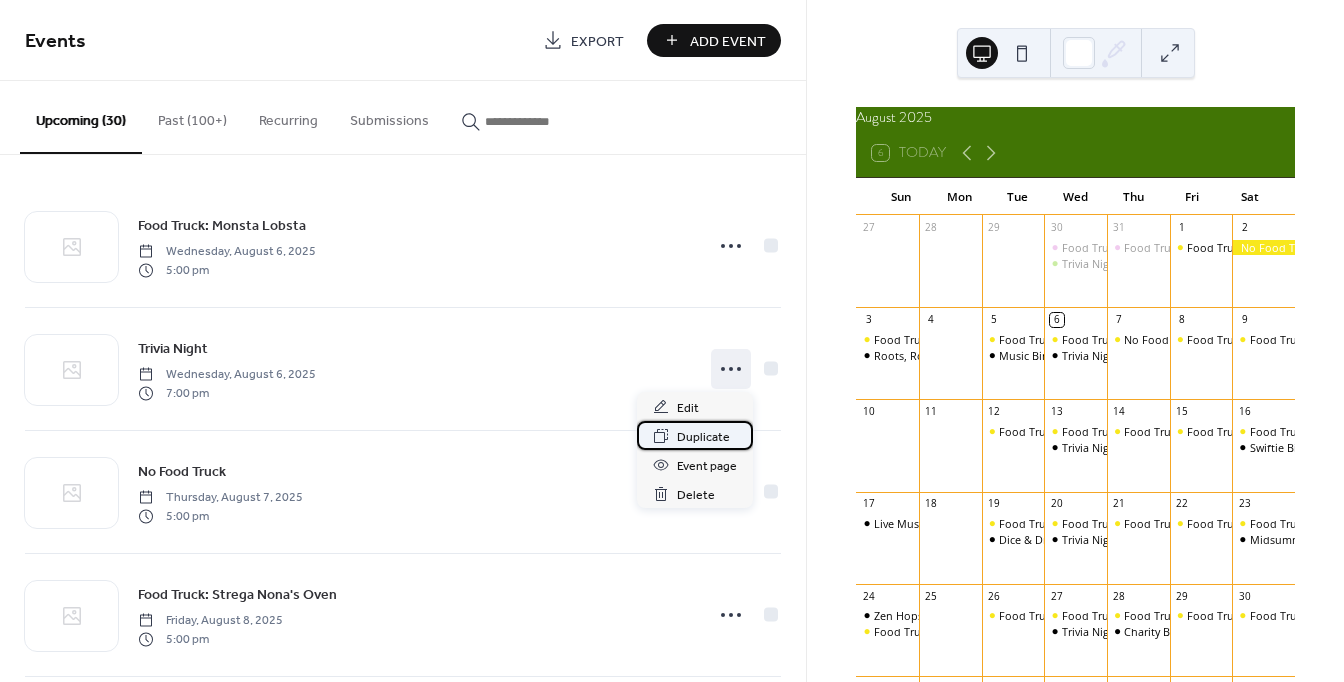 click on "Duplicate" at bounding box center [703, 437] 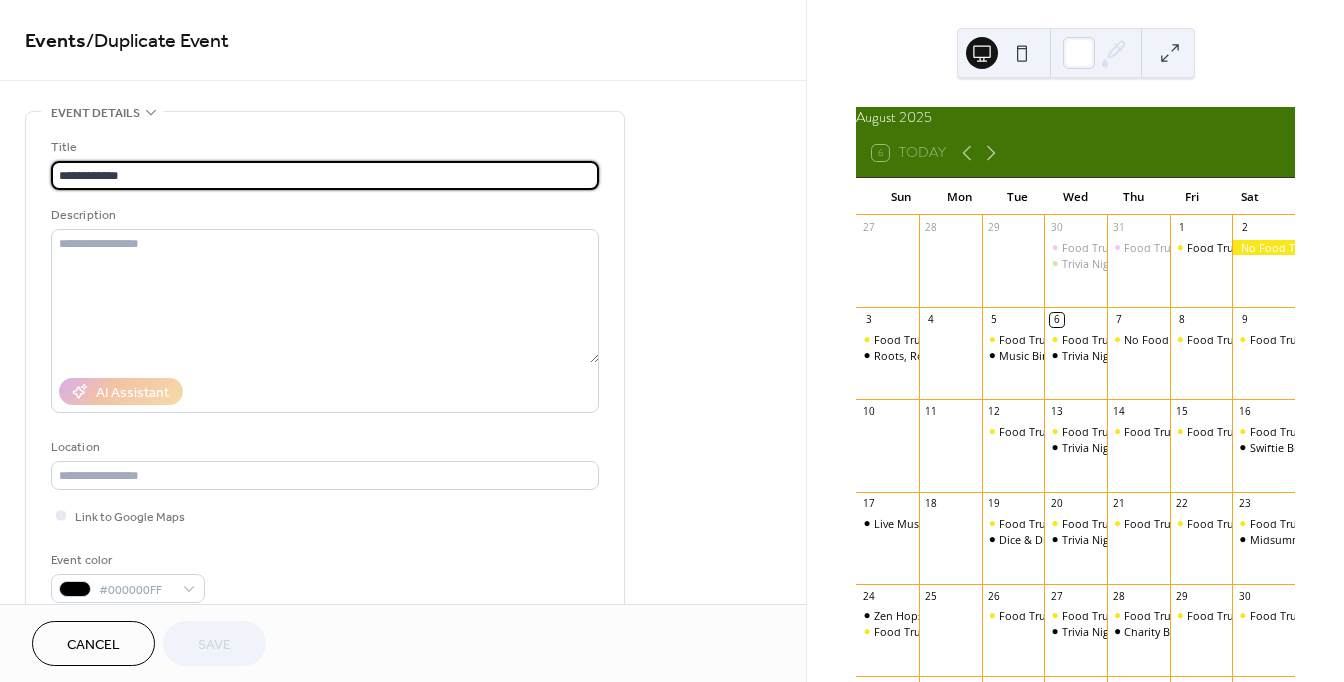 drag, startPoint x: 546, startPoint y: 179, endPoint x: 43, endPoint y: 177, distance: 503.00397 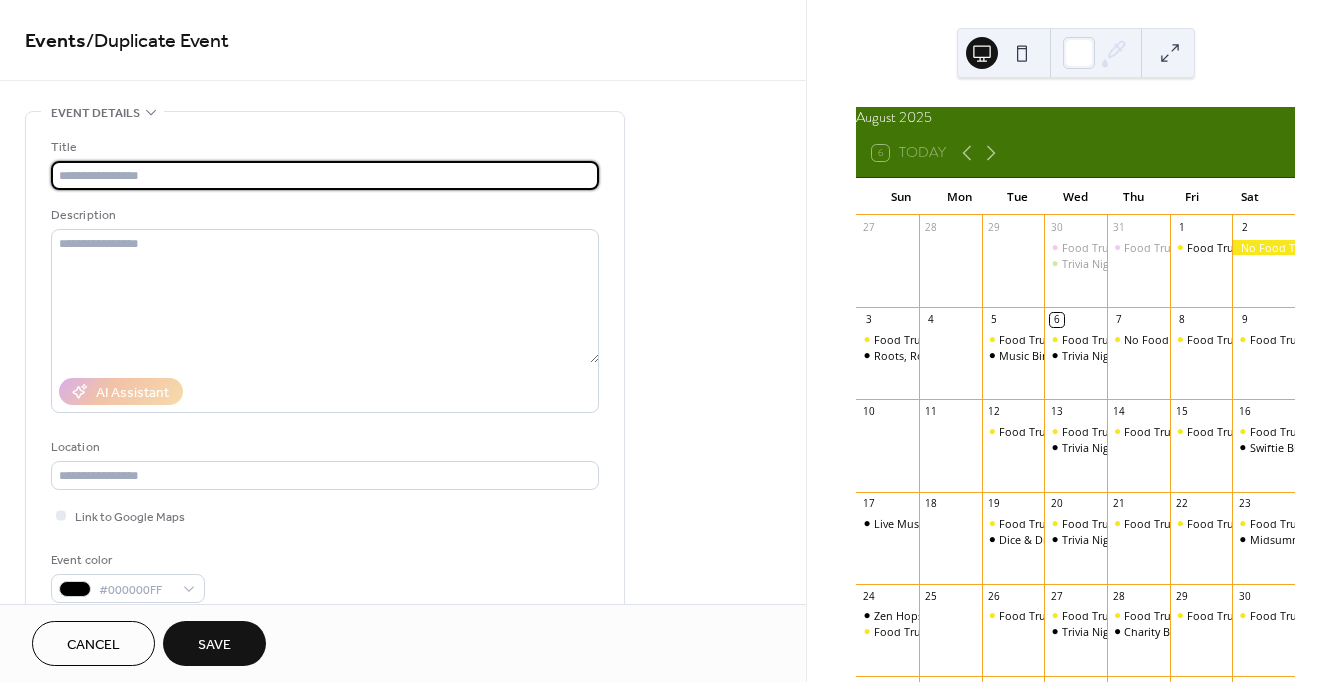 click at bounding box center [325, 175] 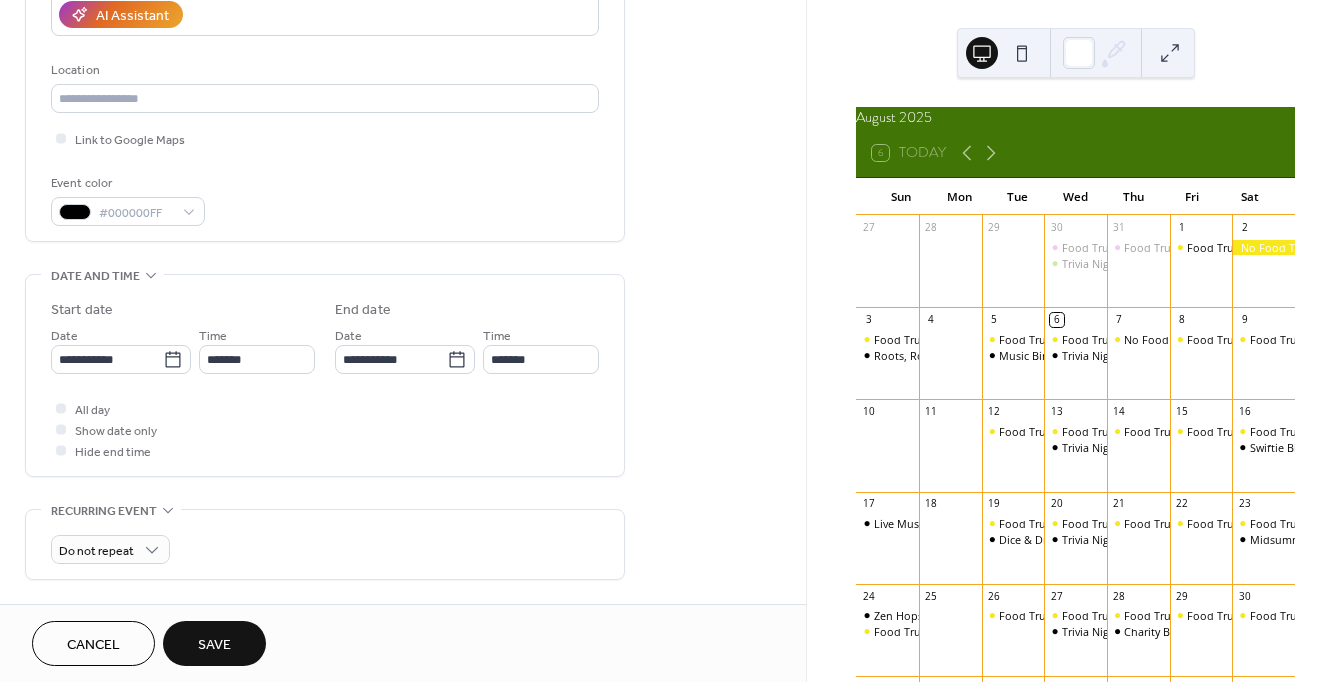 scroll, scrollTop: 419, scrollLeft: 0, axis: vertical 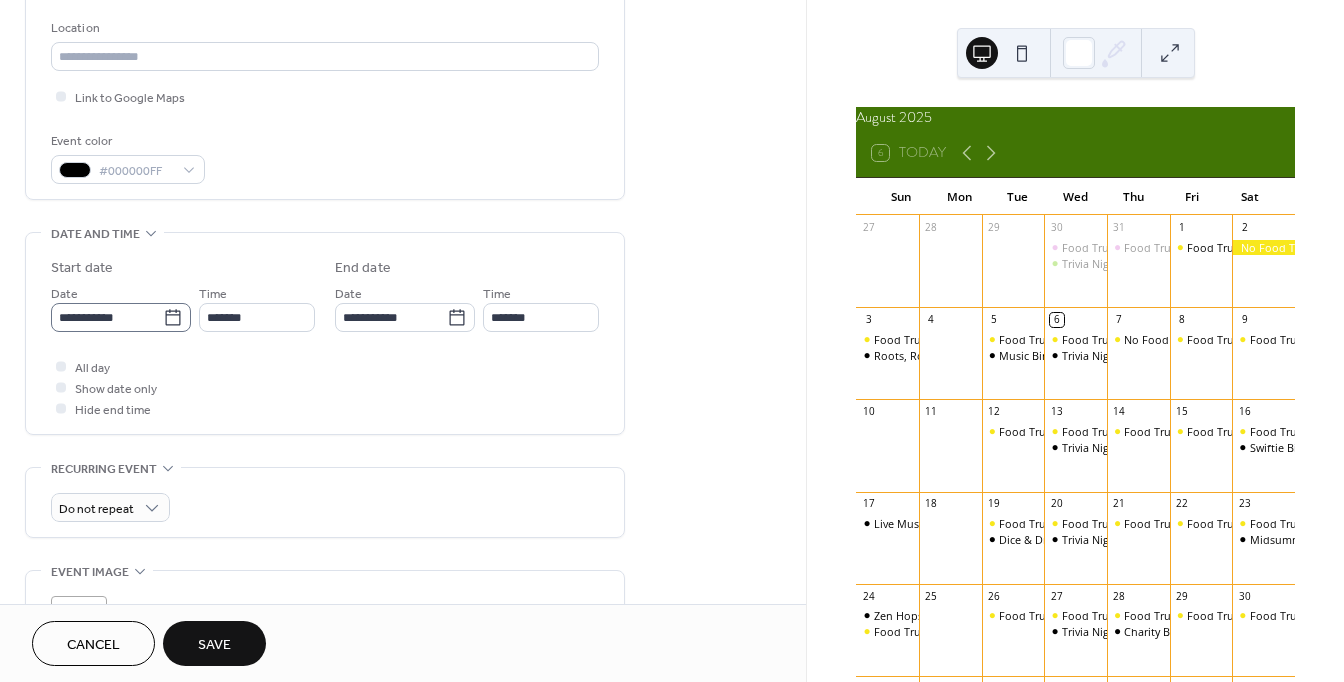 type on "**********" 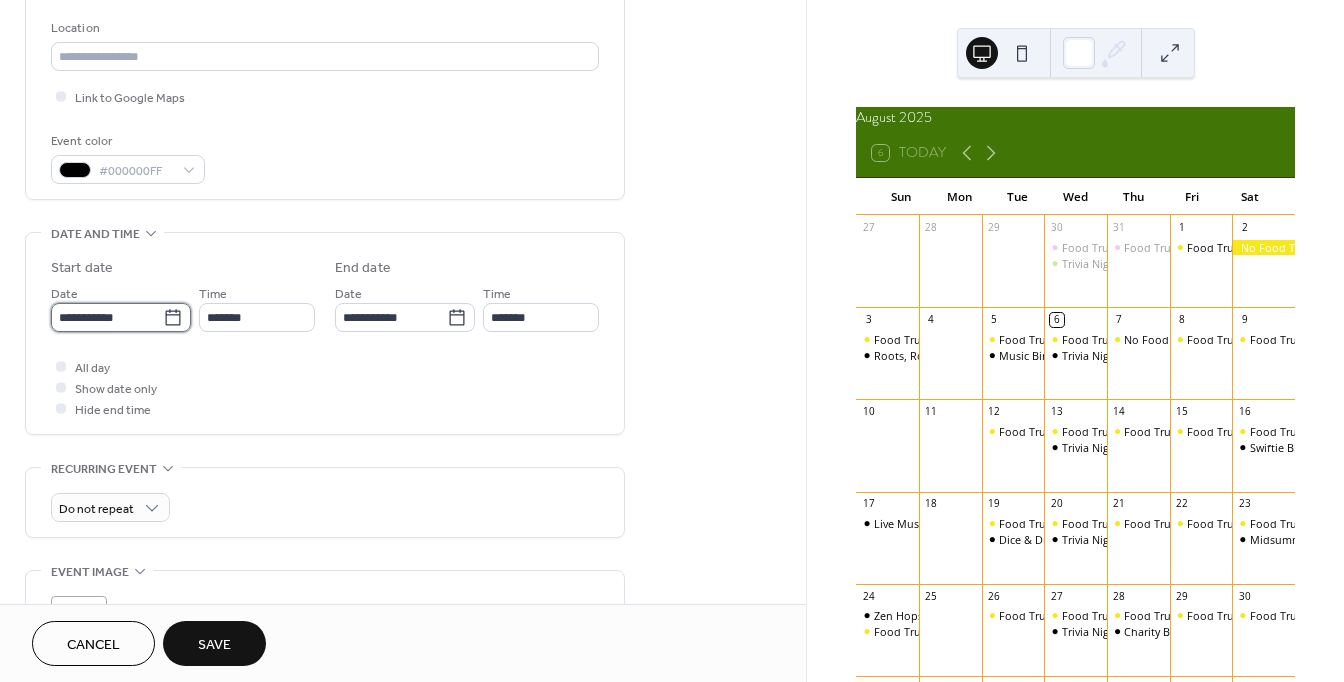 click on "**********" at bounding box center [107, 317] 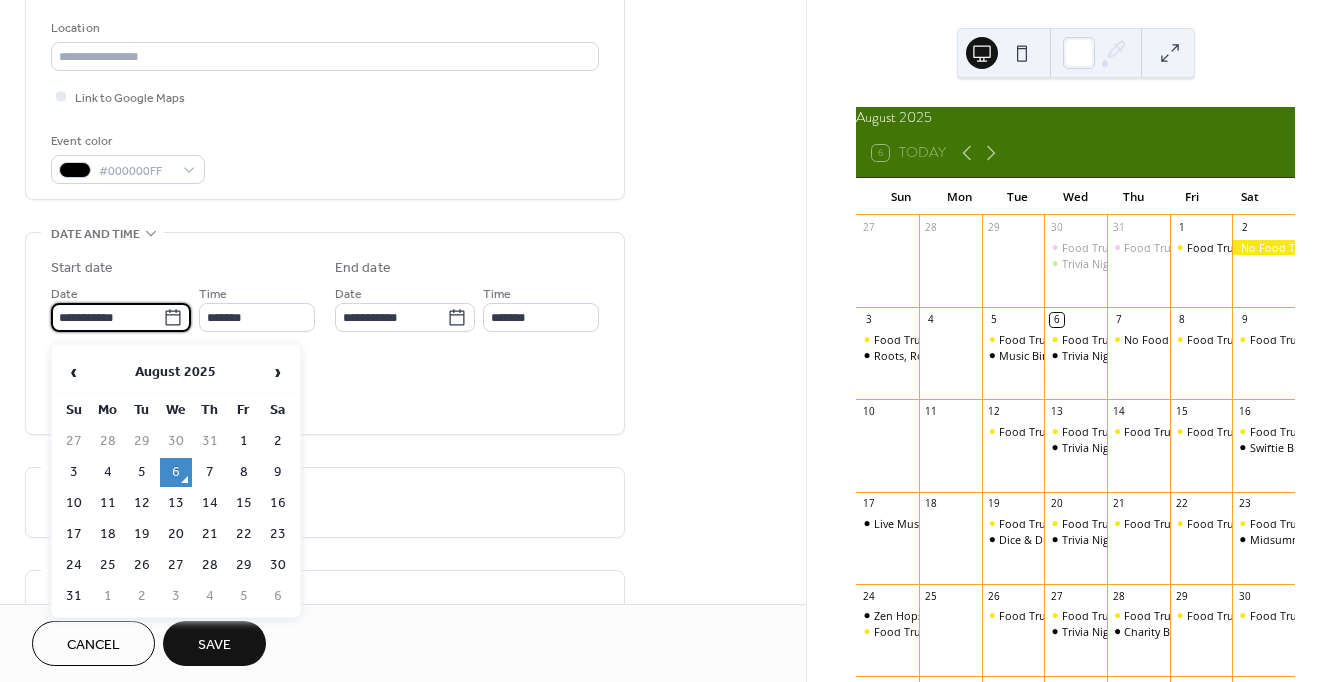 click 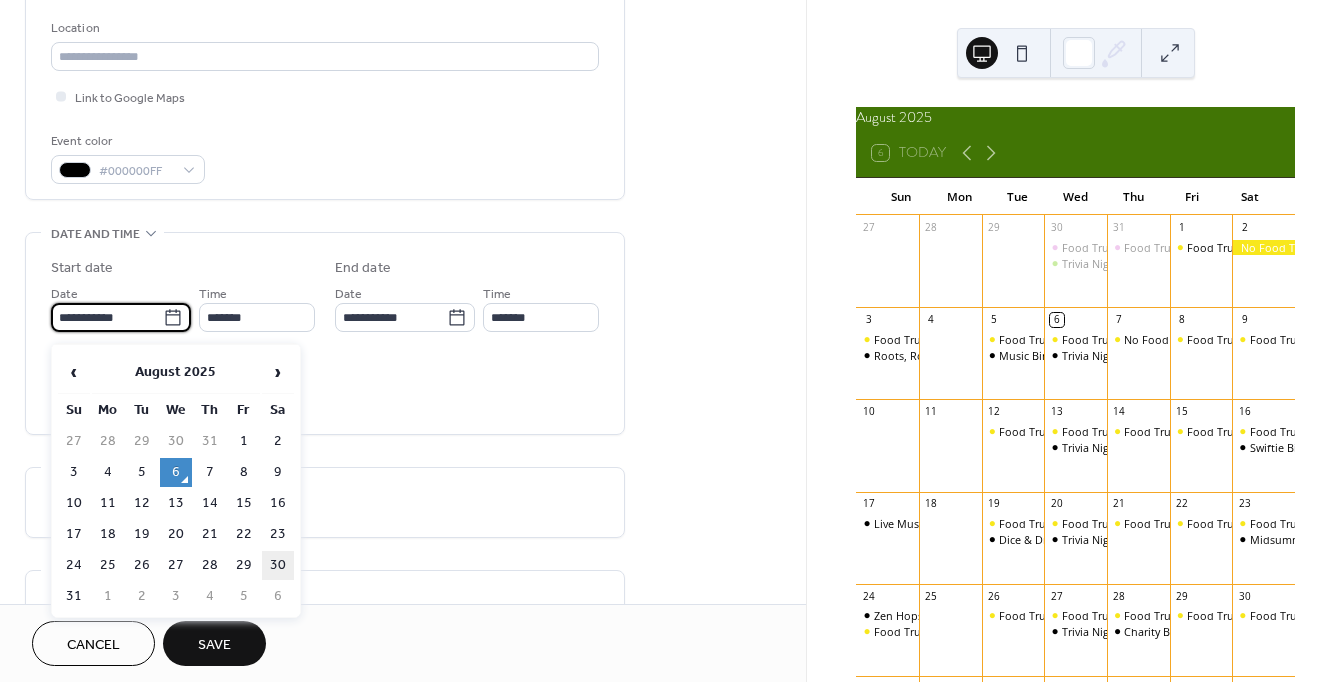 click on "30" at bounding box center (278, 565) 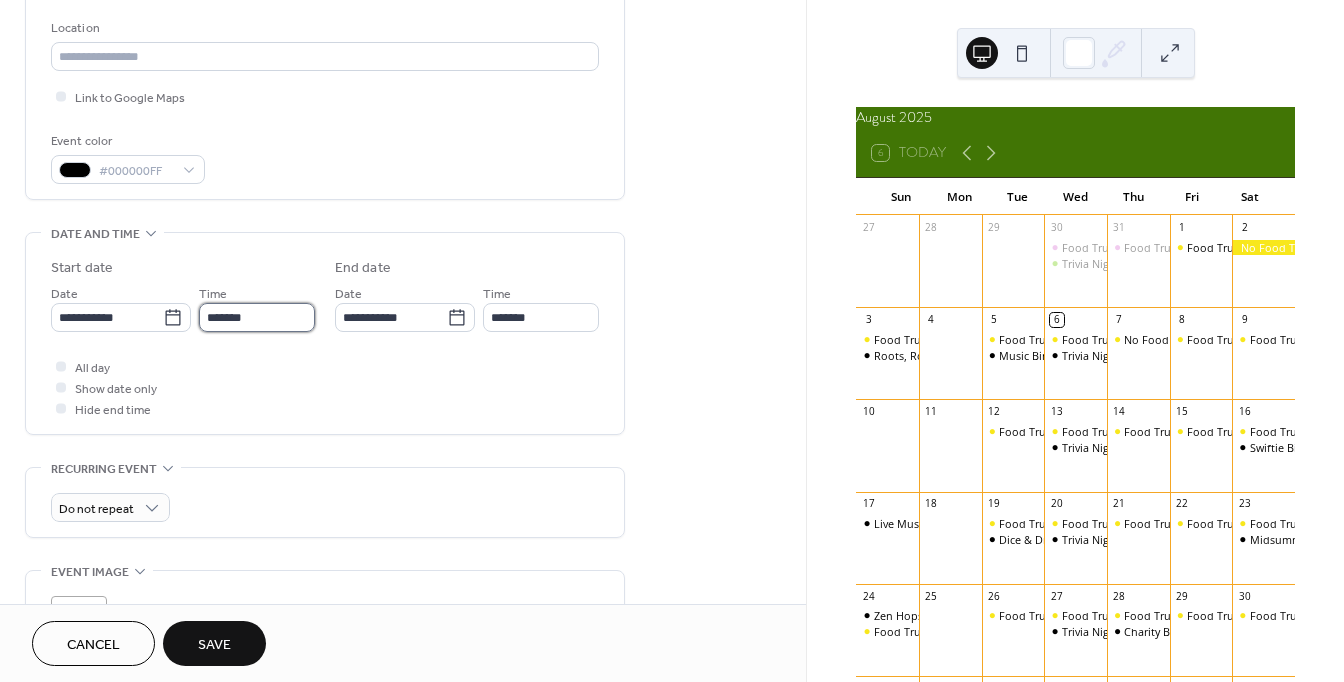 click on "*******" at bounding box center (257, 317) 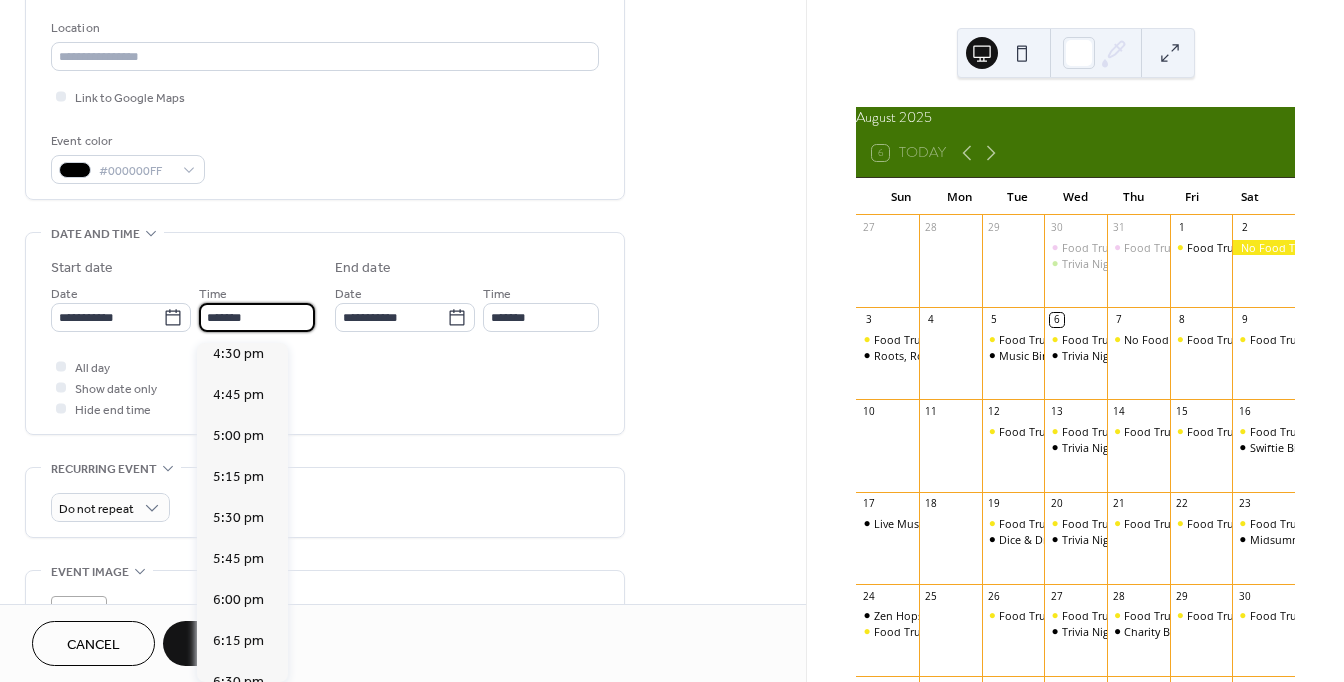 scroll, scrollTop: 2713, scrollLeft: 0, axis: vertical 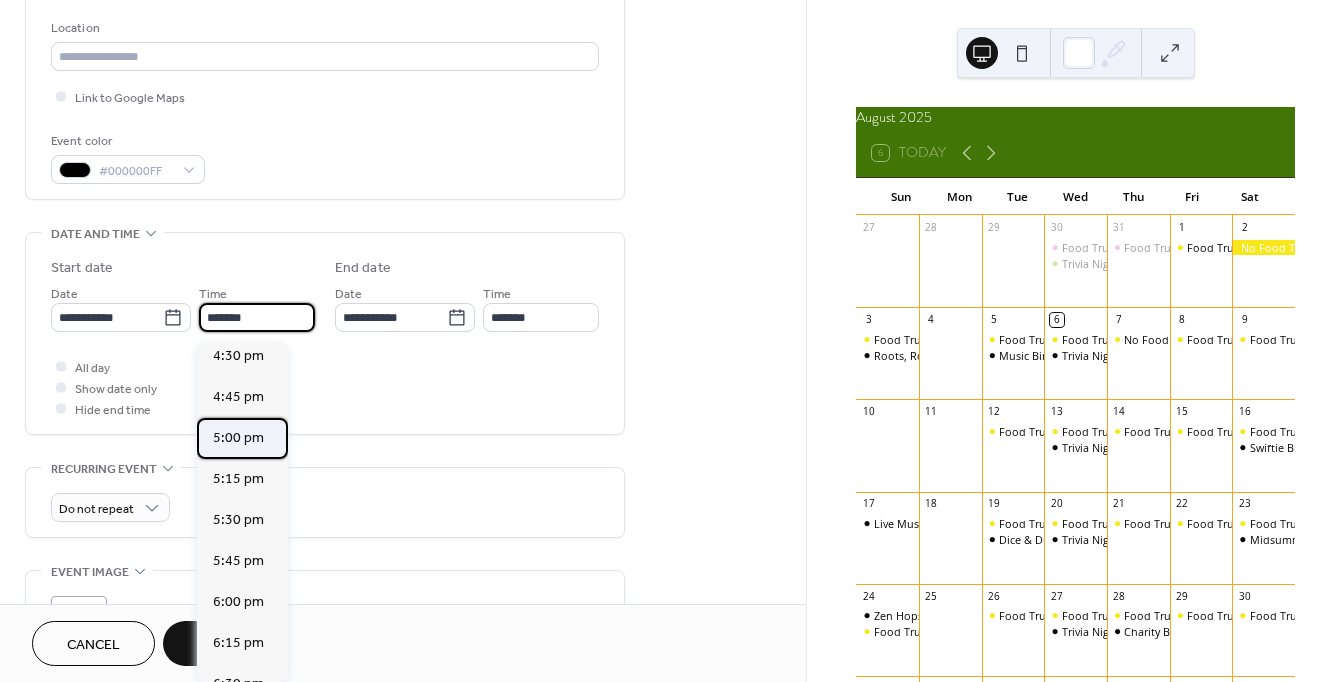 click on "5:00 pm" at bounding box center [238, 438] 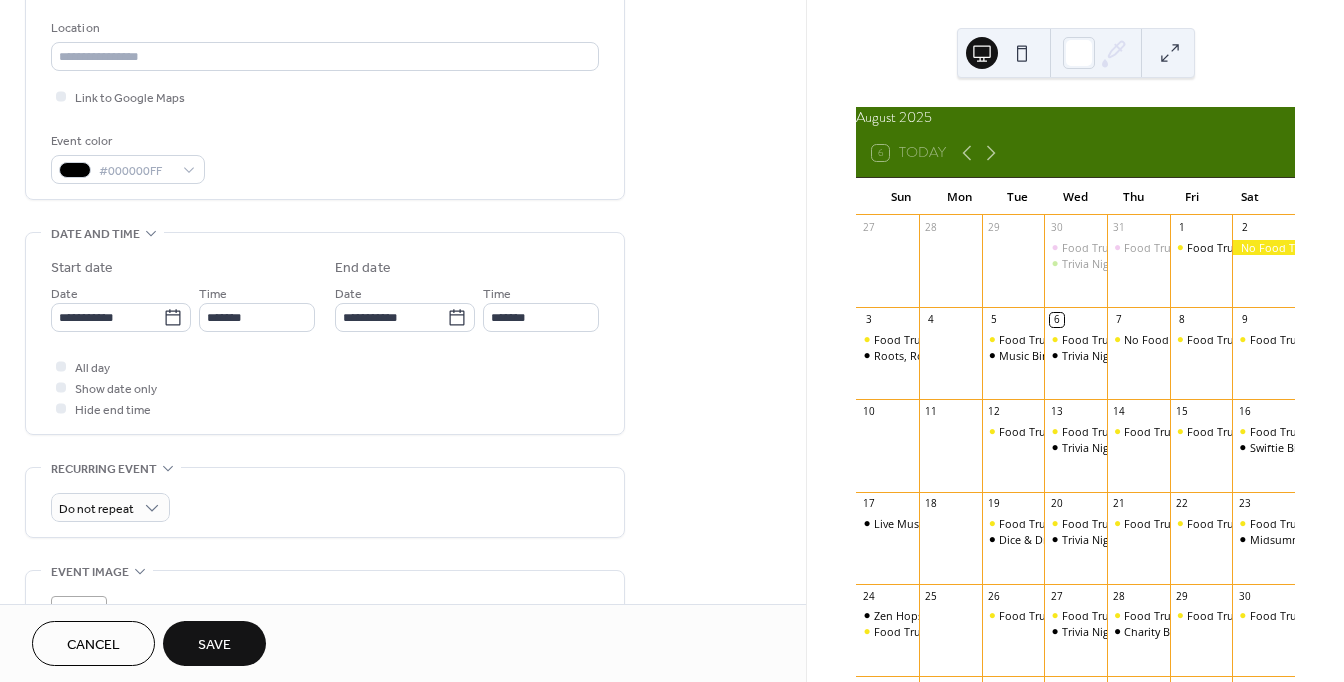 type on "*******" 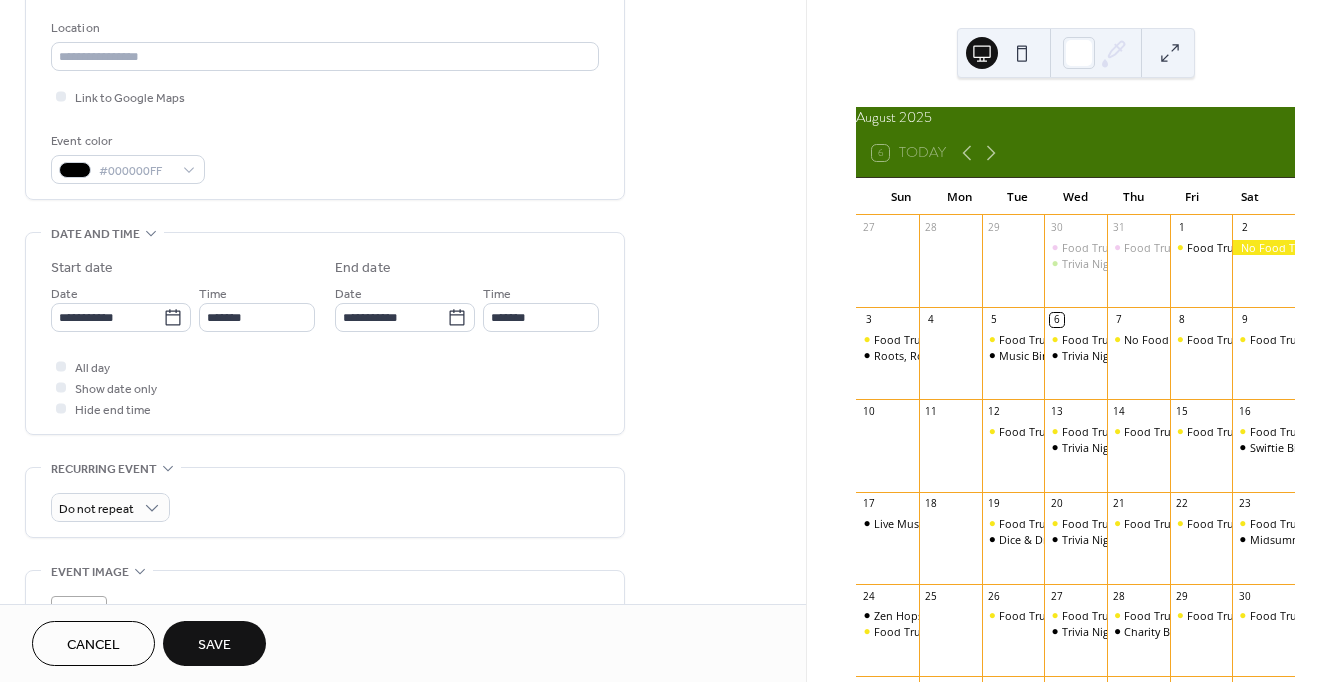 type on "*******" 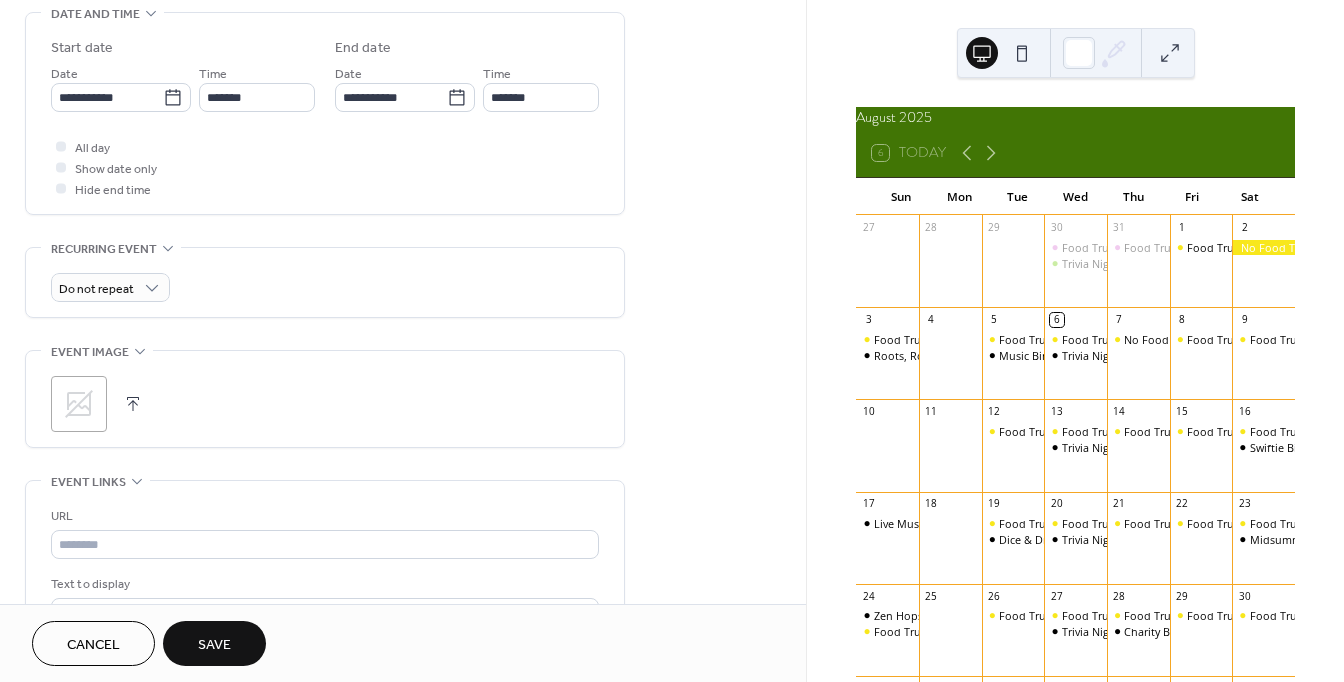 scroll, scrollTop: 646, scrollLeft: 0, axis: vertical 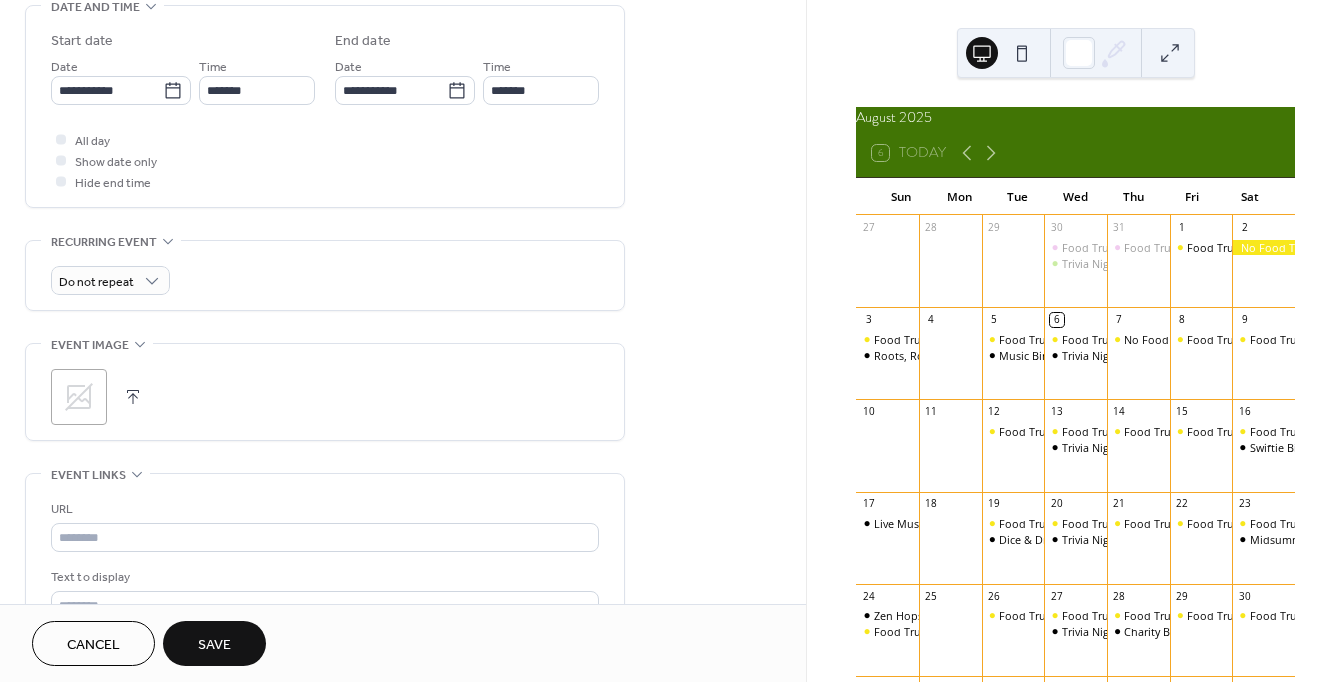 click at bounding box center [133, 397] 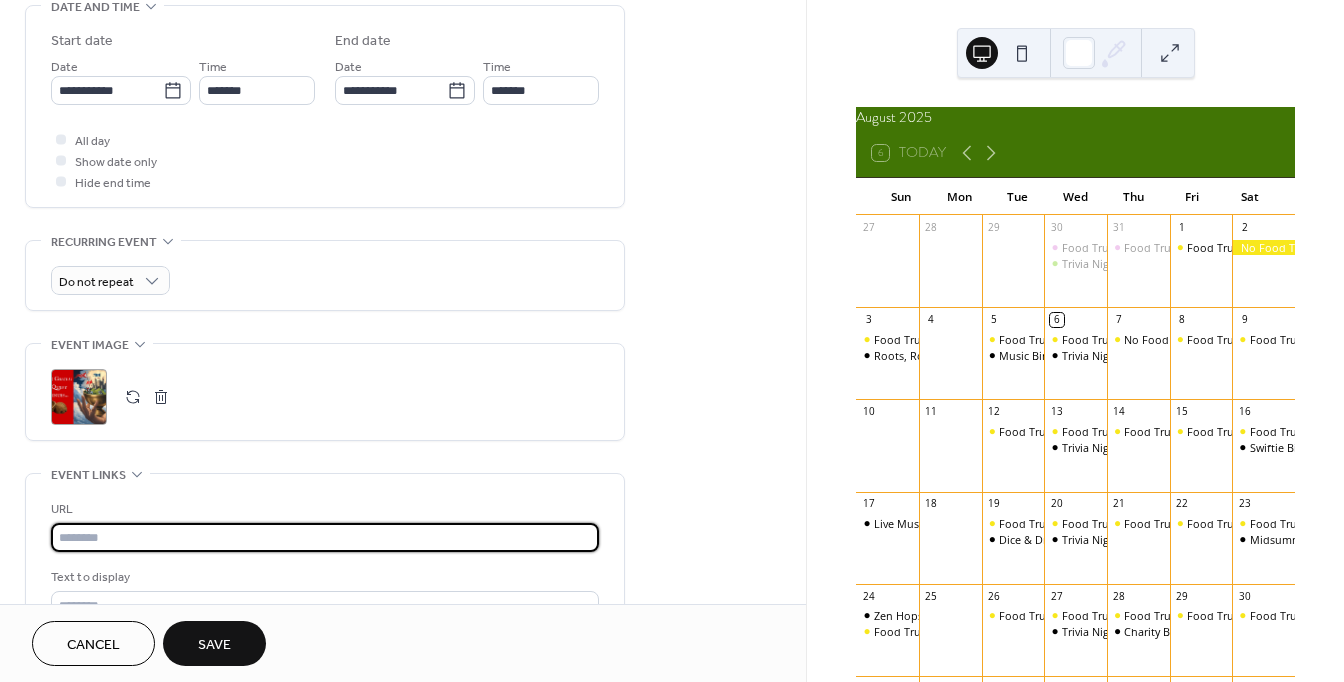 click at bounding box center [325, 537] 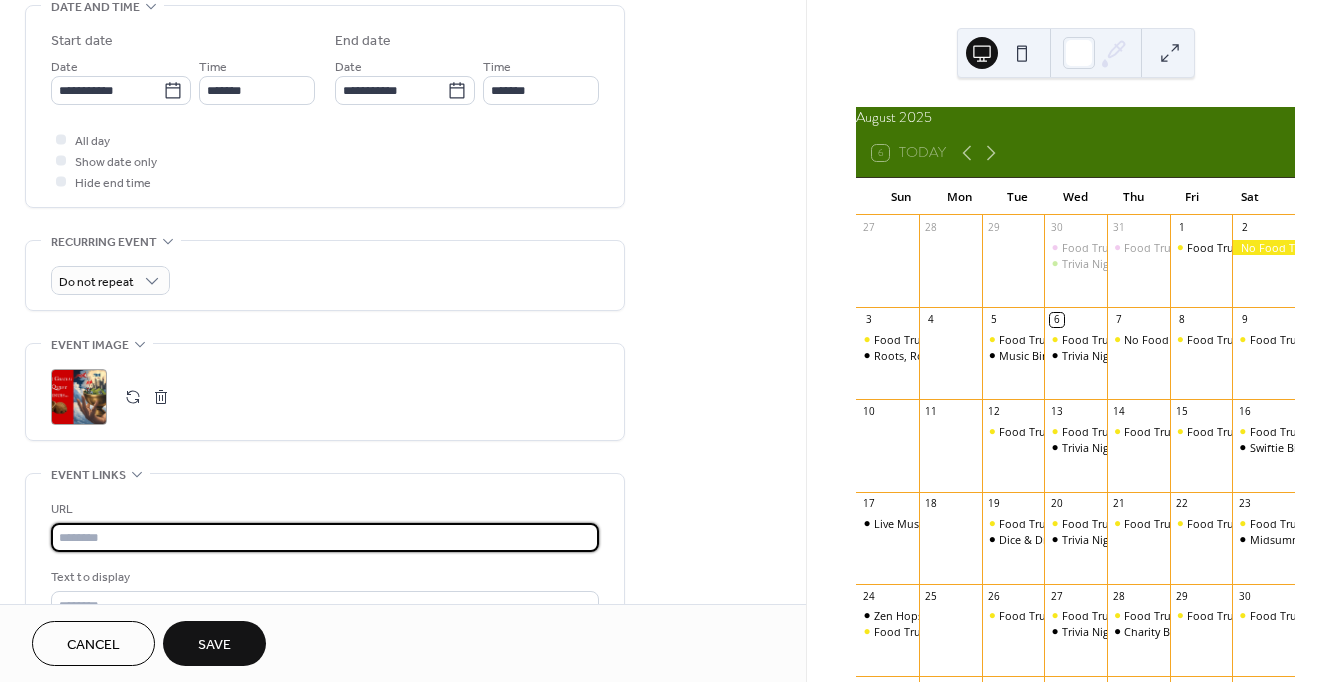 paste on "**********" 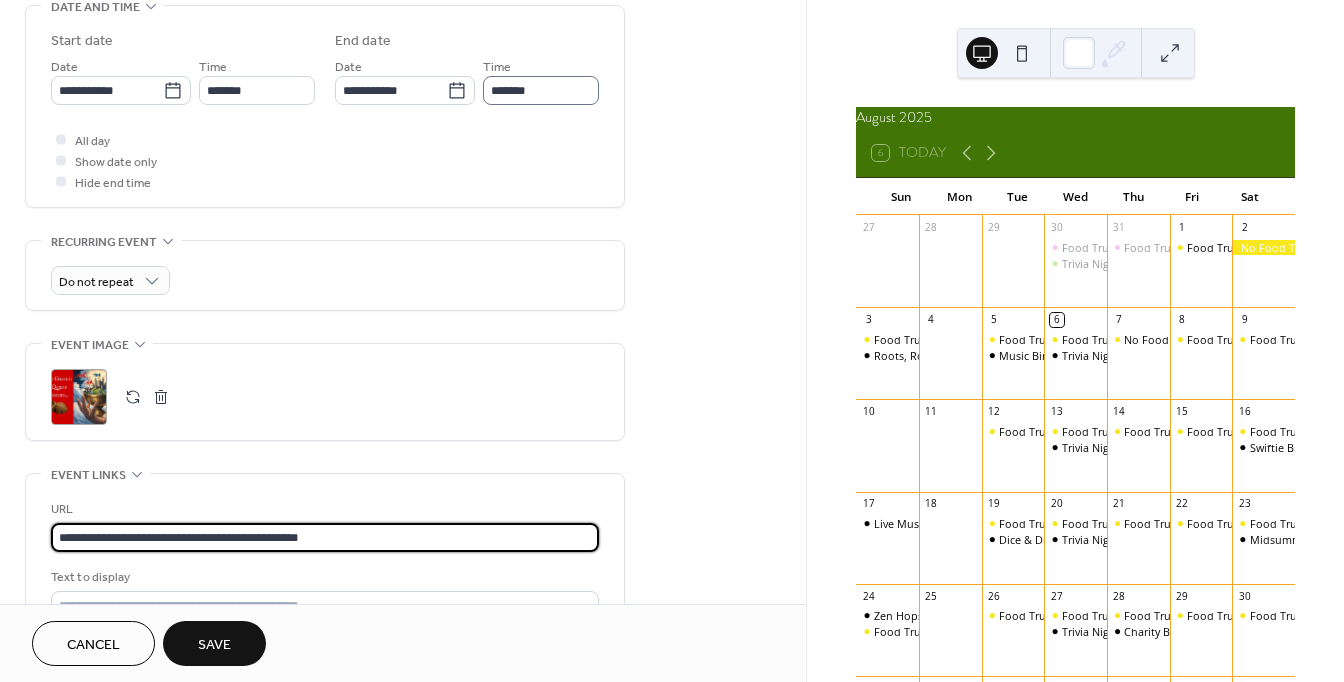 type on "**********" 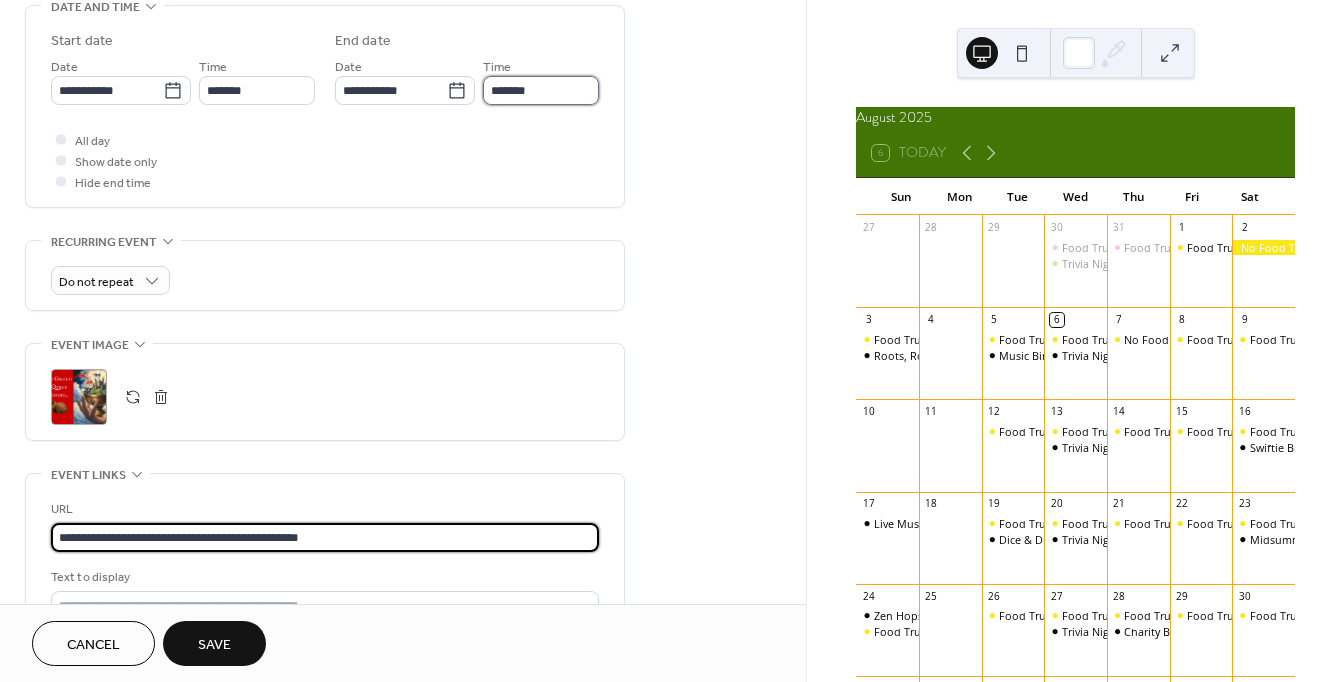 click on "*******" at bounding box center [541, 90] 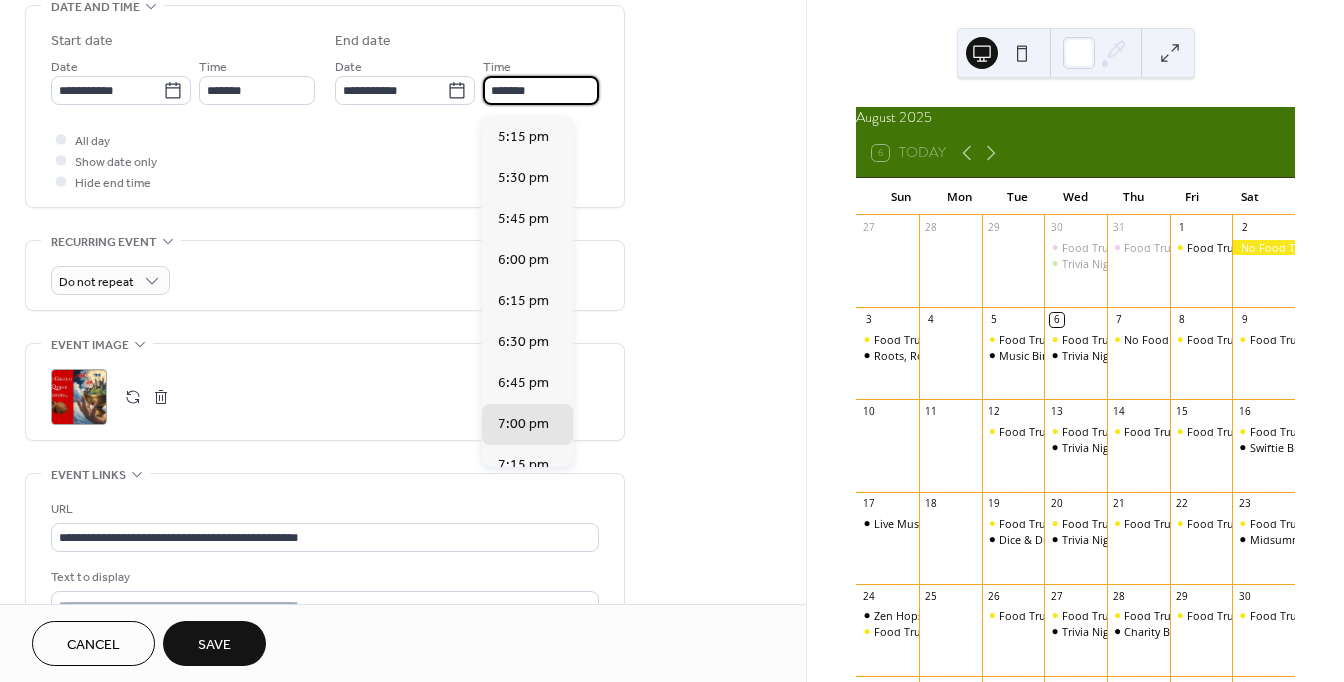 click on ";" at bounding box center [325, 397] 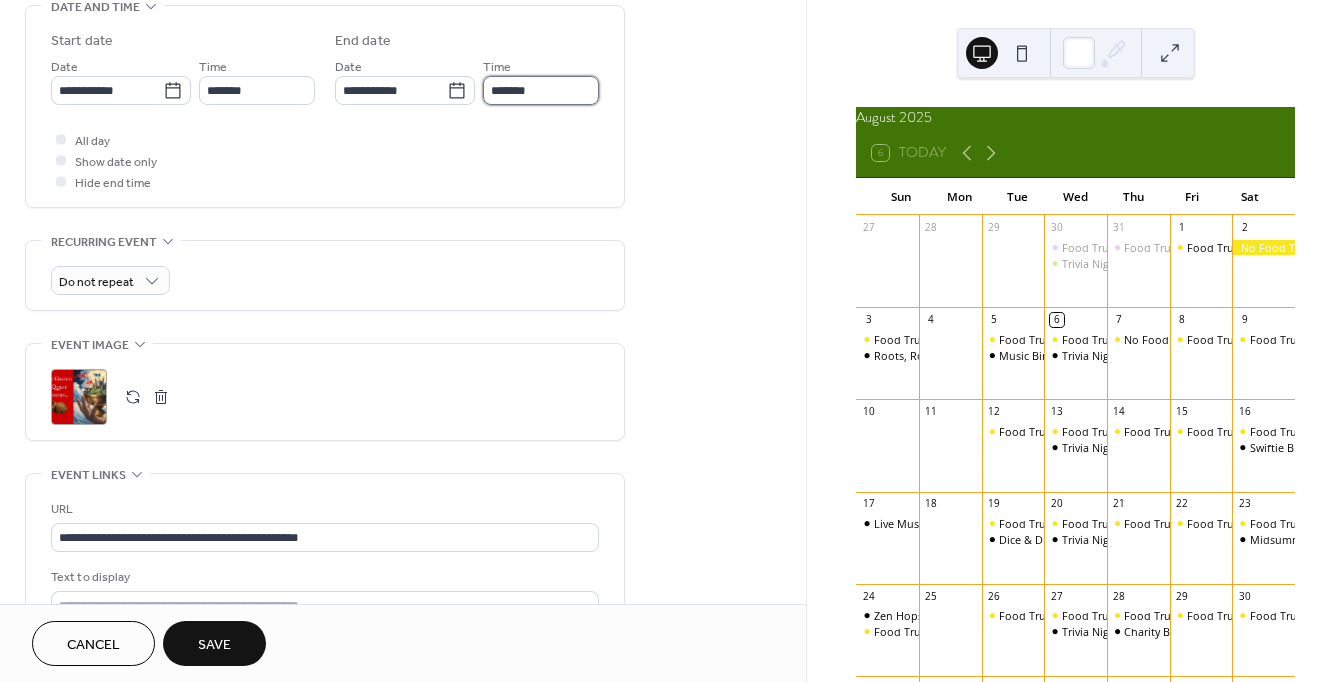 click on "*******" at bounding box center [541, 90] 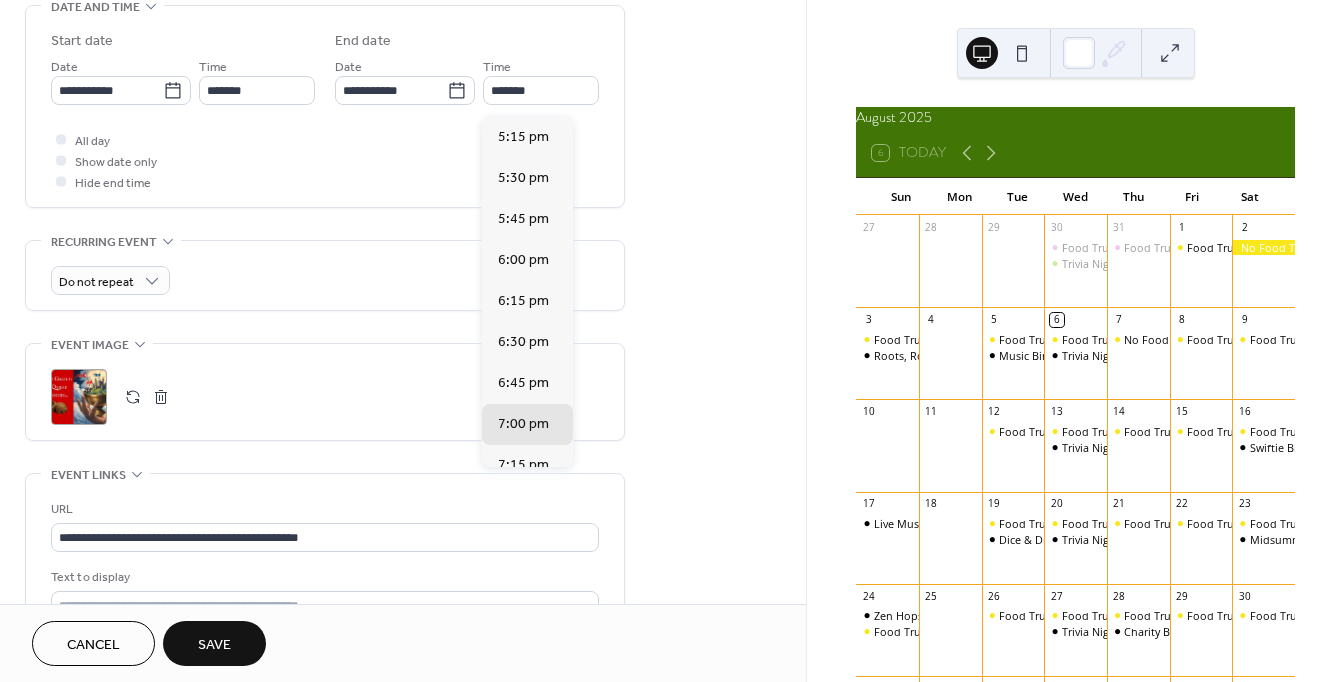 scroll, scrollTop: 318, scrollLeft: 0, axis: vertical 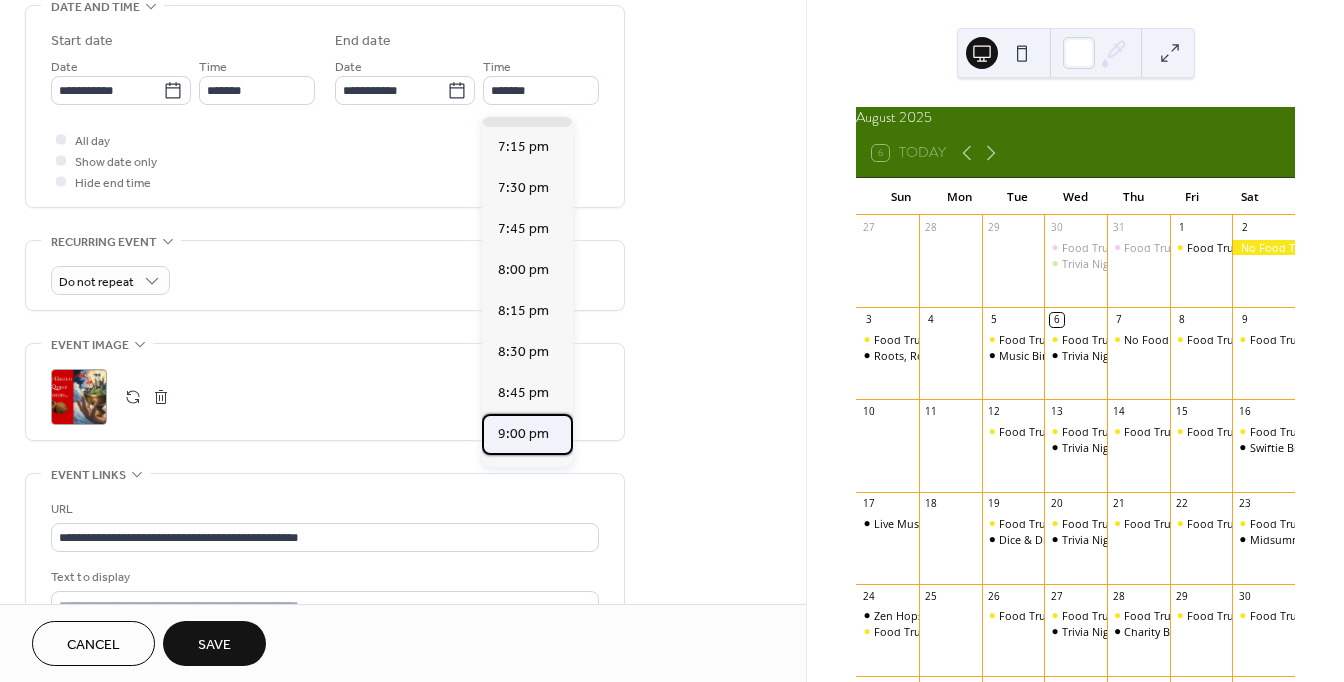 click on "9:00 pm" at bounding box center [523, 433] 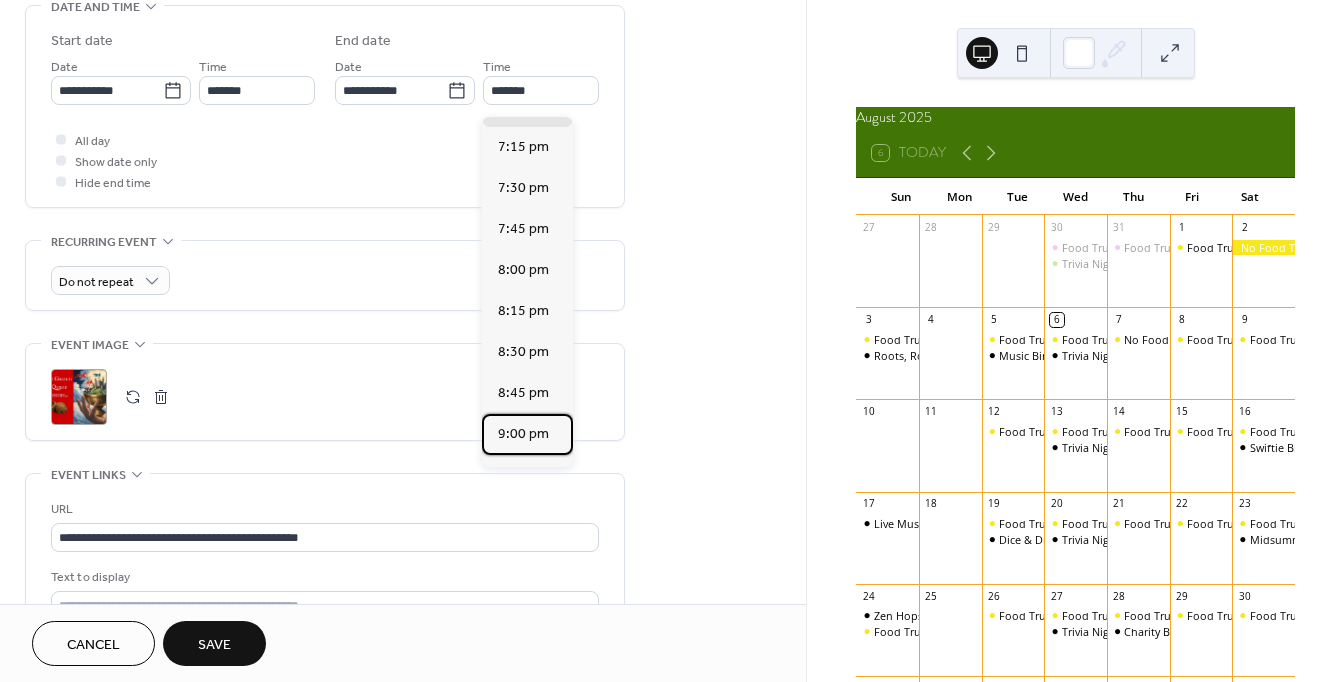 type on "*******" 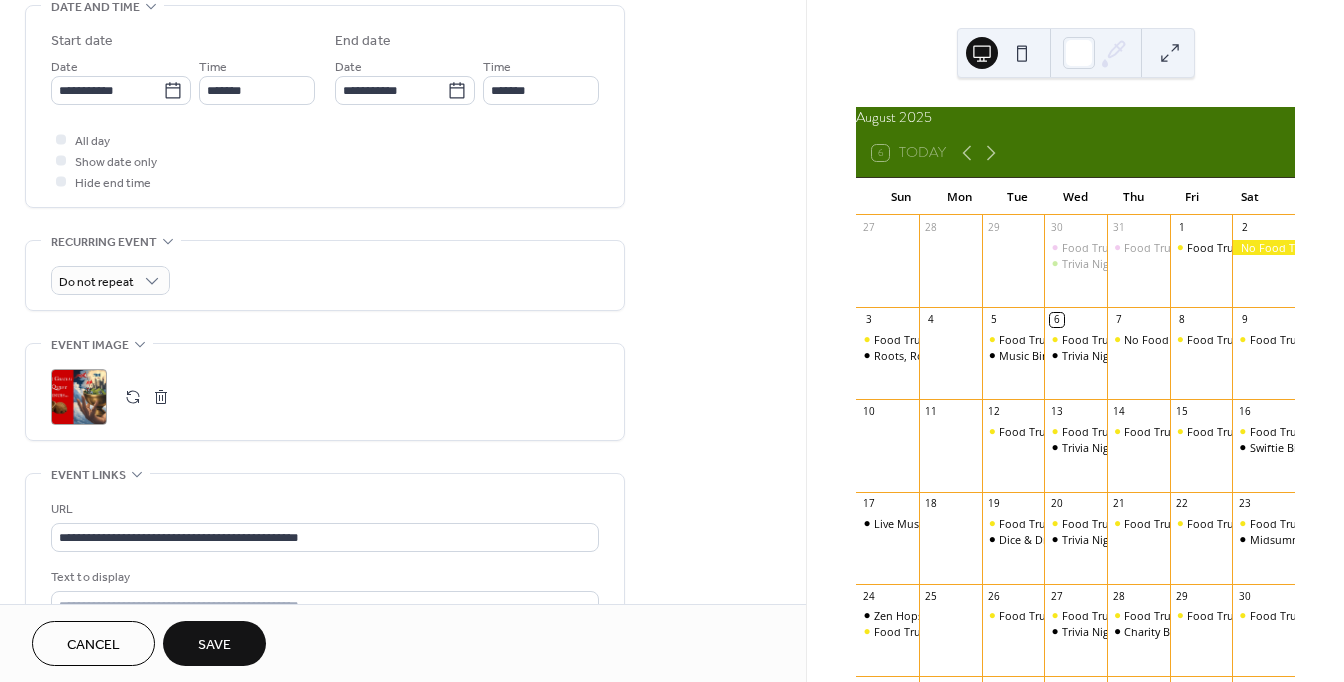 click on "Save" at bounding box center (214, 643) 